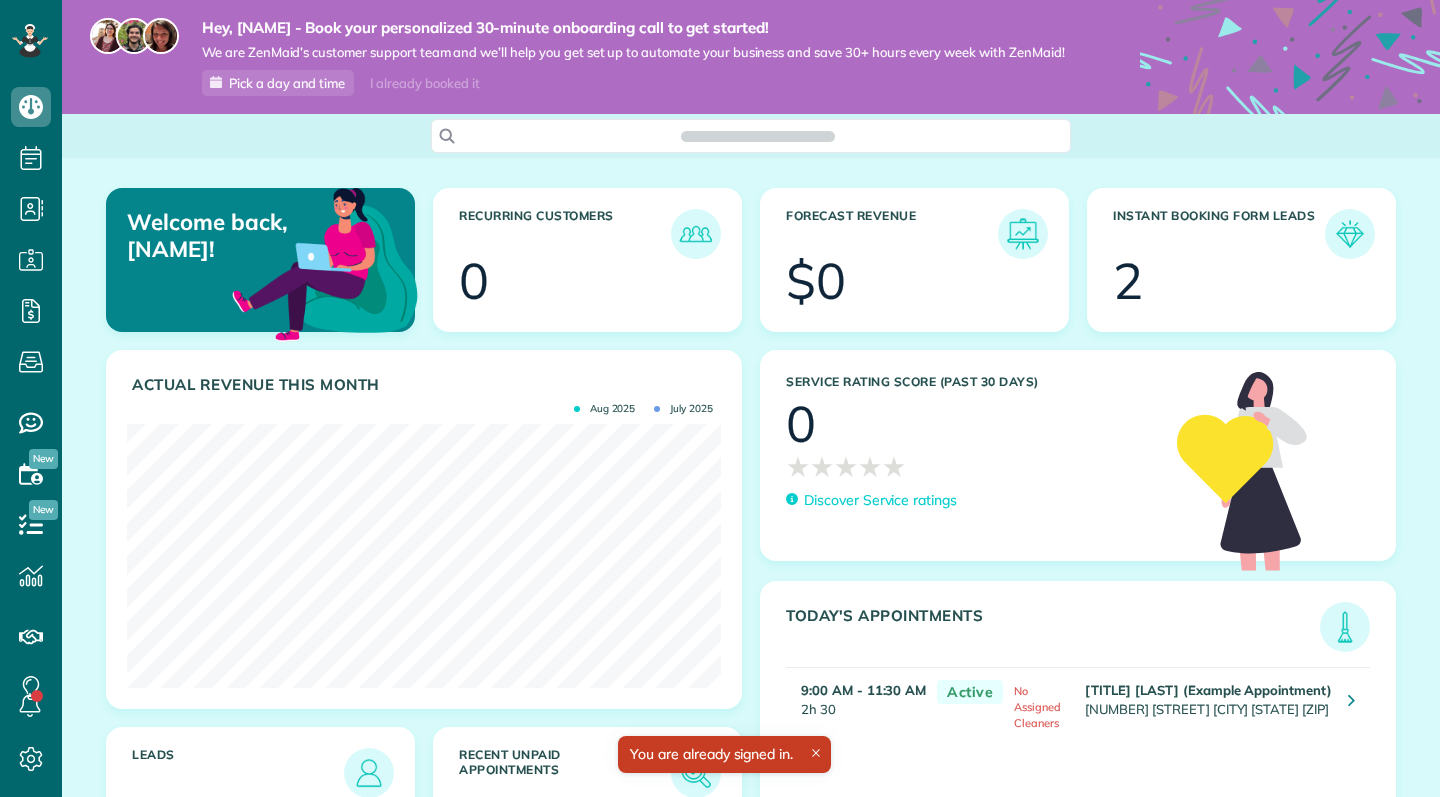scroll, scrollTop: 0, scrollLeft: 0, axis: both 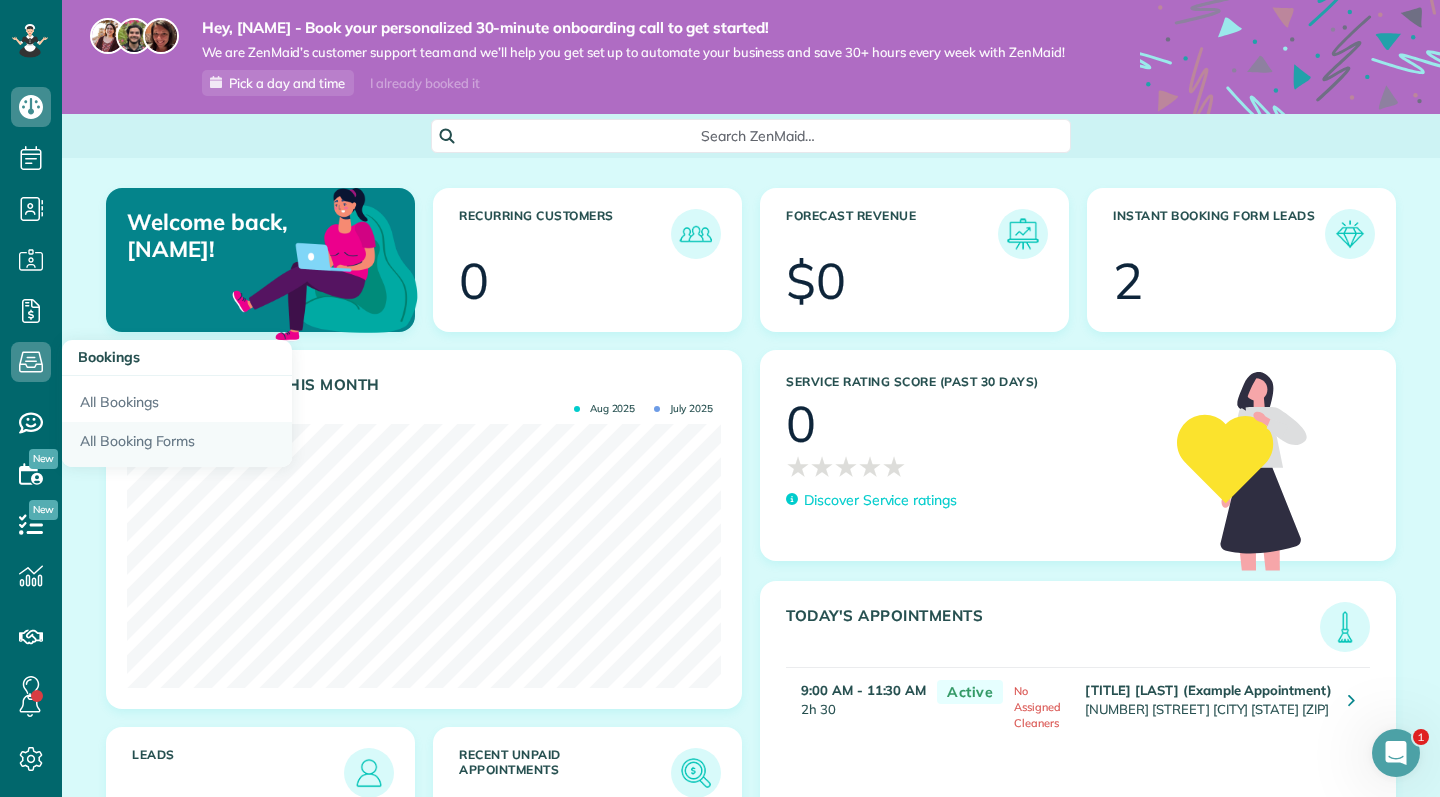 click on "All Booking Forms" at bounding box center (177, 445) 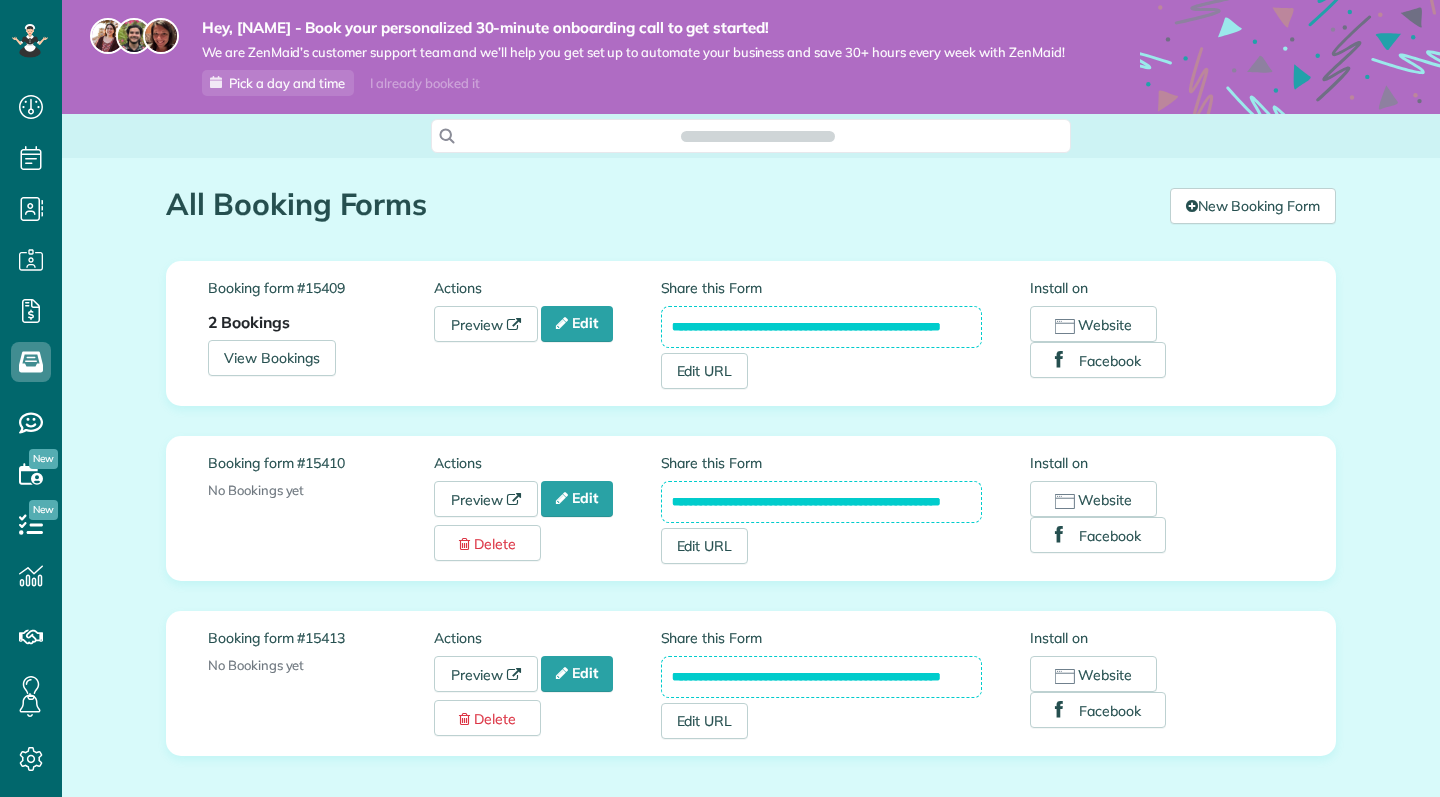 scroll, scrollTop: 0, scrollLeft: 0, axis: both 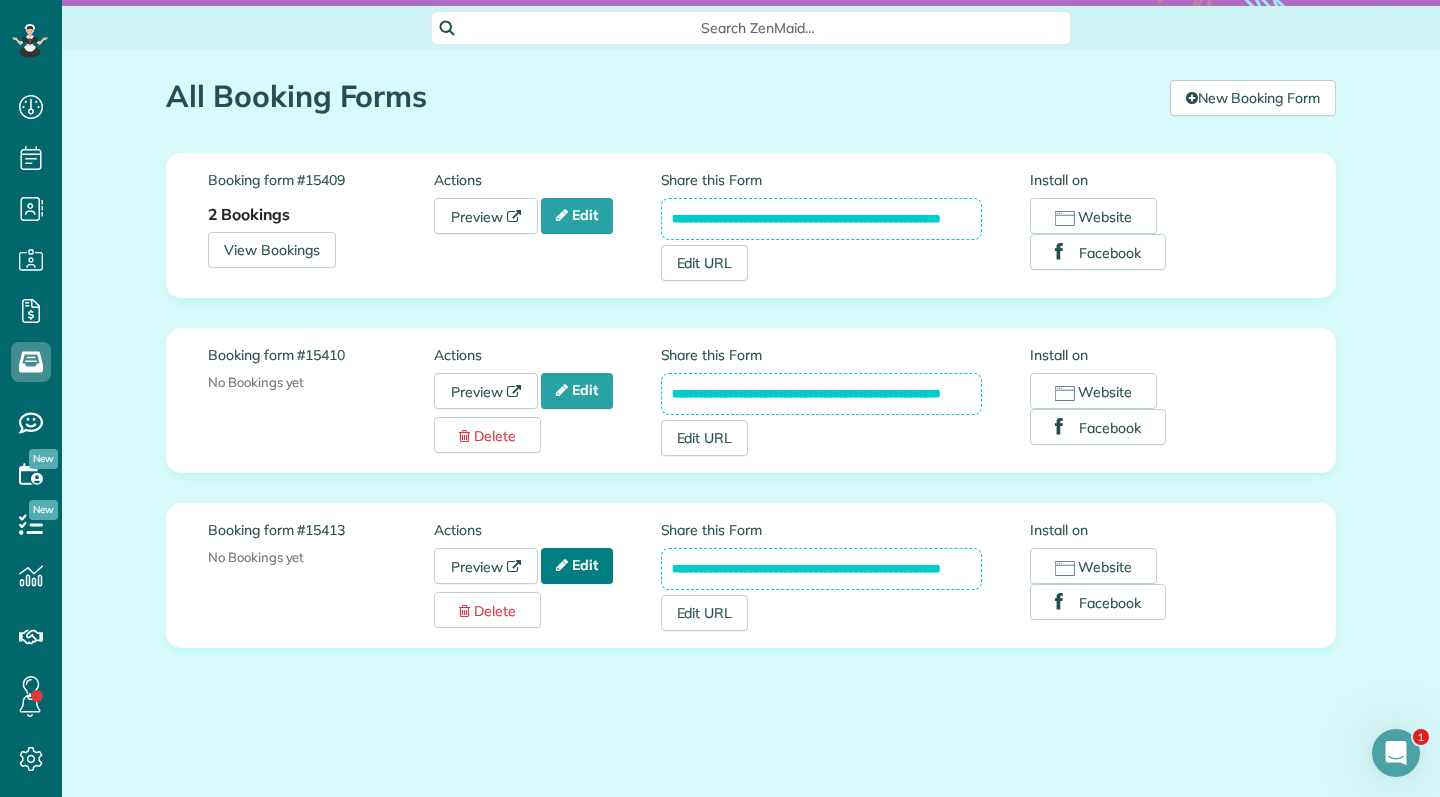 click on "Edit" at bounding box center (577, 566) 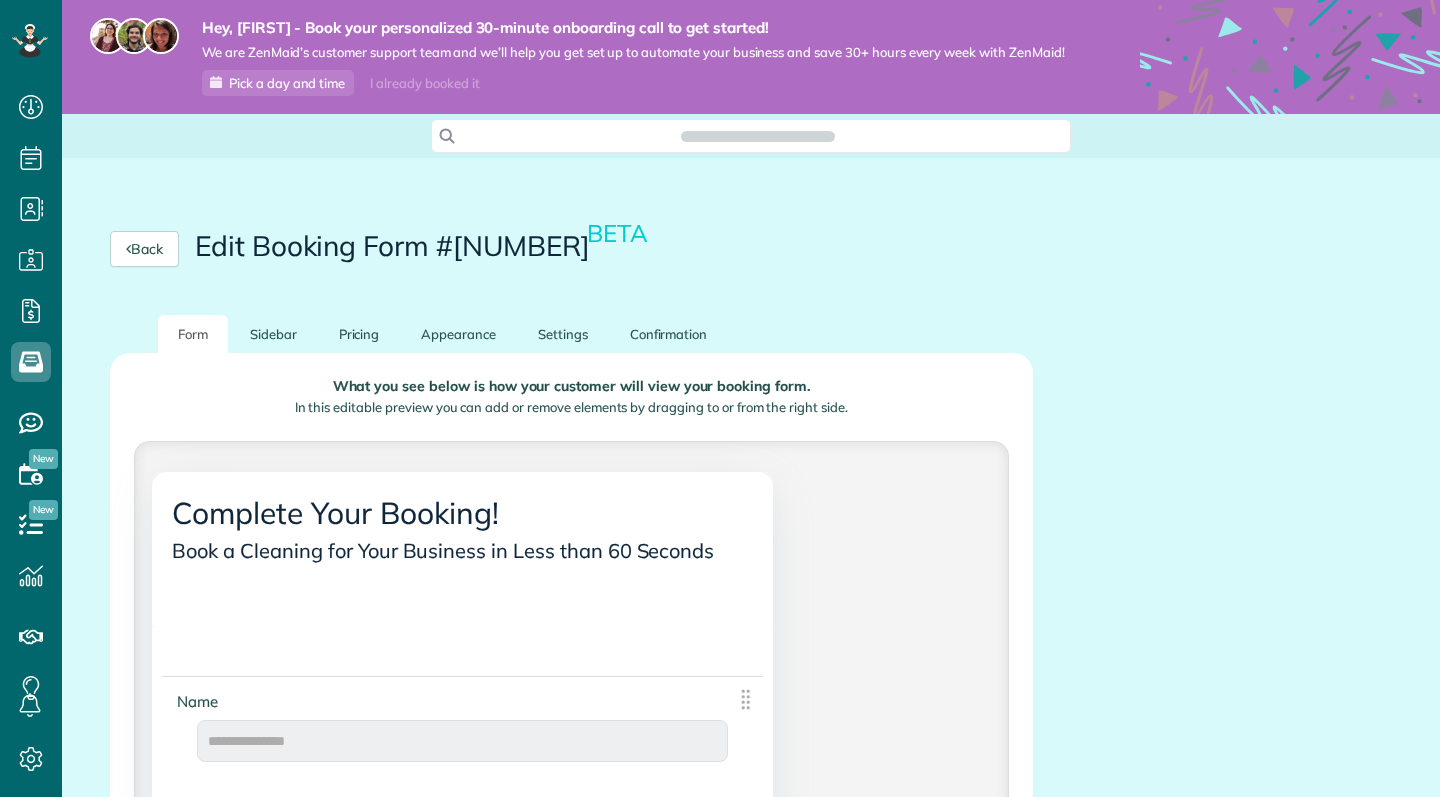 scroll, scrollTop: 0, scrollLeft: 0, axis: both 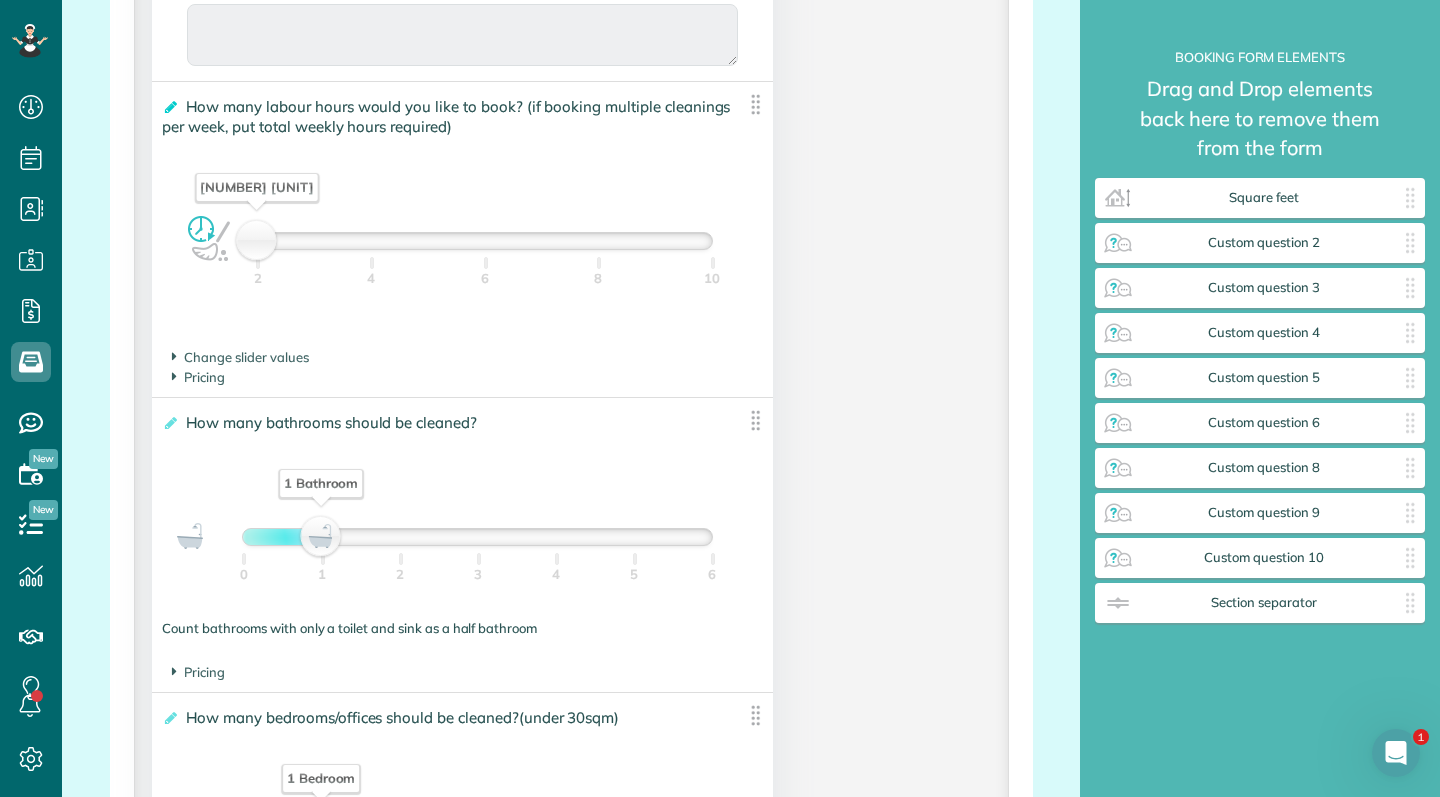 click at bounding box center (169, 107) 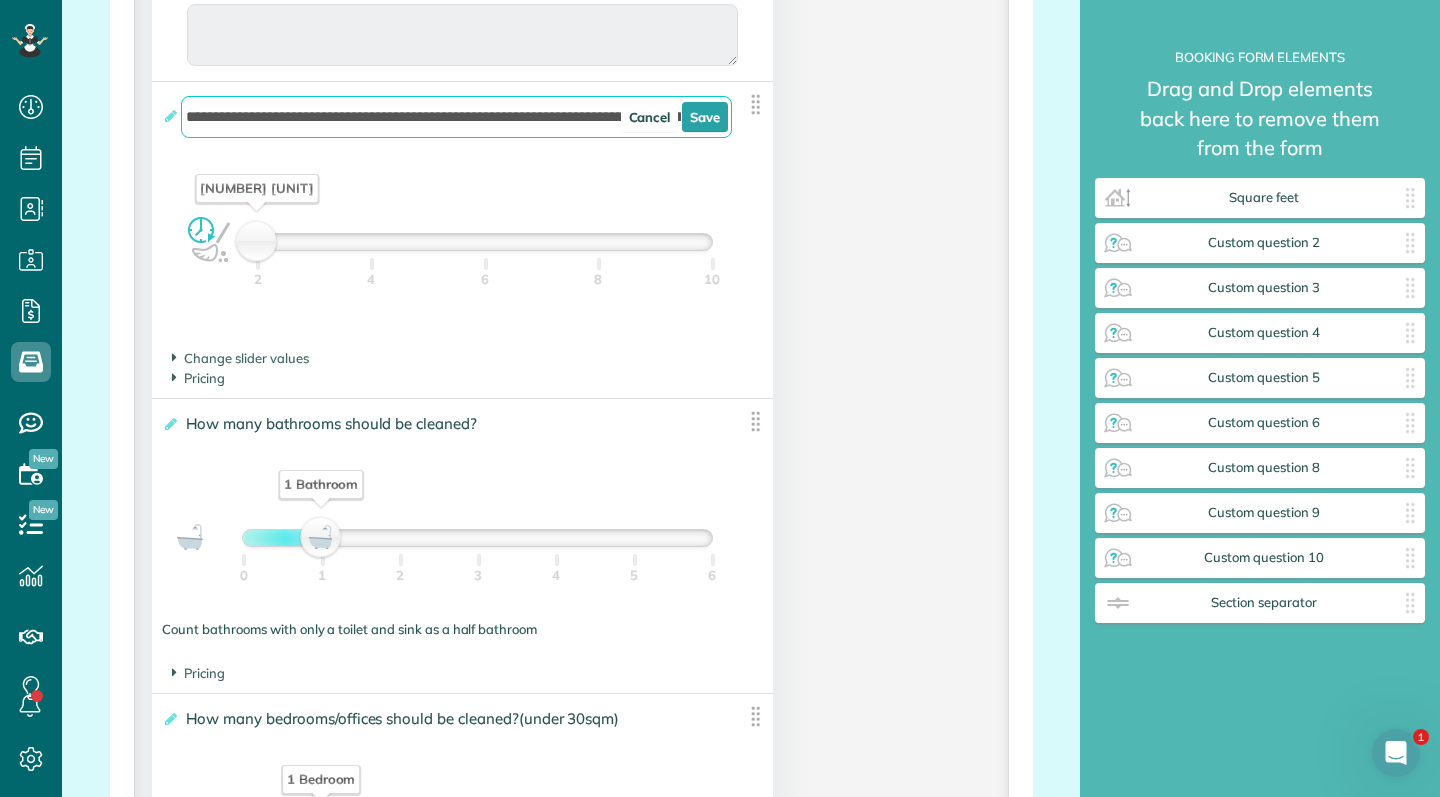 click on "**********" at bounding box center (456, 117) 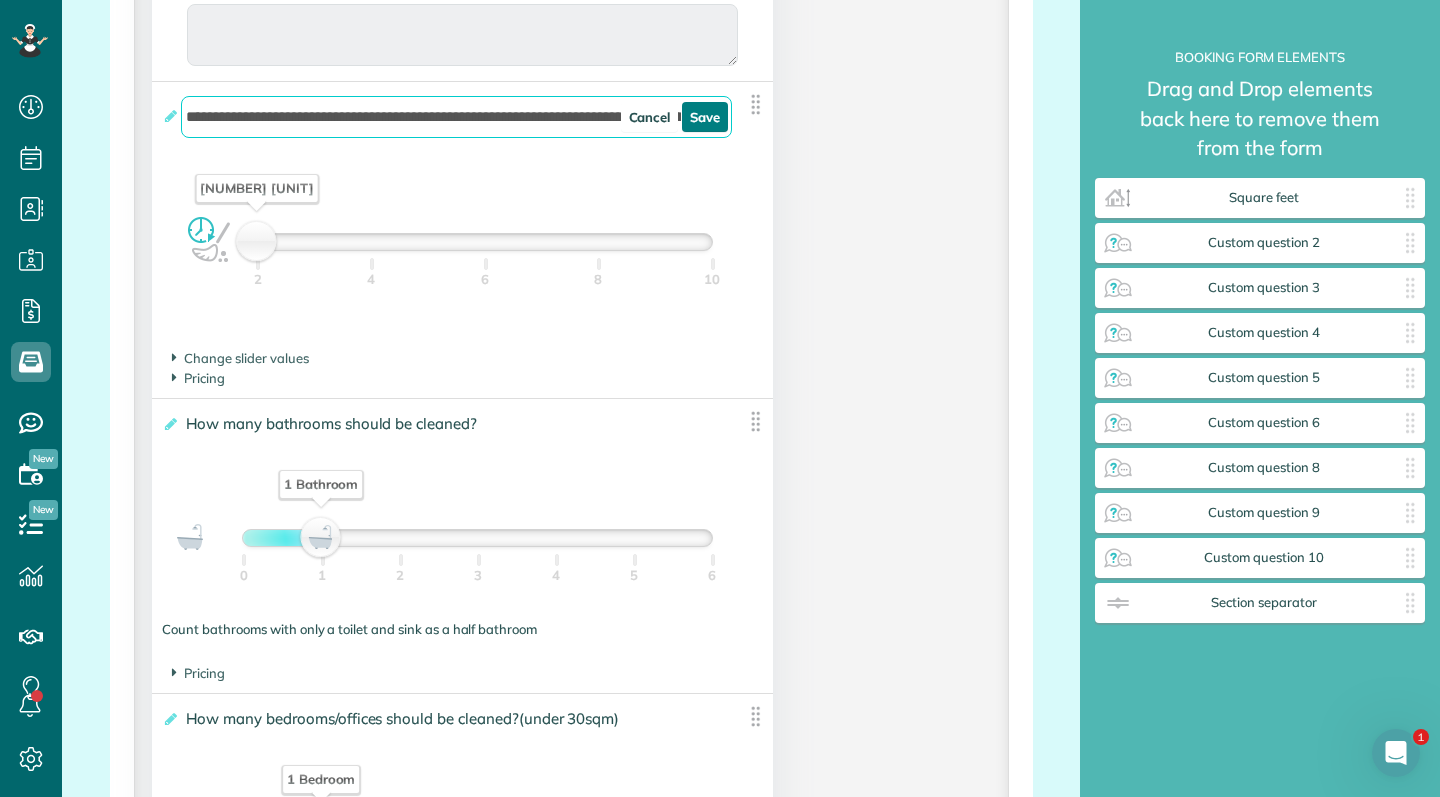 click on "Save" at bounding box center (705, 117) 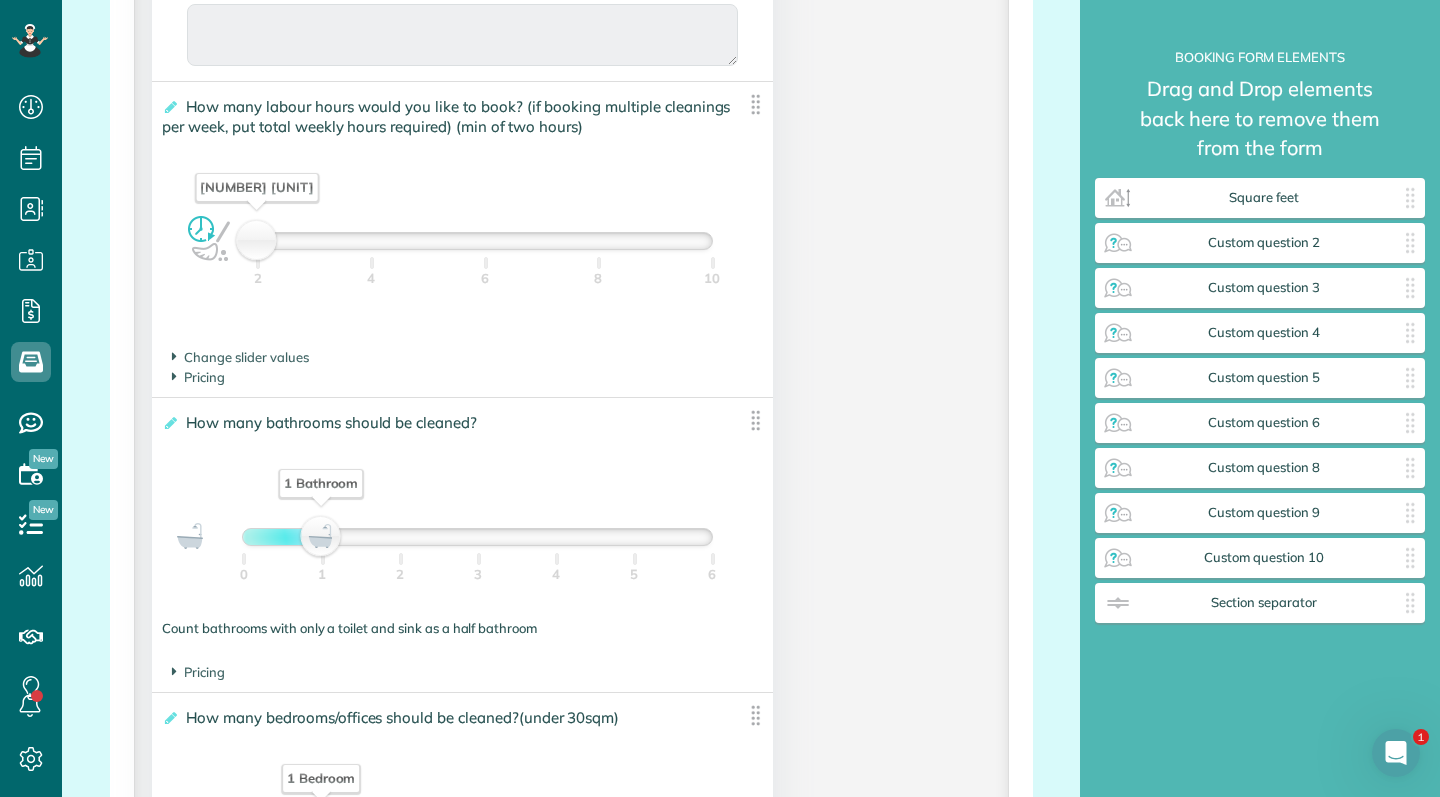 click on "**********" at bounding box center [447, 117] 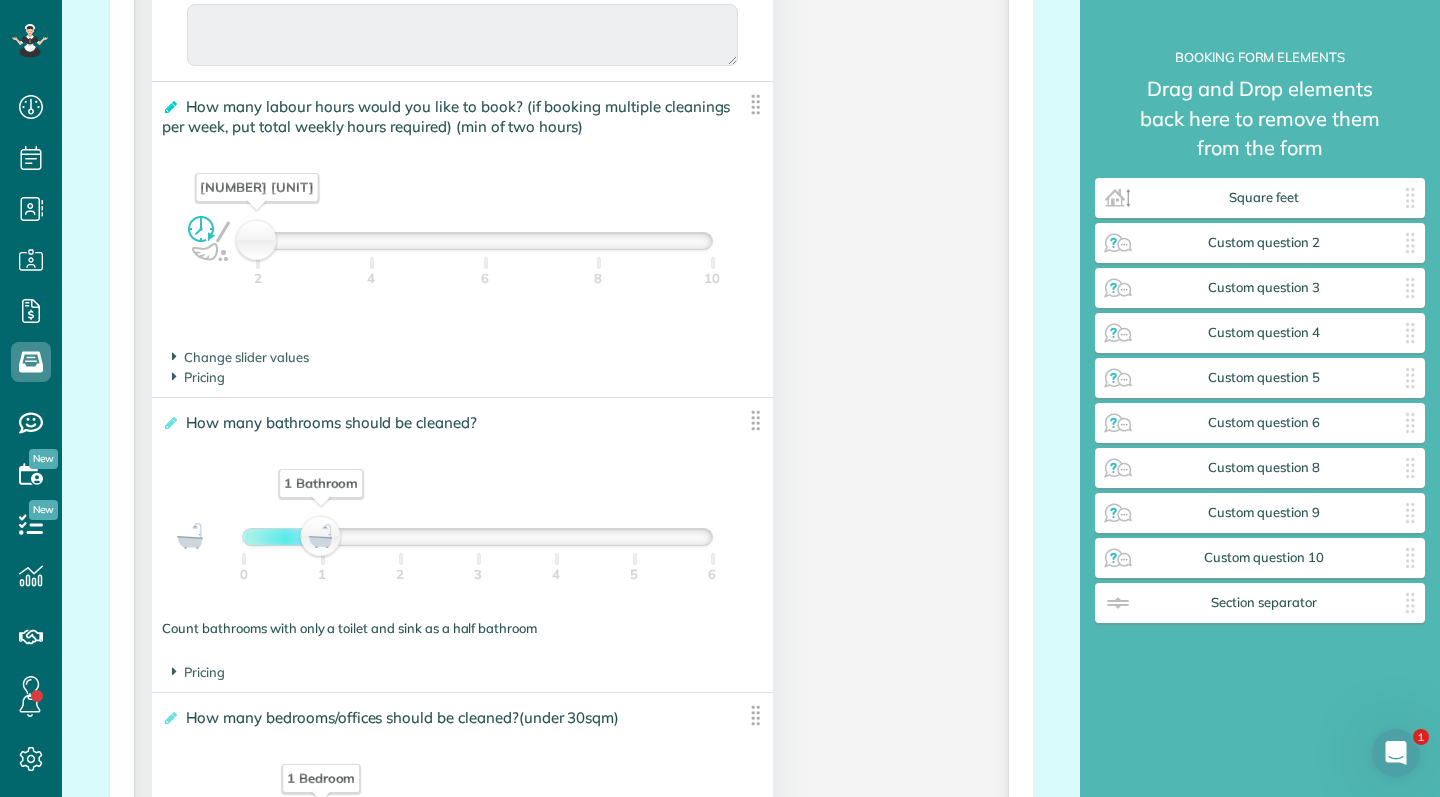 click at bounding box center (169, 107) 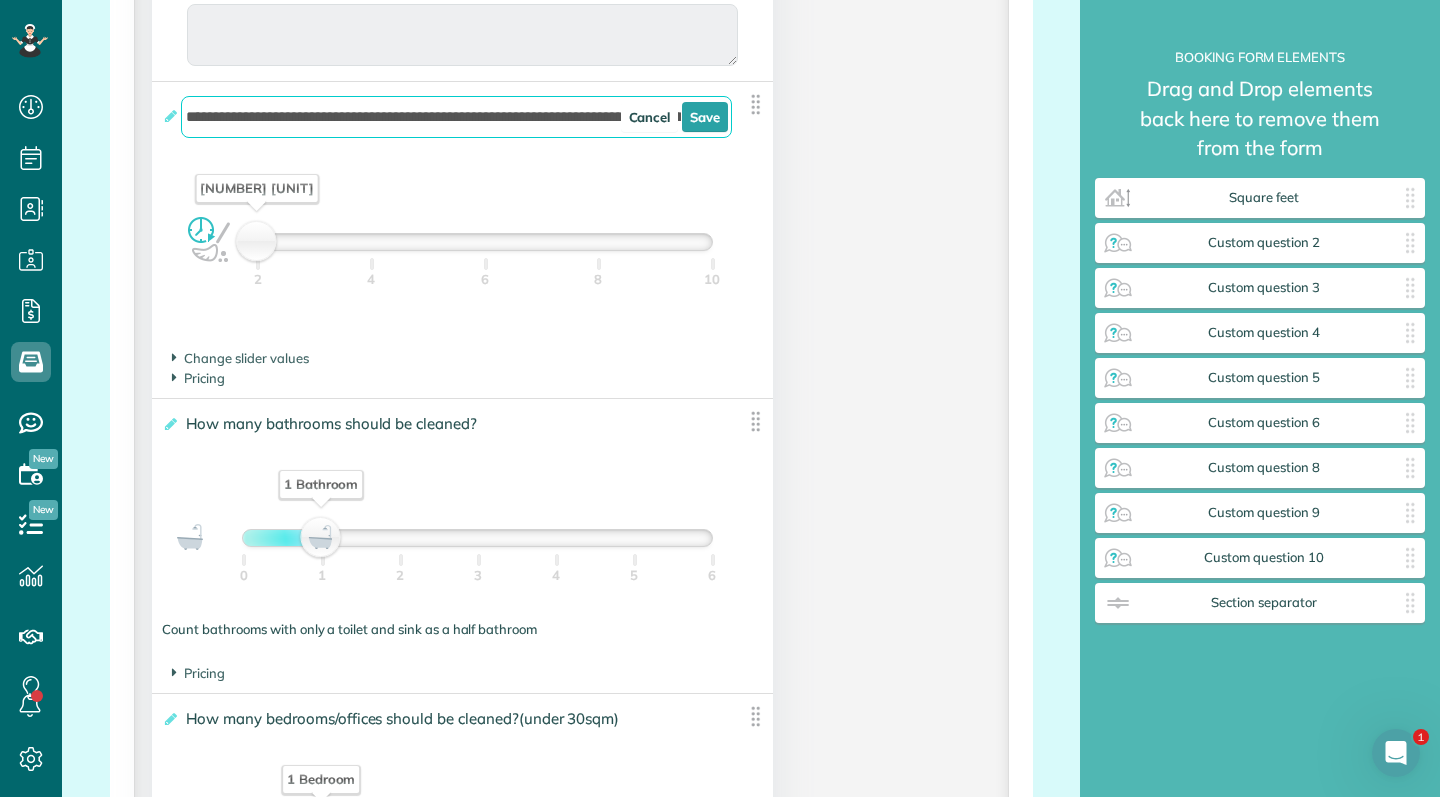 click on "**********" at bounding box center (456, 117) 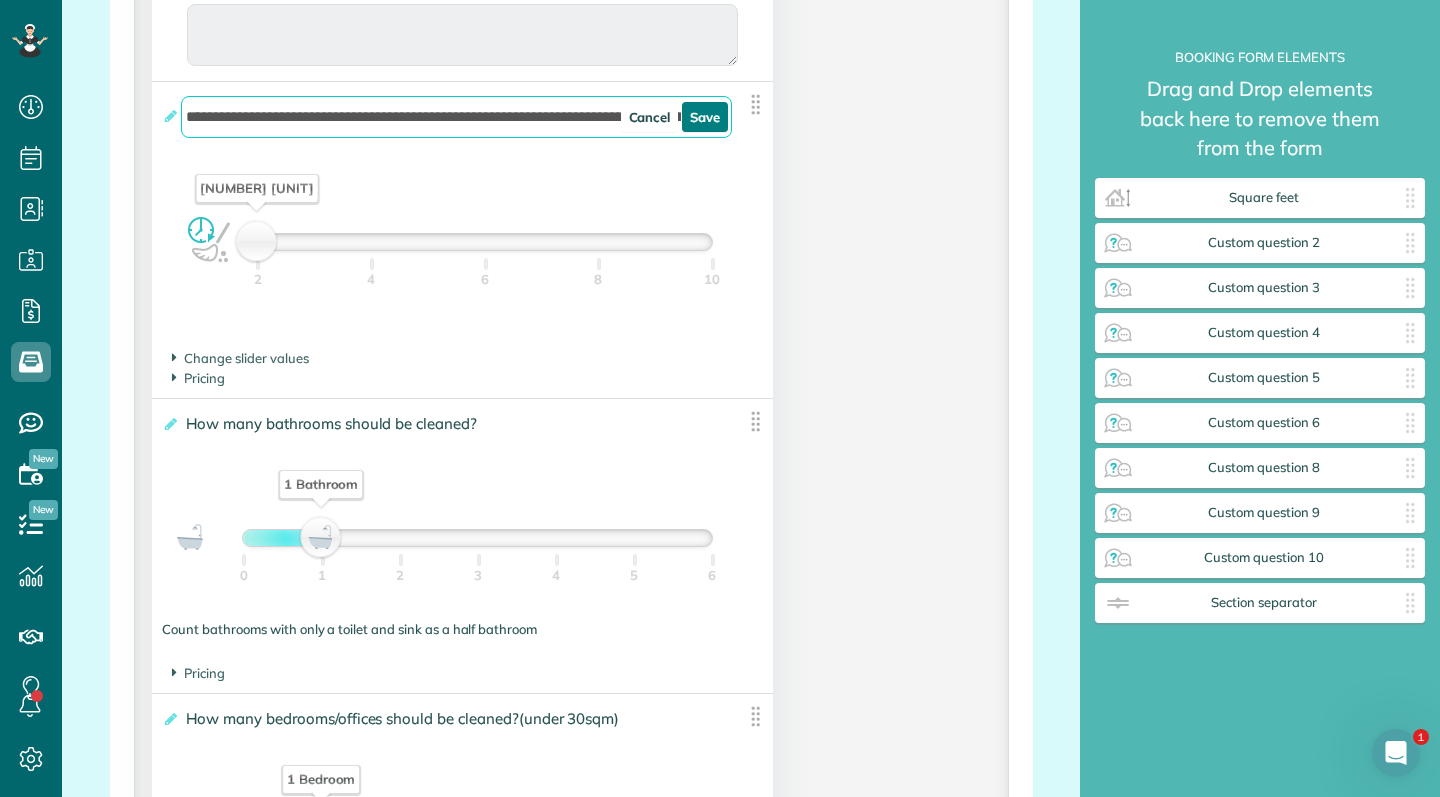 click on "Save" at bounding box center [705, 117] 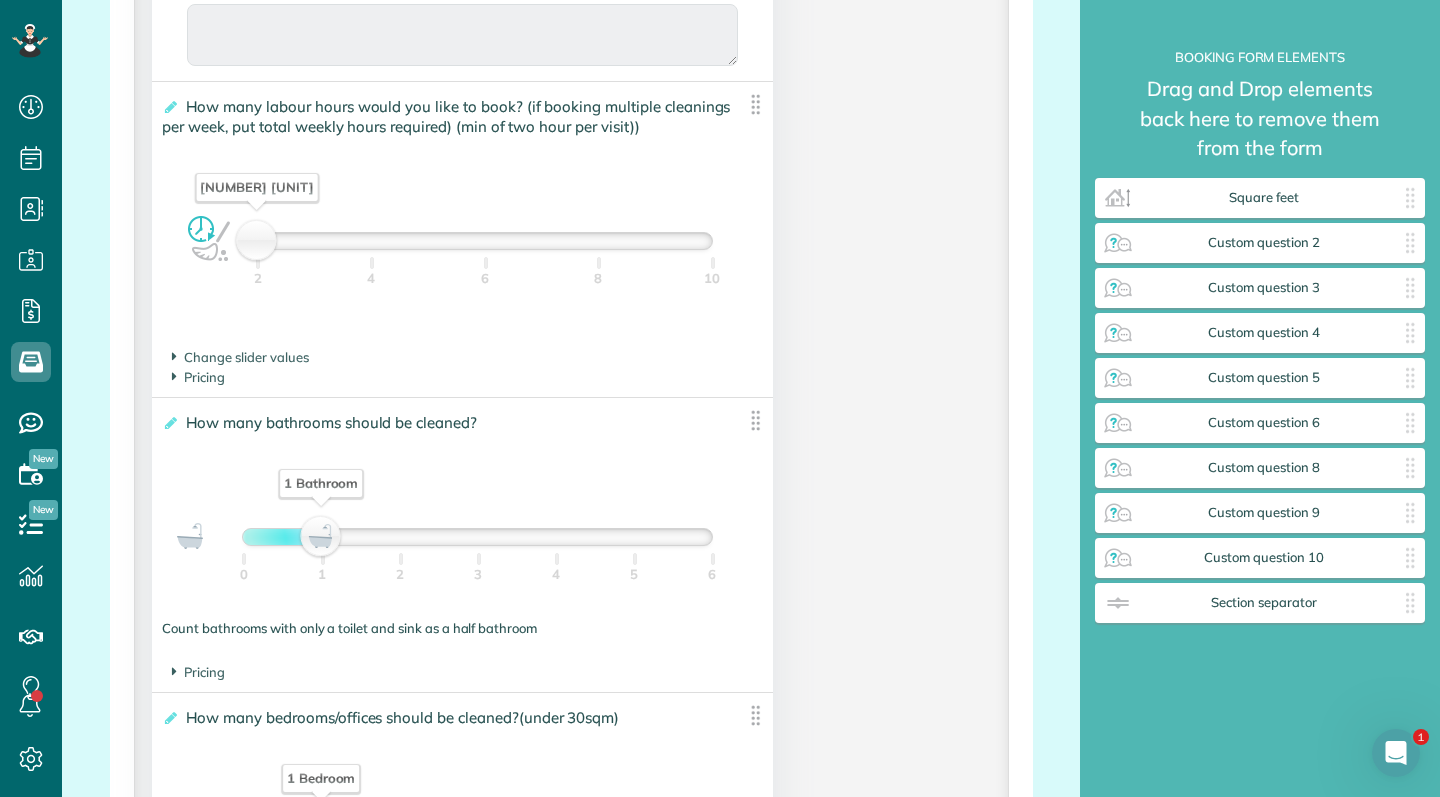 click on "How many labour hours would you like to book? (if booking multiple cleanings per week, put total weekly hours required) (min of two hour per visit))" at bounding box center [446, 116] 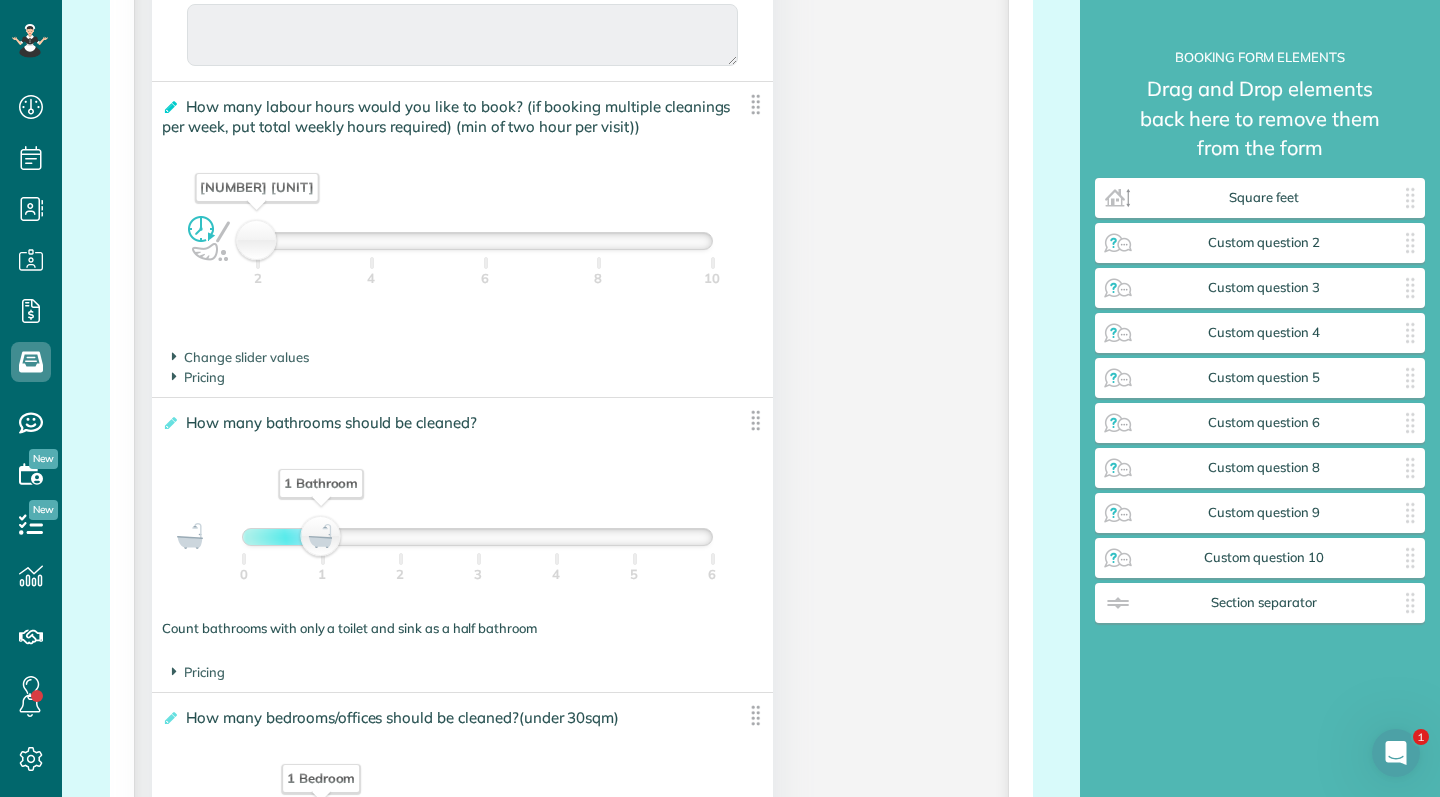 click at bounding box center [169, 107] 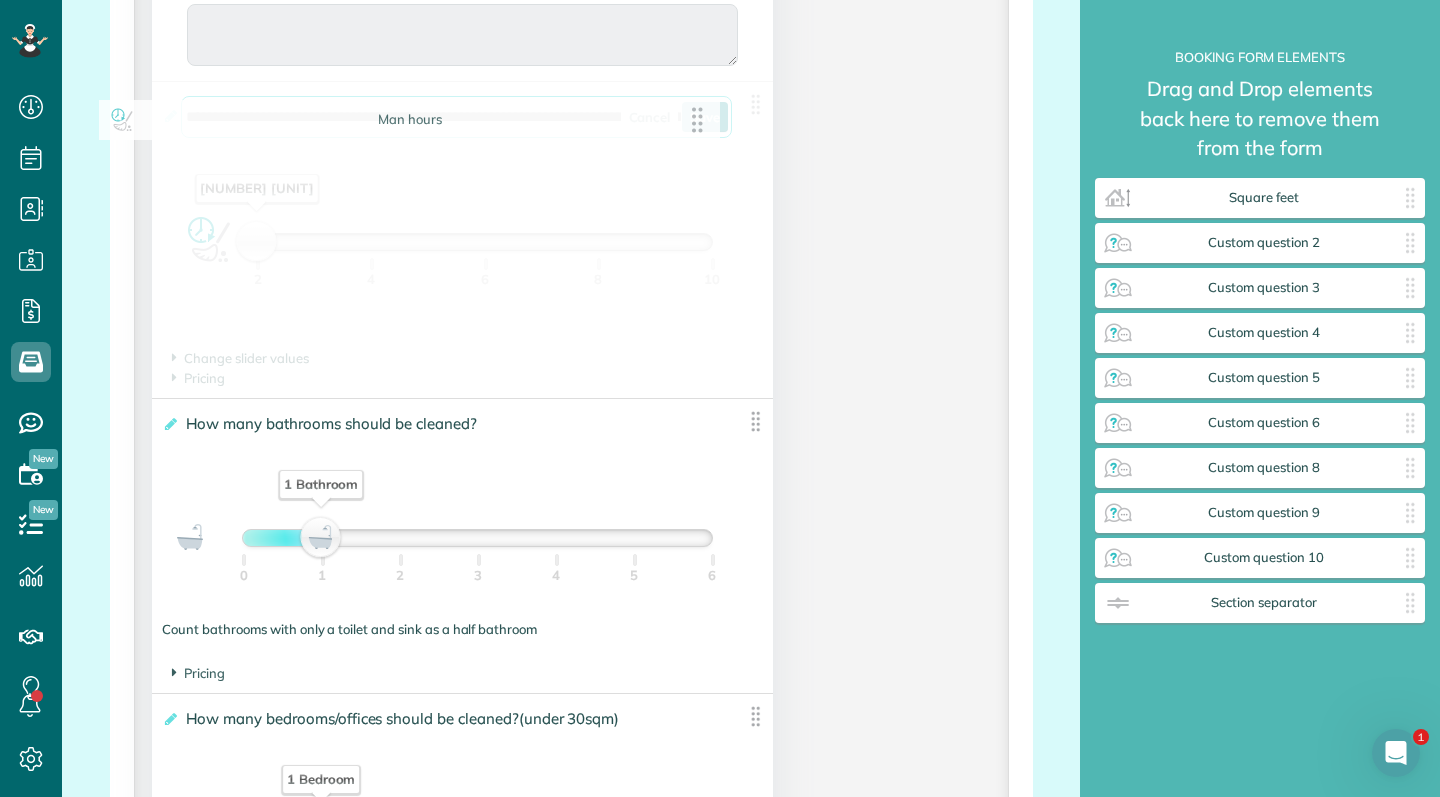 drag, startPoint x: 502, startPoint y: 115, endPoint x: 558, endPoint y: 119, distance: 56.142673 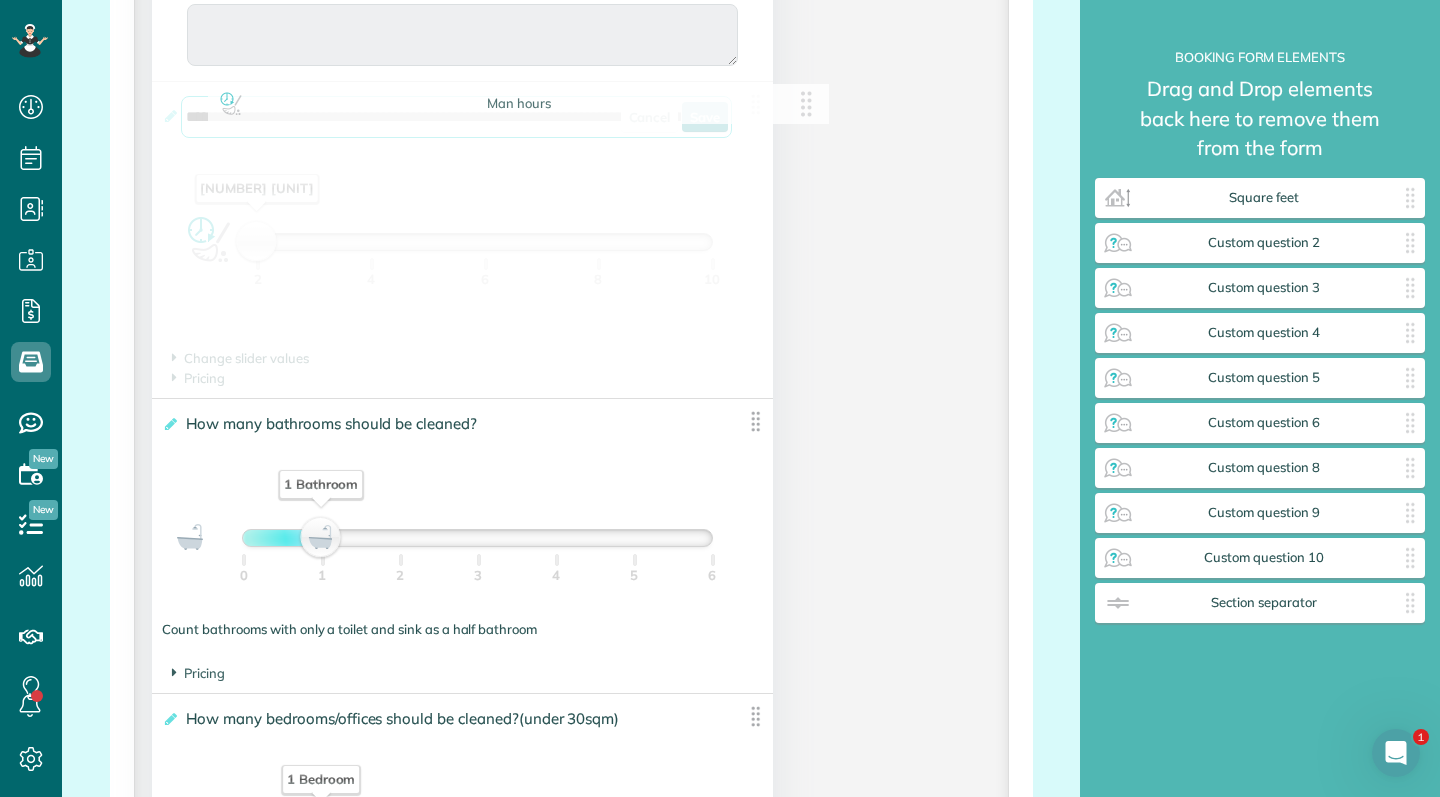 drag, startPoint x: 554, startPoint y: 111, endPoint x: 670, endPoint y: 130, distance: 117.54574 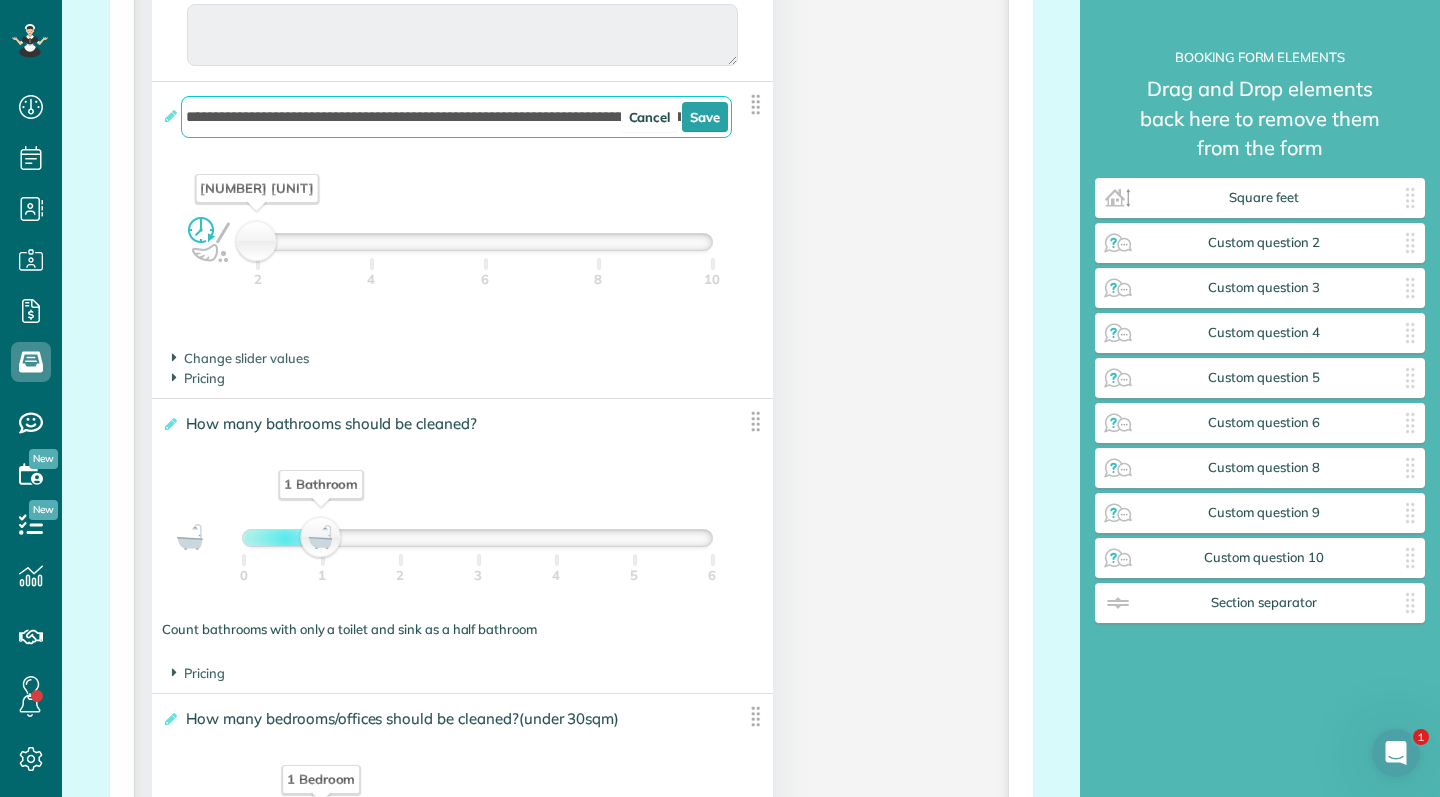 type on "**********" 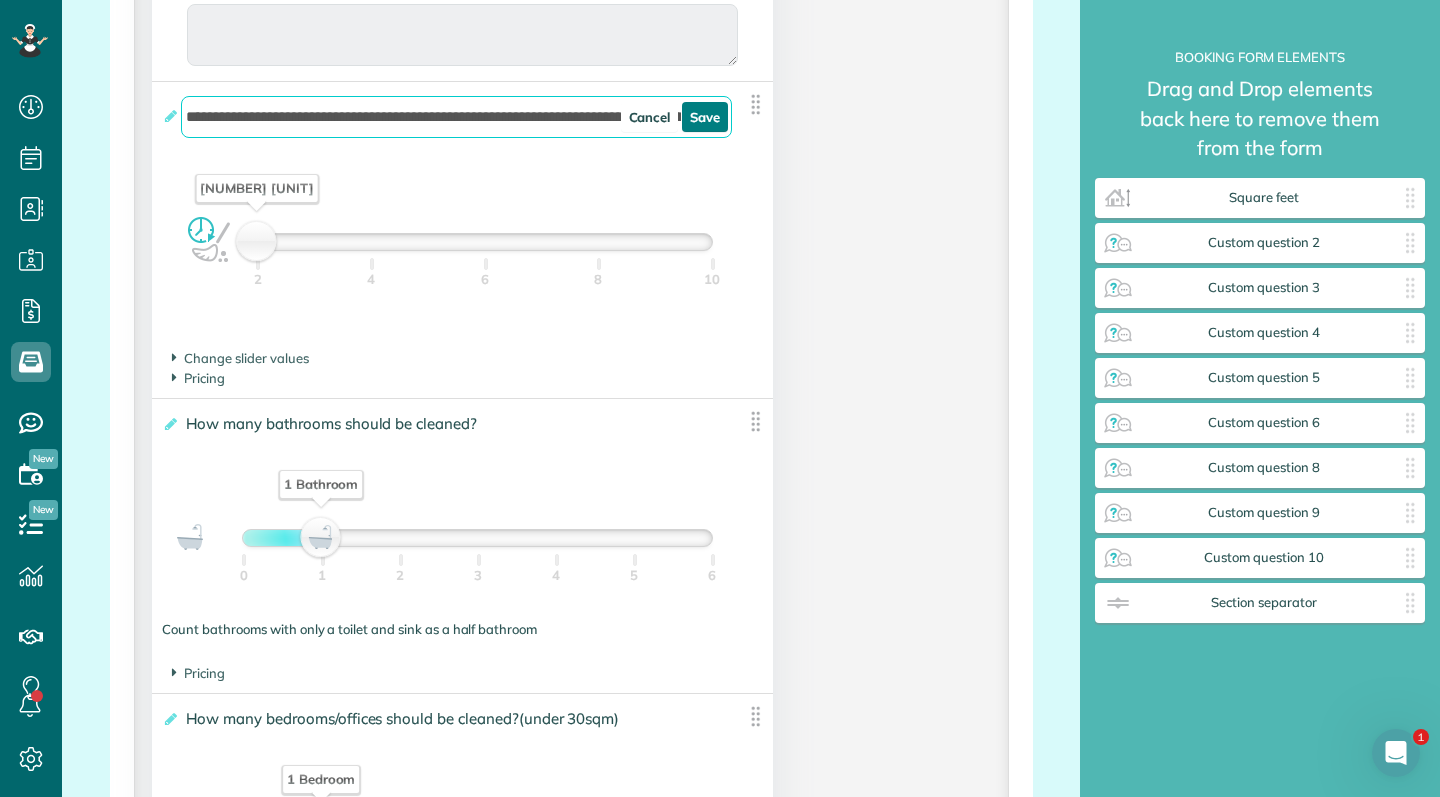 click on "Save" at bounding box center [705, 117] 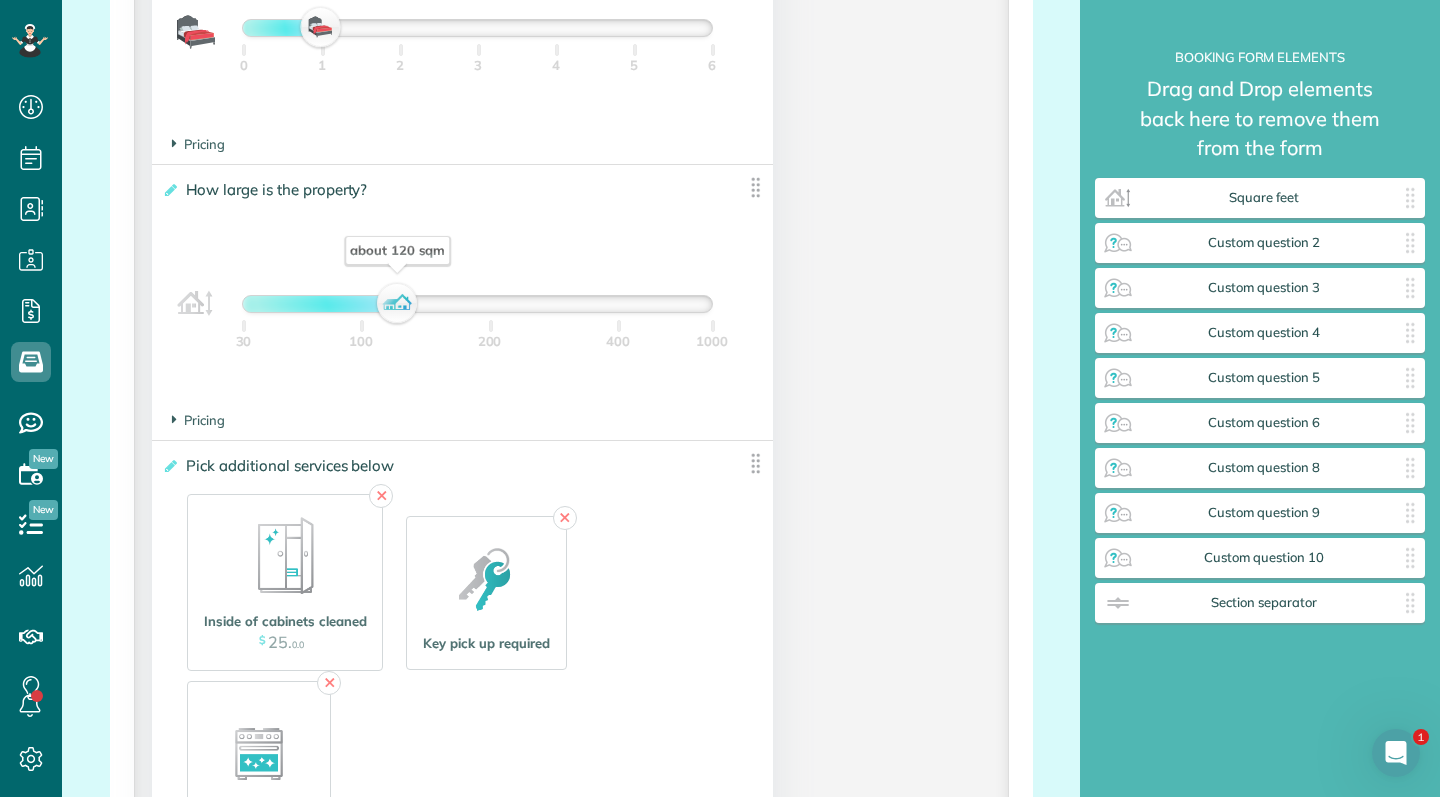 scroll, scrollTop: 2286, scrollLeft: 0, axis: vertical 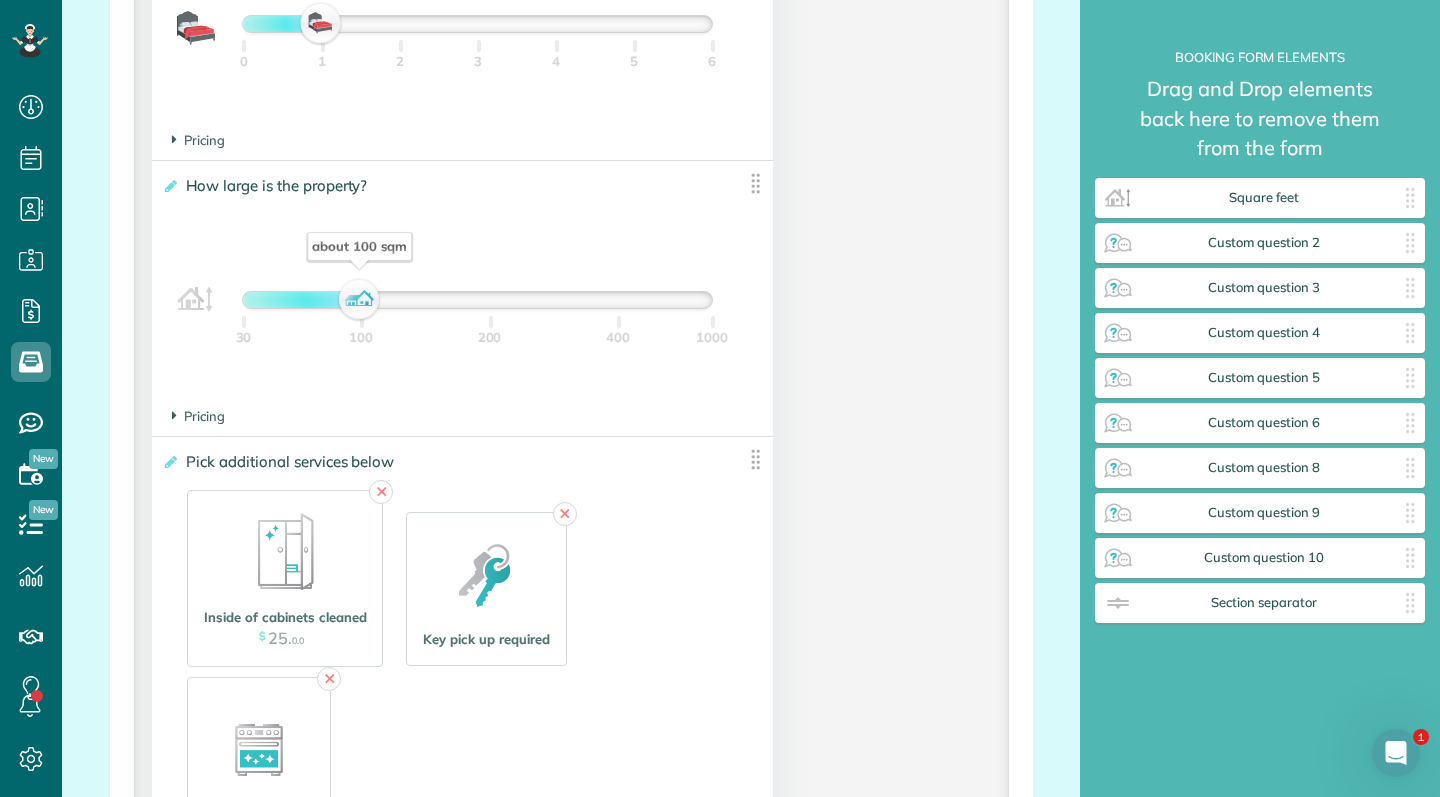 drag, startPoint x: 397, startPoint y: 298, endPoint x: 359, endPoint y: 301, distance: 38.118237 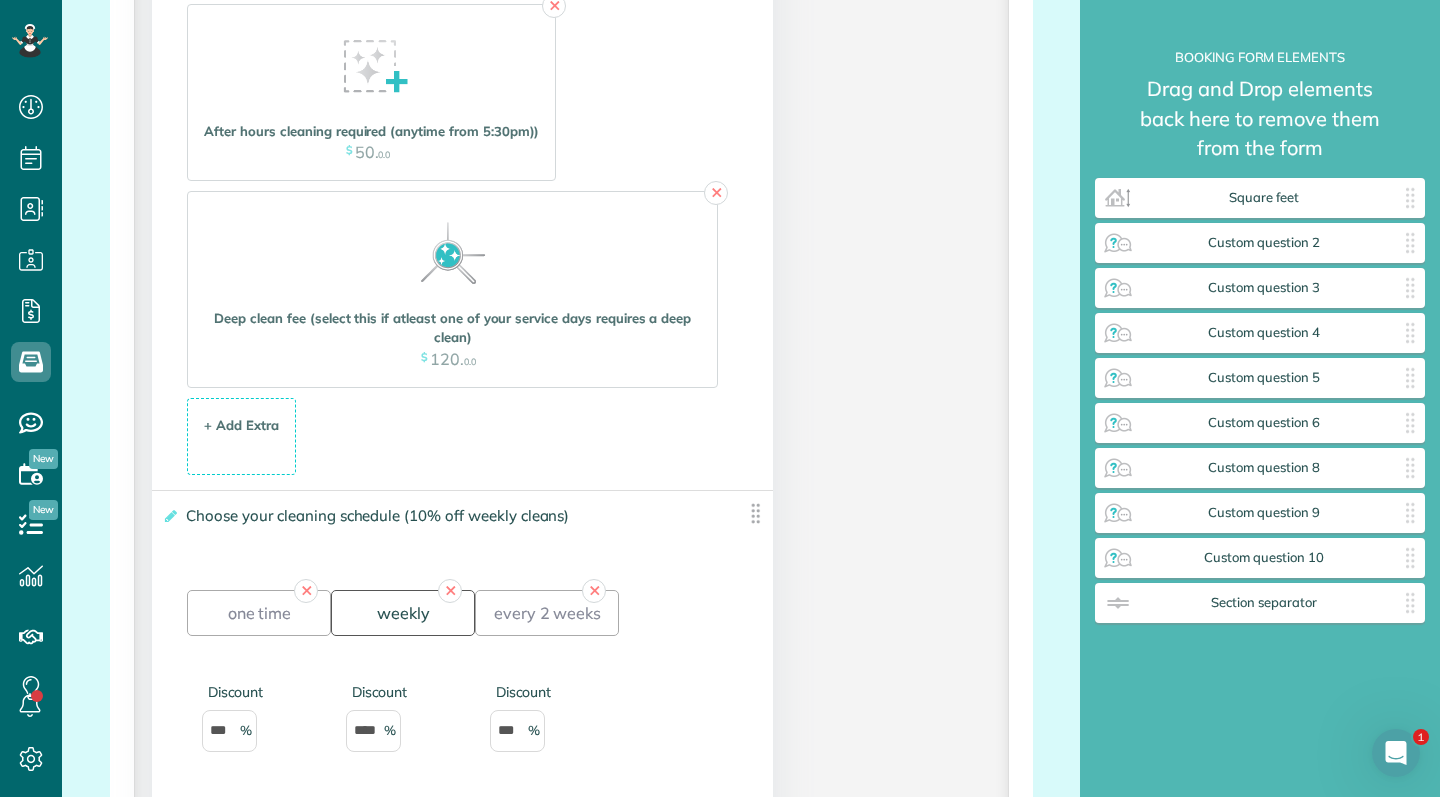 scroll, scrollTop: 3172, scrollLeft: 0, axis: vertical 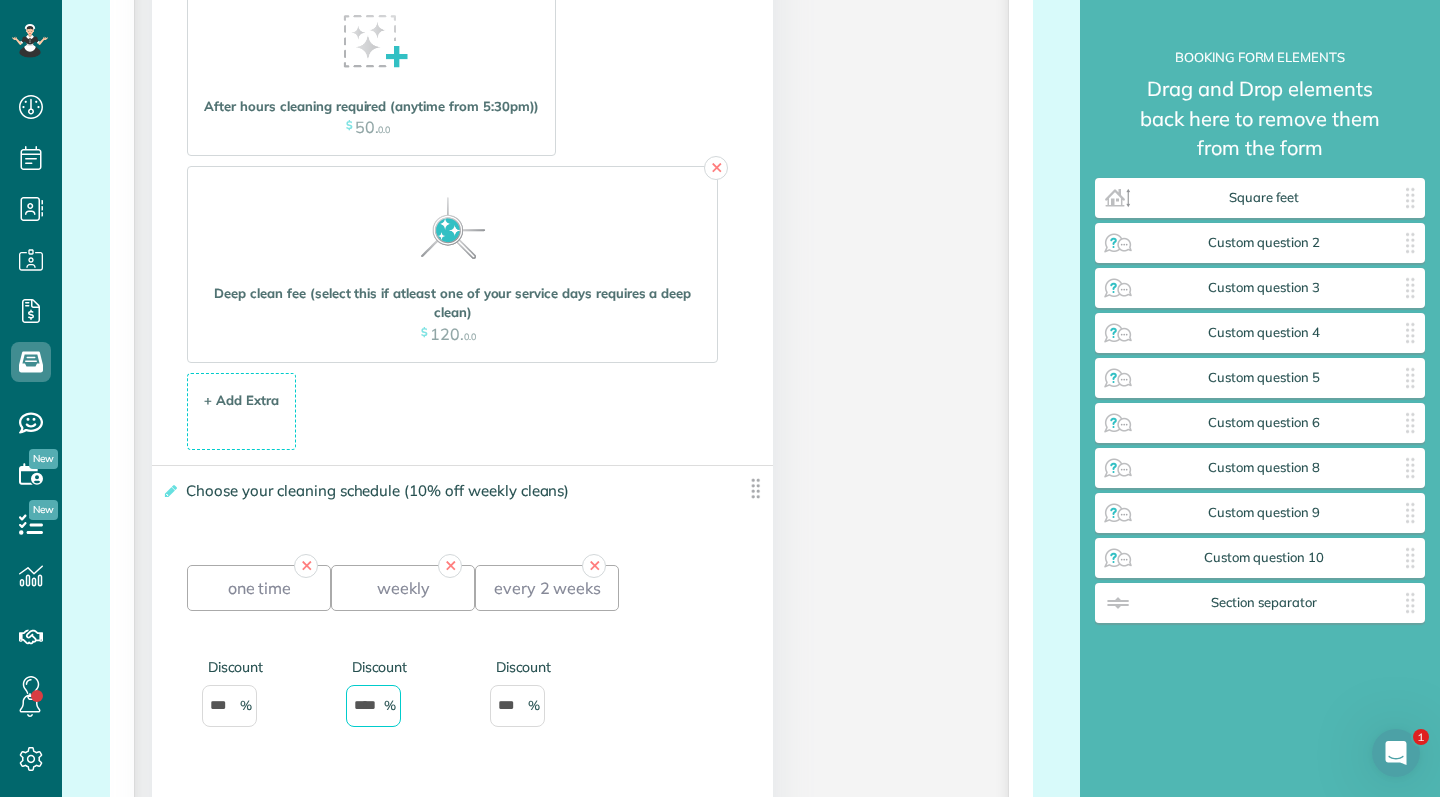 click on "****" at bounding box center (373, 706) 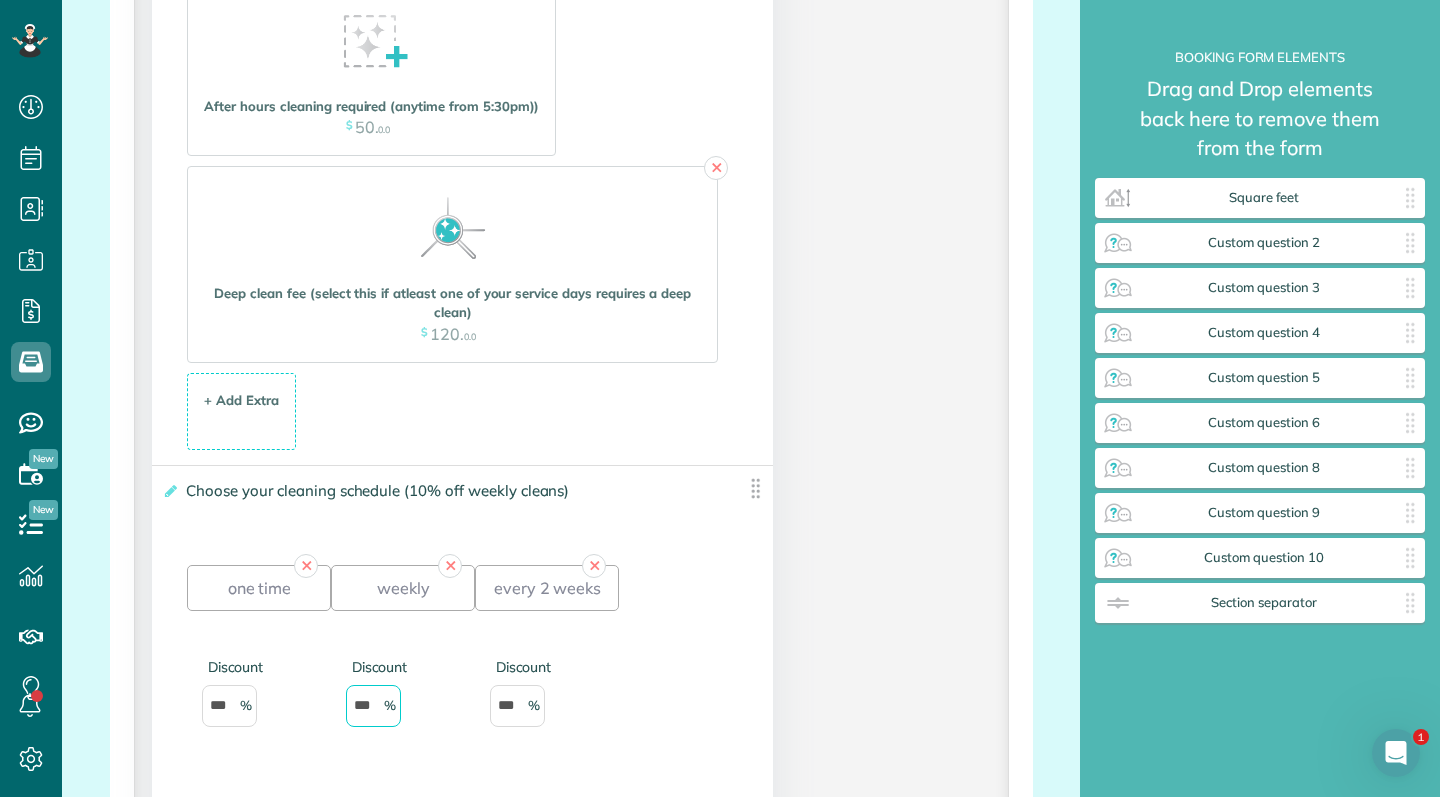 click on "+ Add Option.." at bounding box center [531, 925] 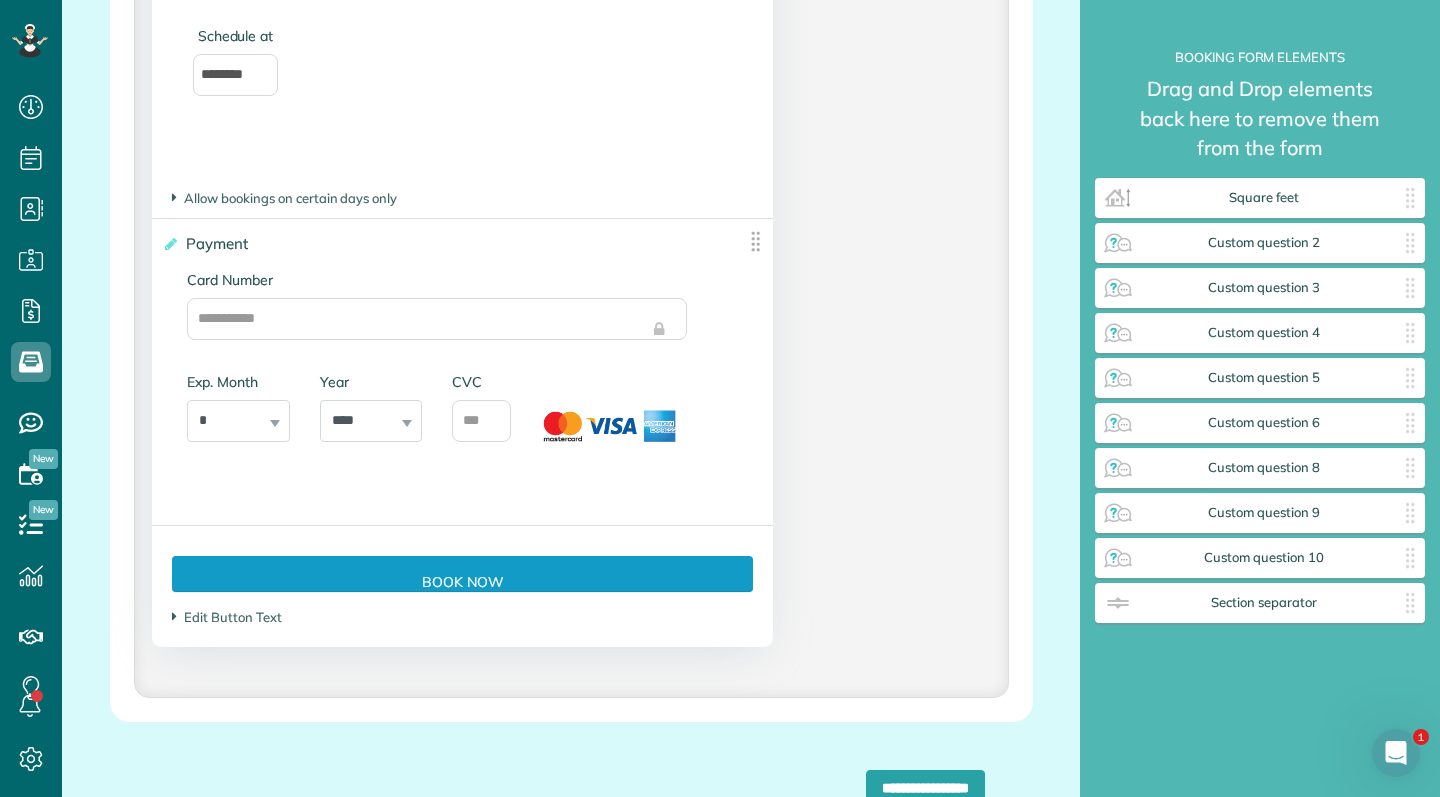 scroll, scrollTop: 5781, scrollLeft: 0, axis: vertical 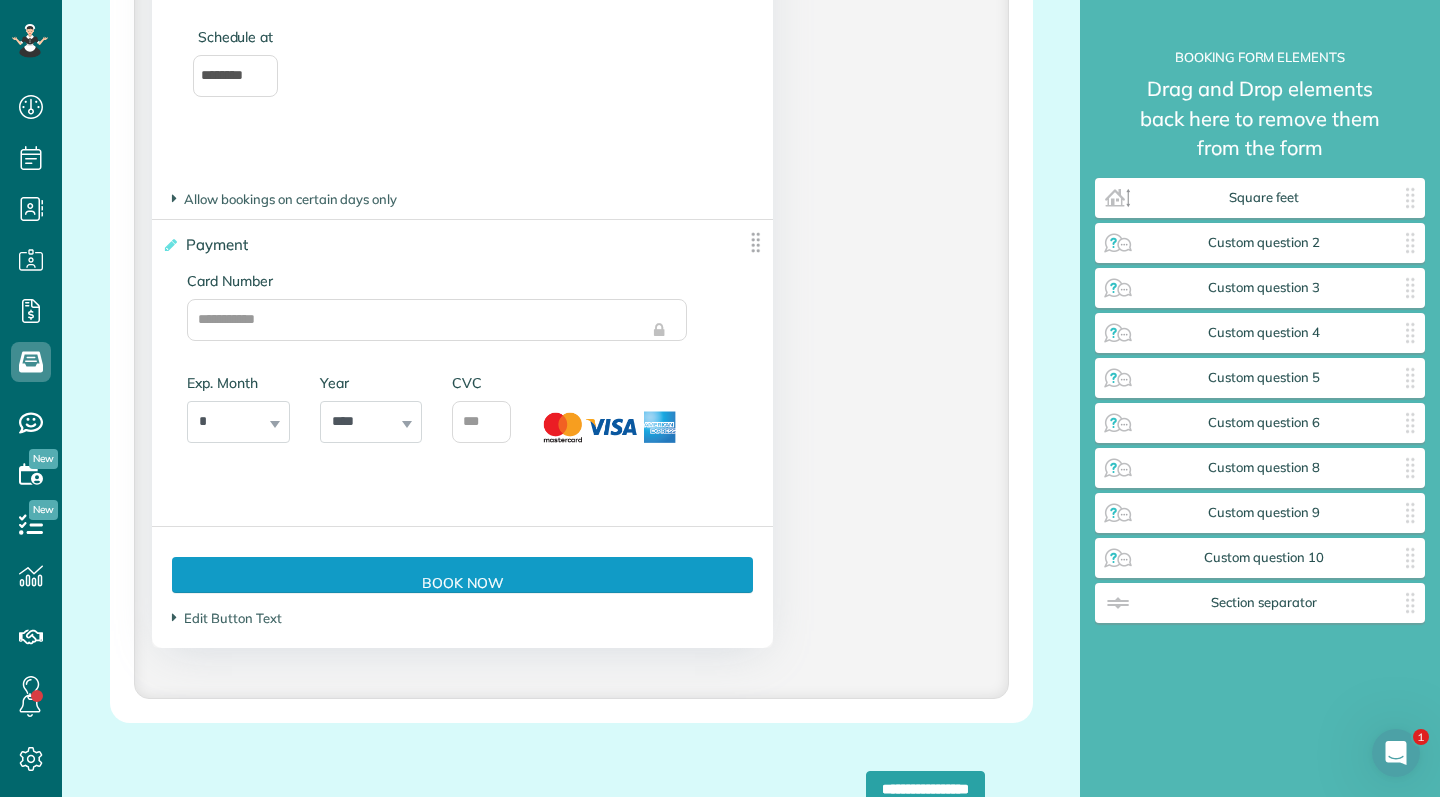 type on "***" 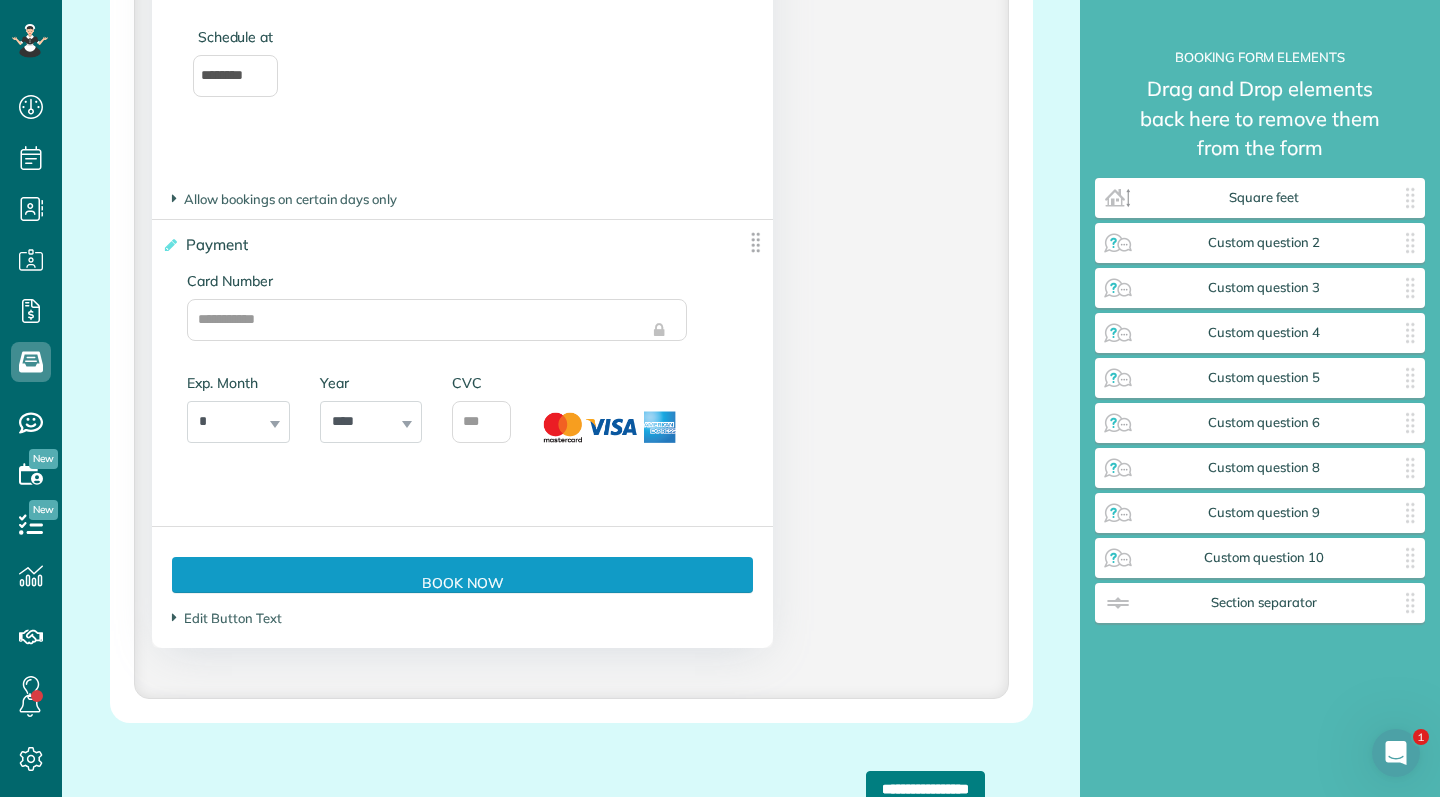click on "**********" at bounding box center [925, 789] 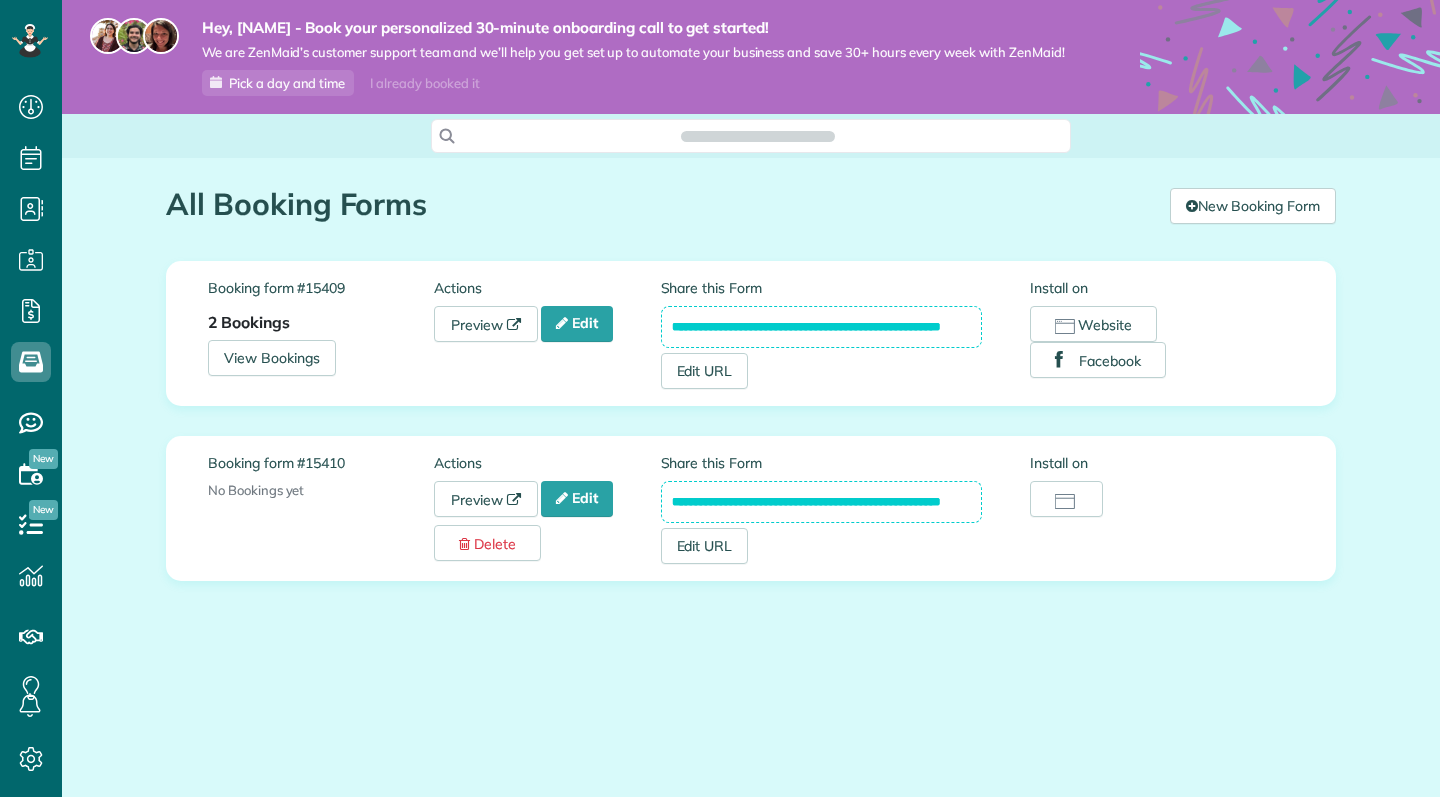 scroll, scrollTop: 0, scrollLeft: 0, axis: both 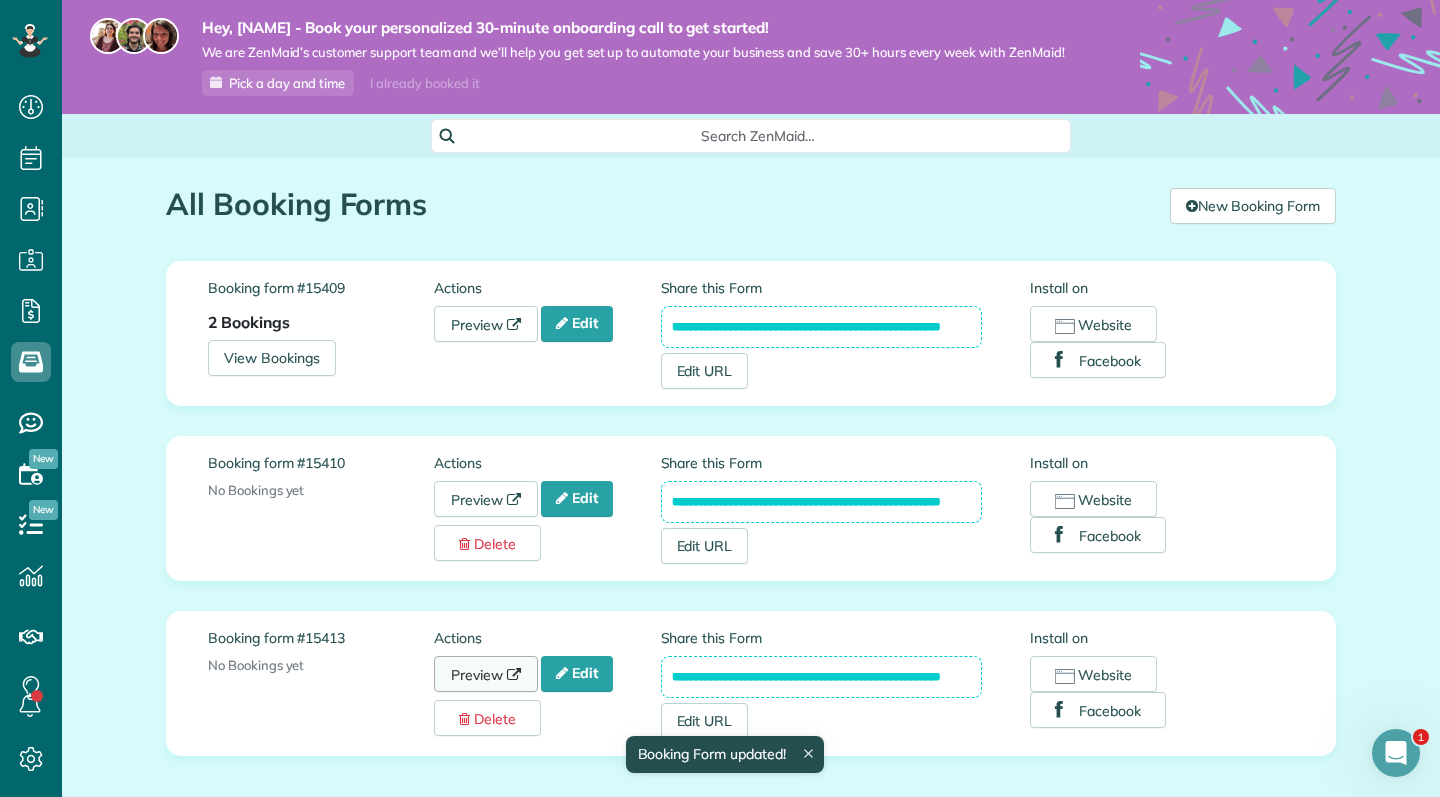 click on "Preview" at bounding box center (486, 674) 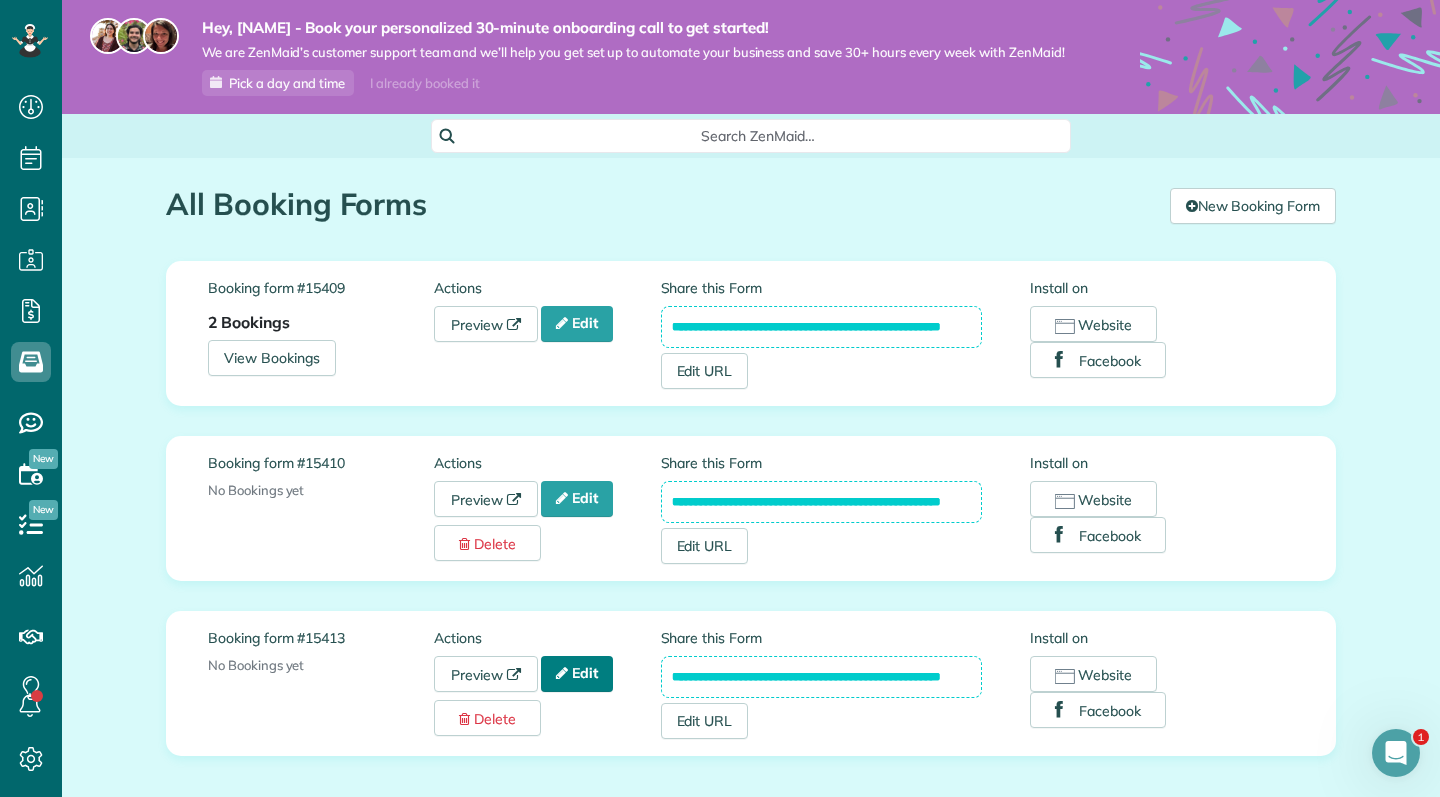 click on "Edit" at bounding box center (577, 674) 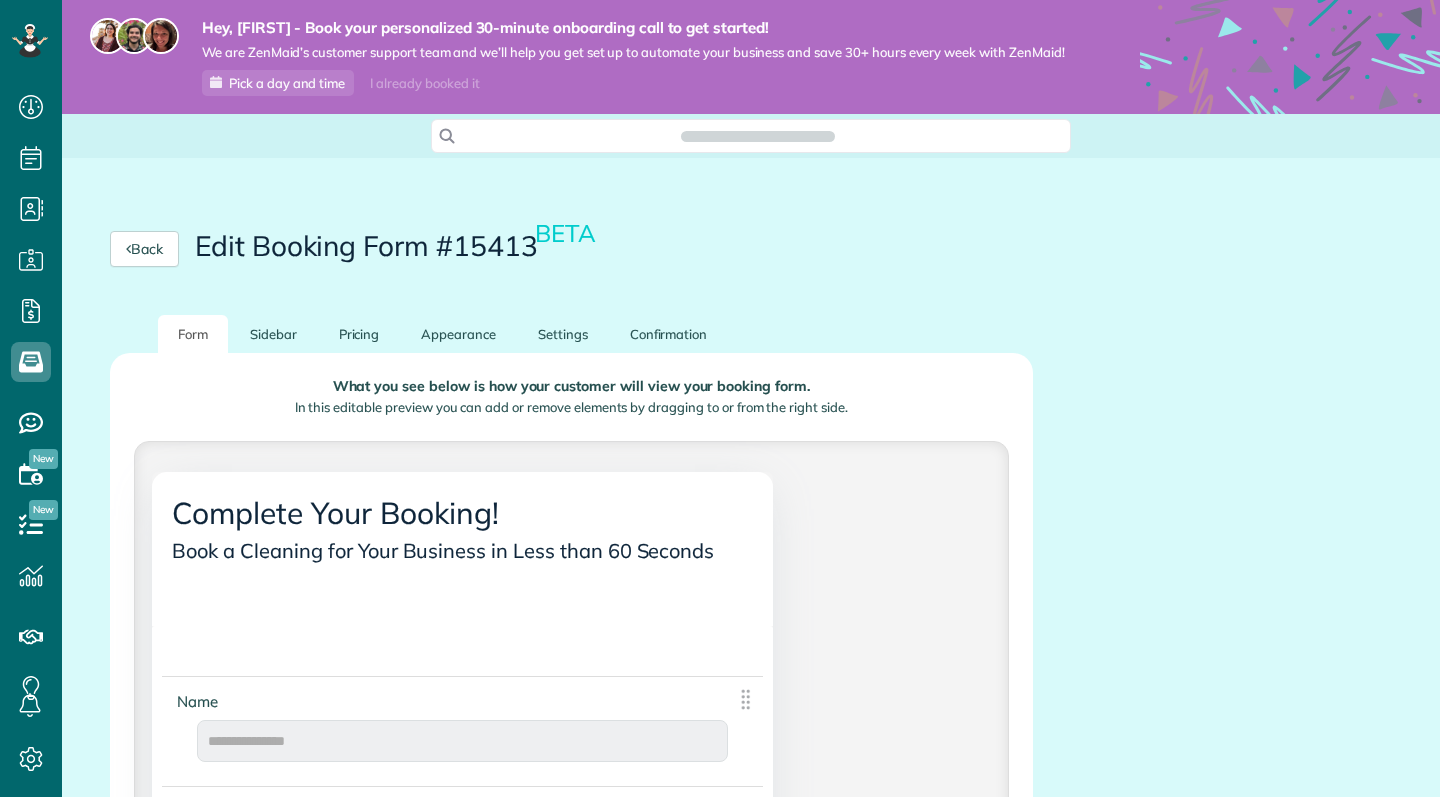 scroll, scrollTop: 0, scrollLeft: 0, axis: both 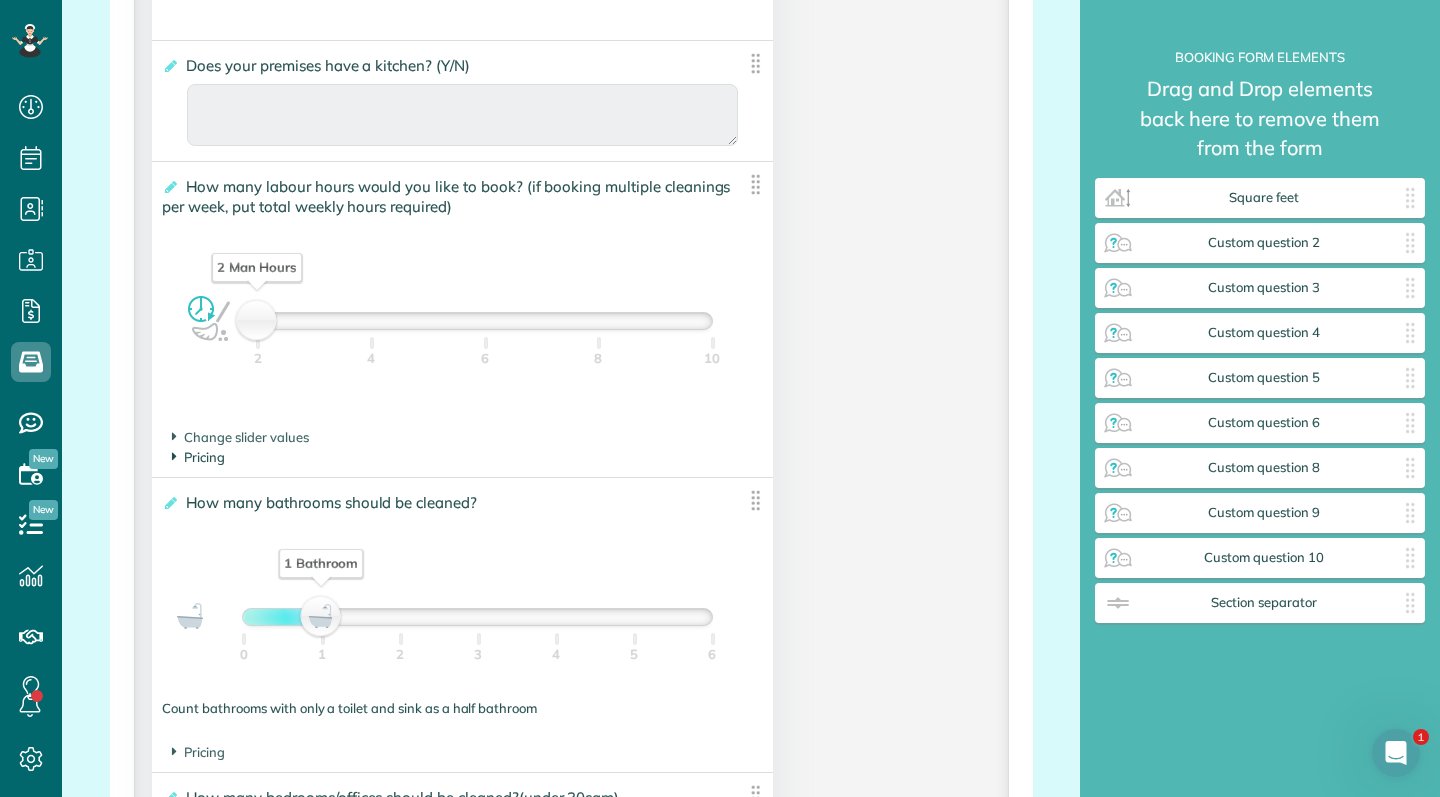 click on "Pricing" at bounding box center [198, 457] 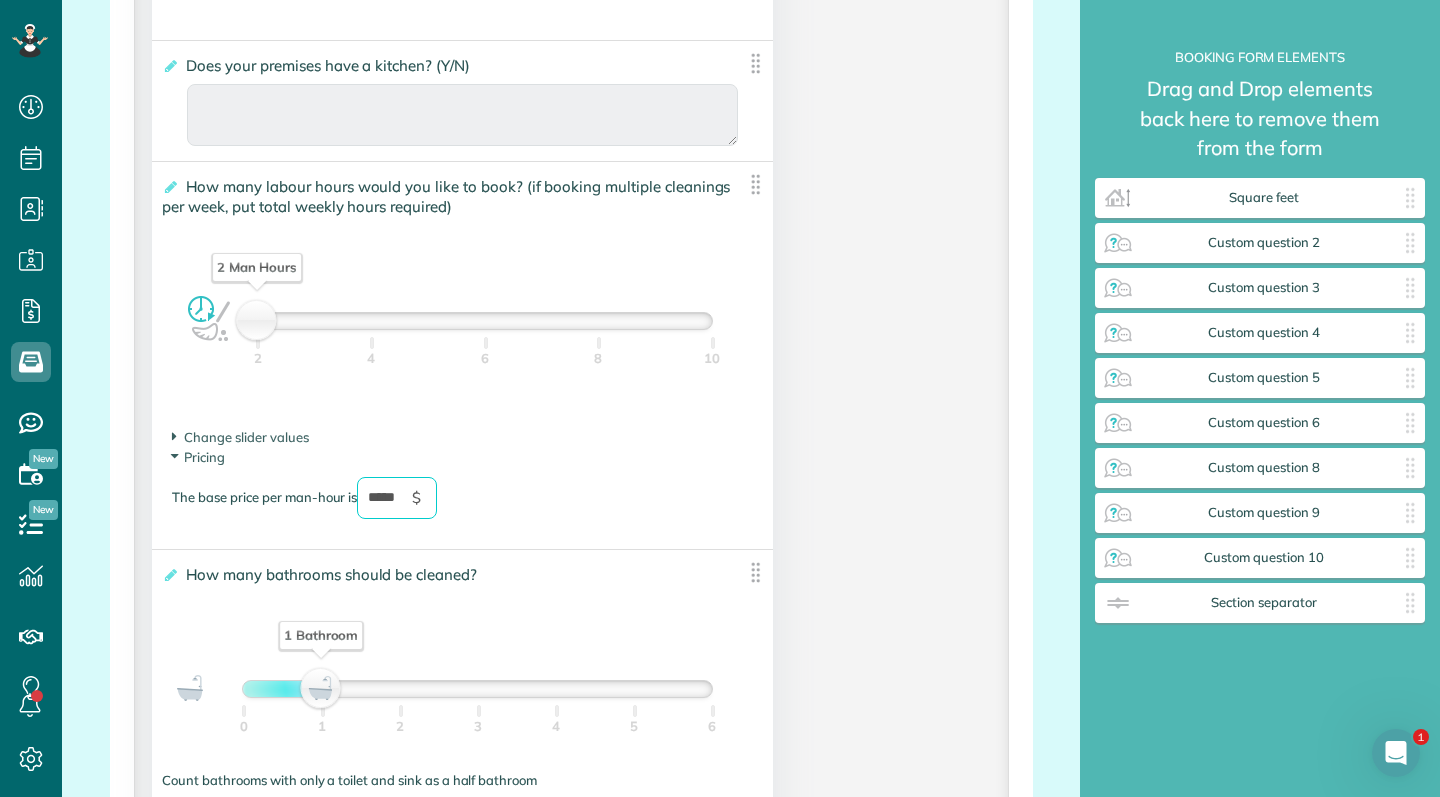 drag, startPoint x: 384, startPoint y: 500, endPoint x: 388, endPoint y: 511, distance: 11.7046995 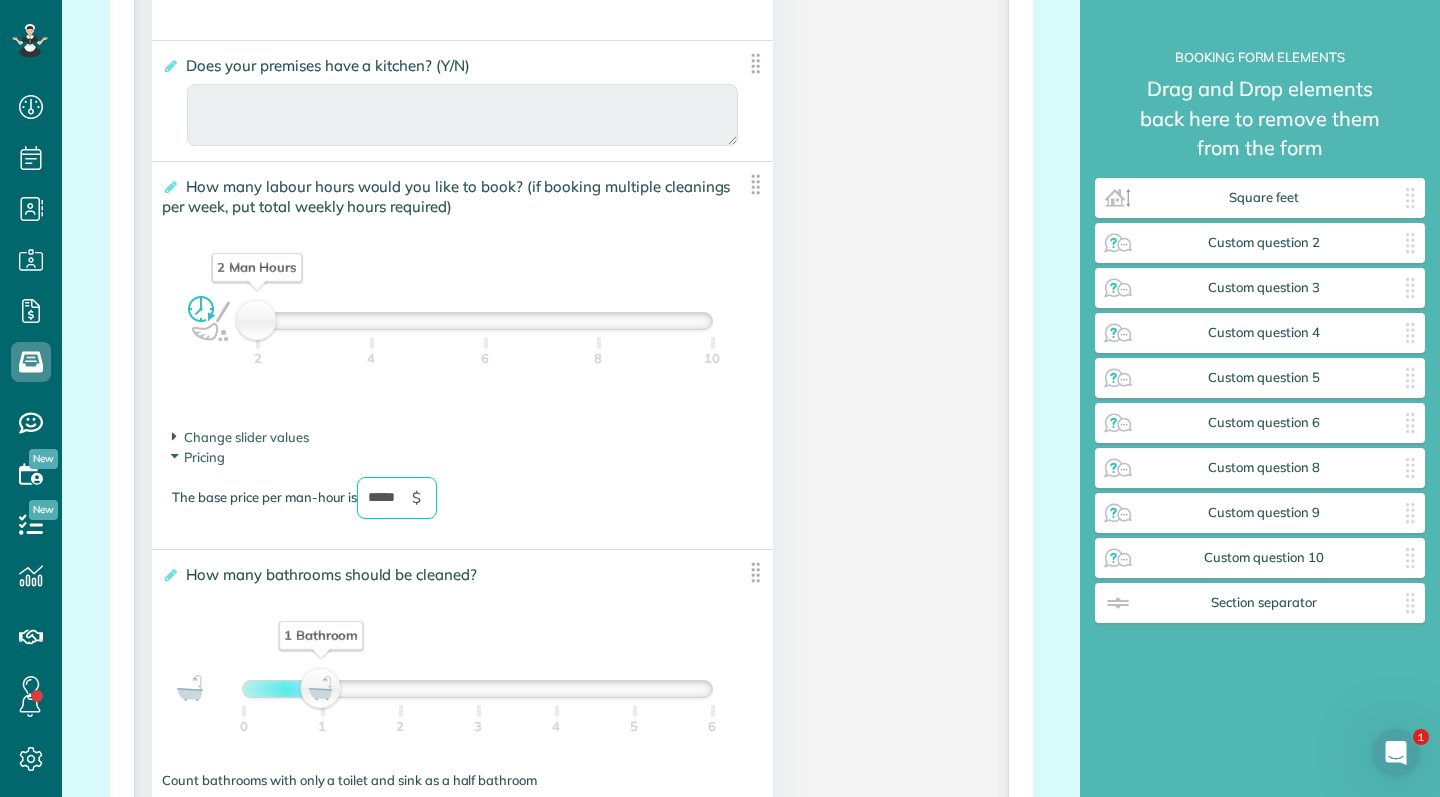 click on "*****" at bounding box center (397, 498) 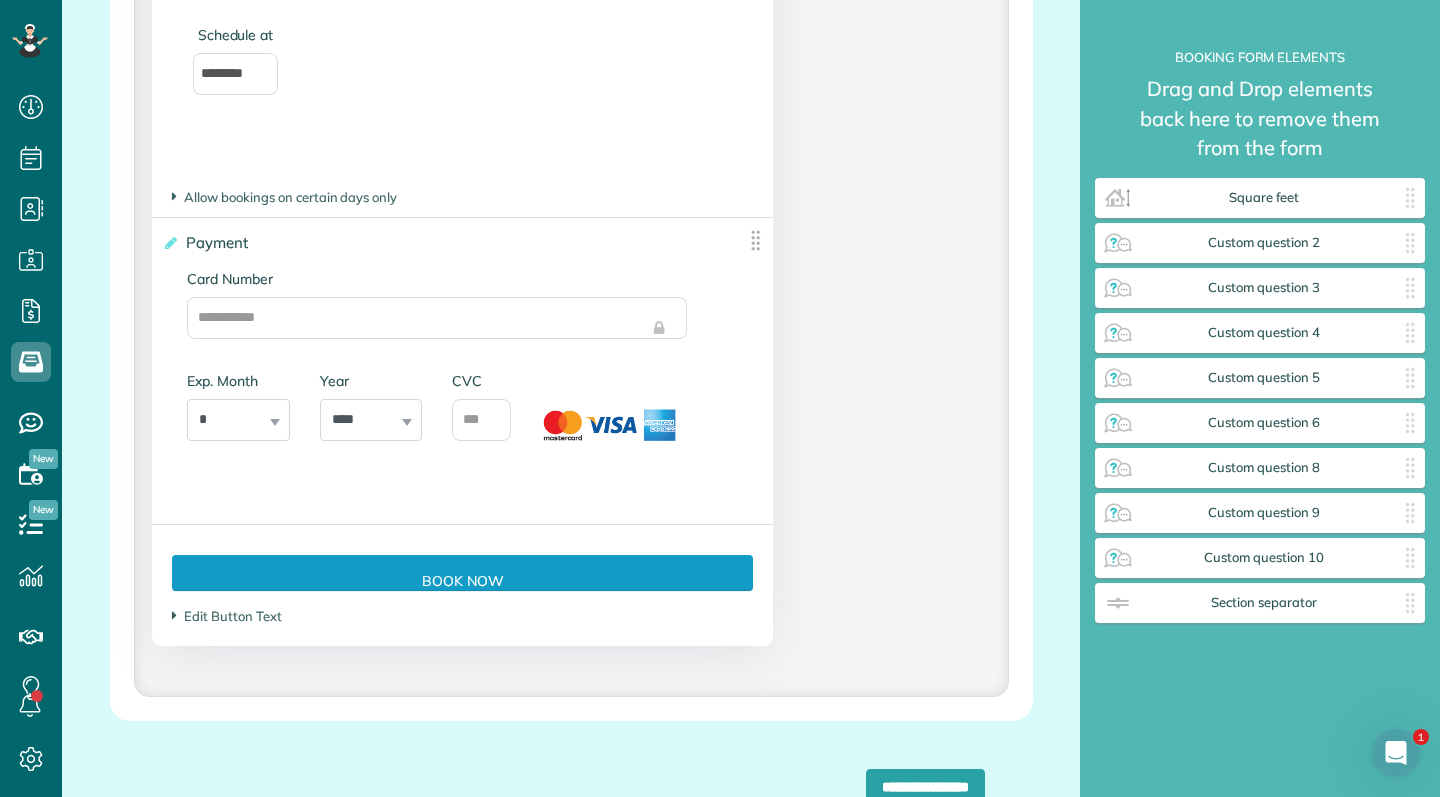 scroll, scrollTop: 5853, scrollLeft: 0, axis: vertical 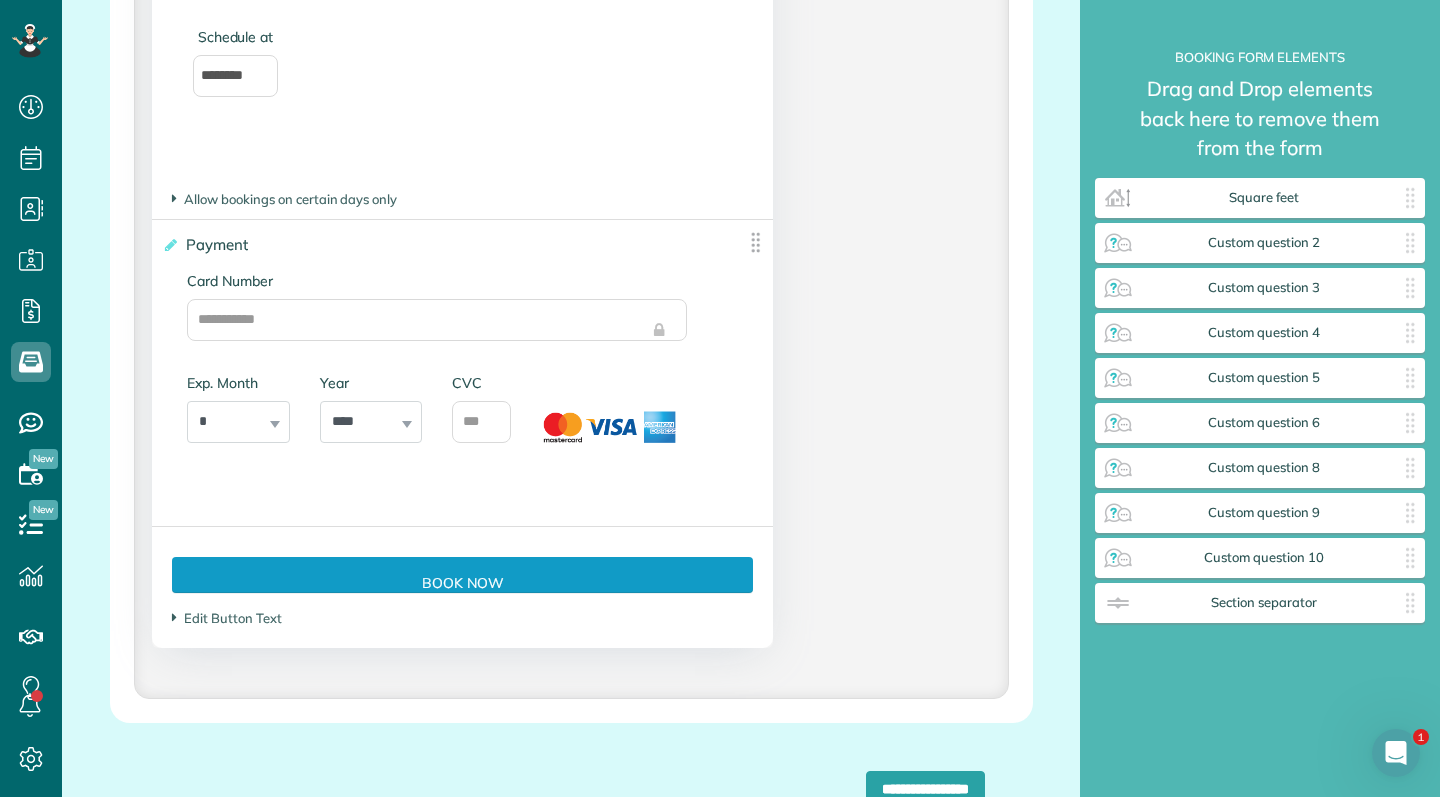 type on "*****" 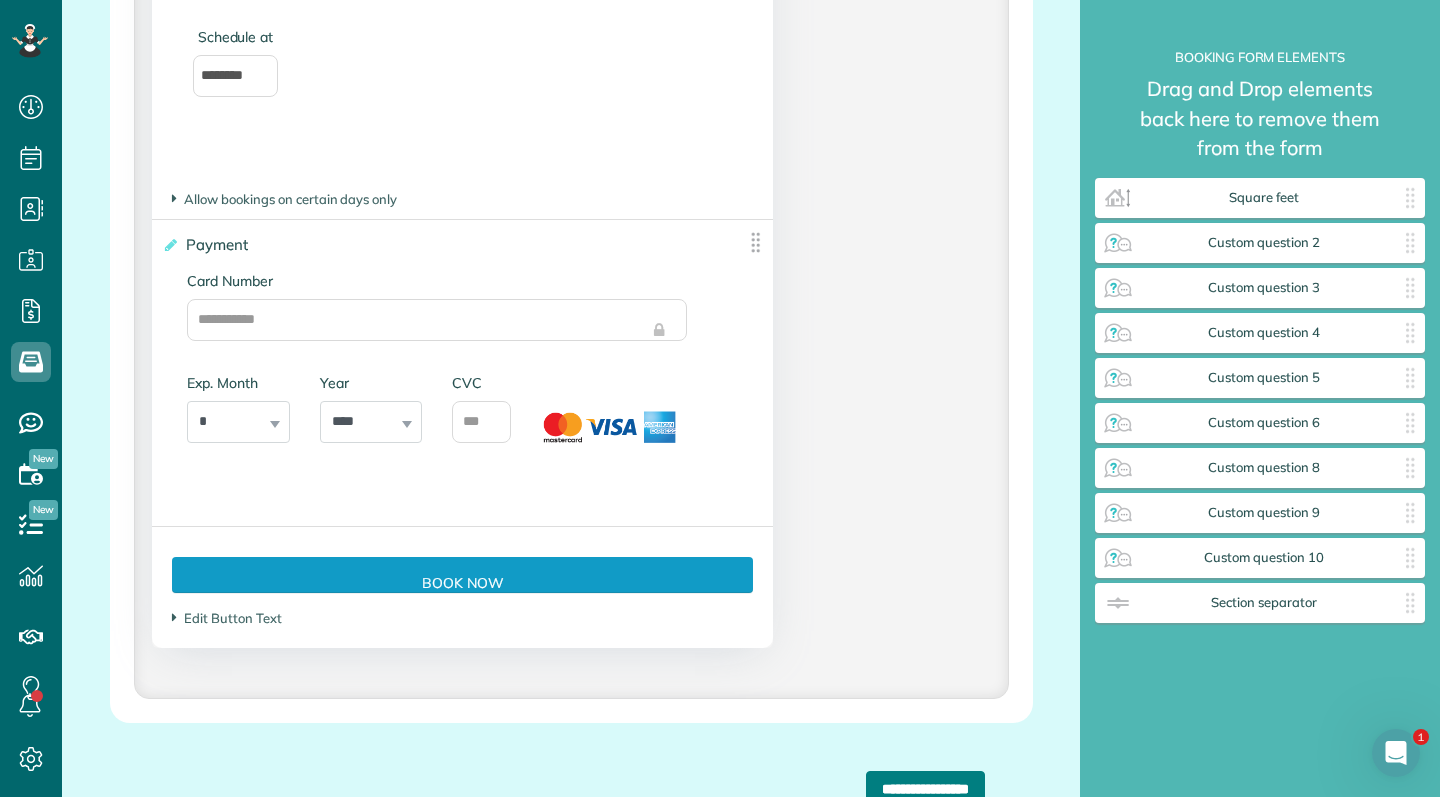 click on "**********" at bounding box center (925, 789) 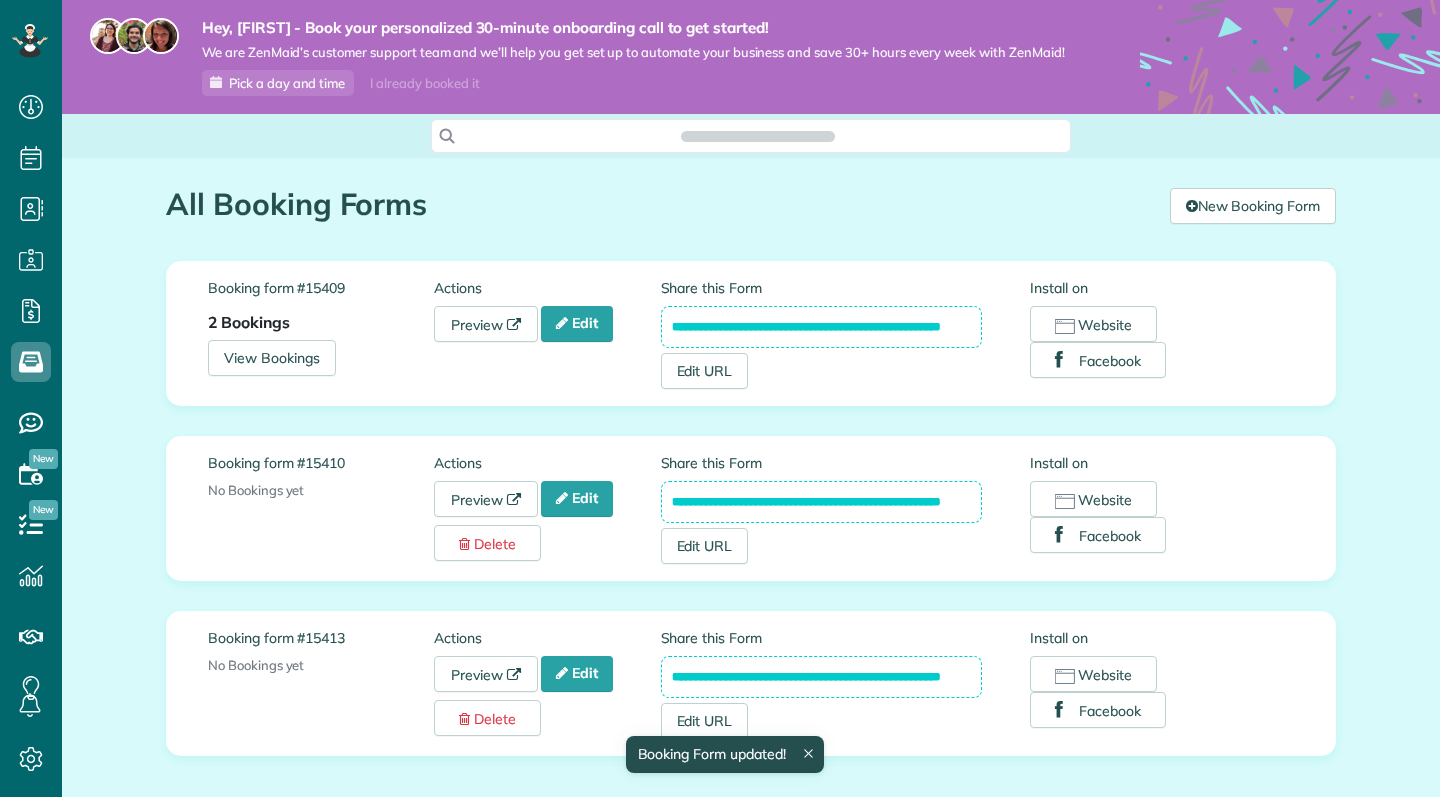 scroll, scrollTop: 0, scrollLeft: 0, axis: both 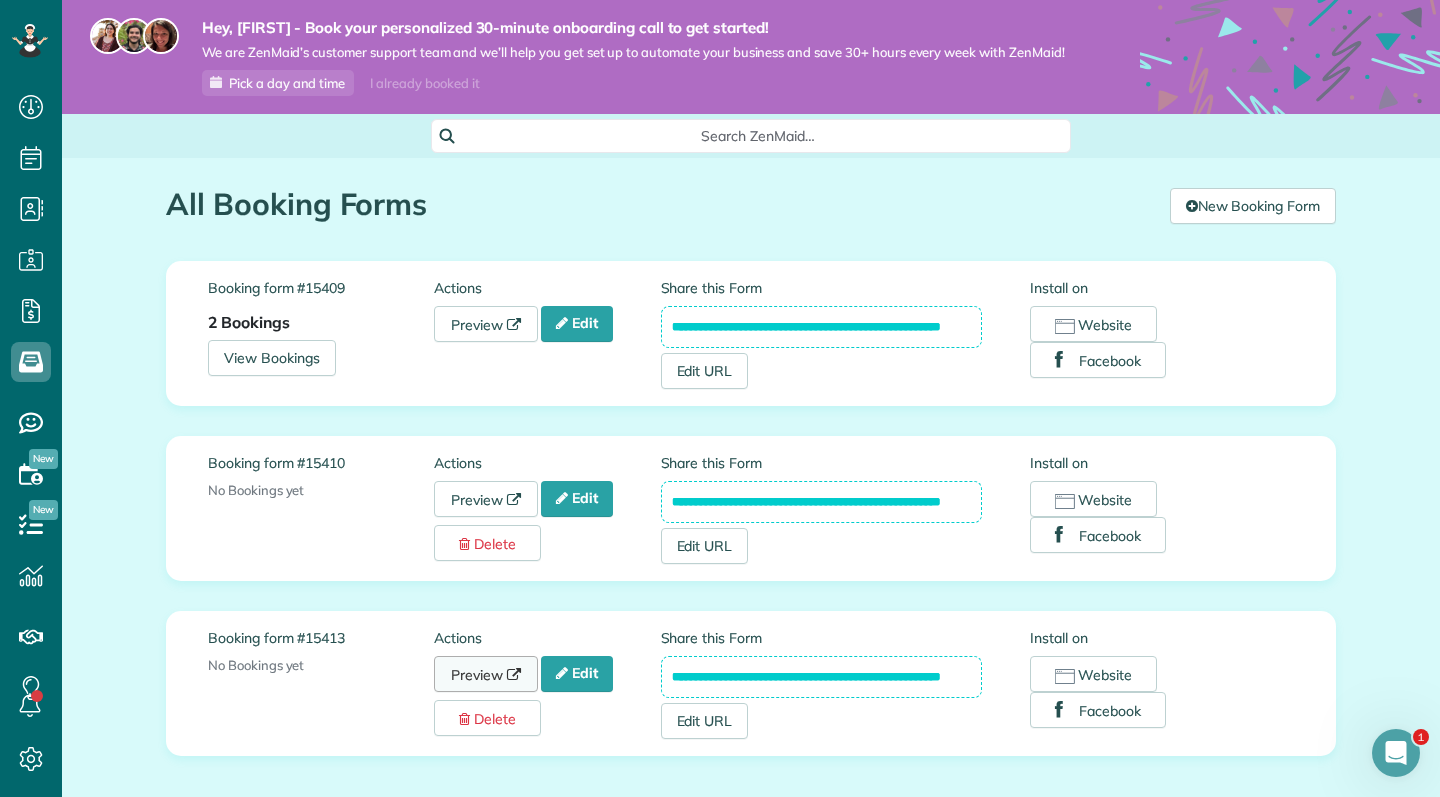 click on "Preview" at bounding box center (486, 674) 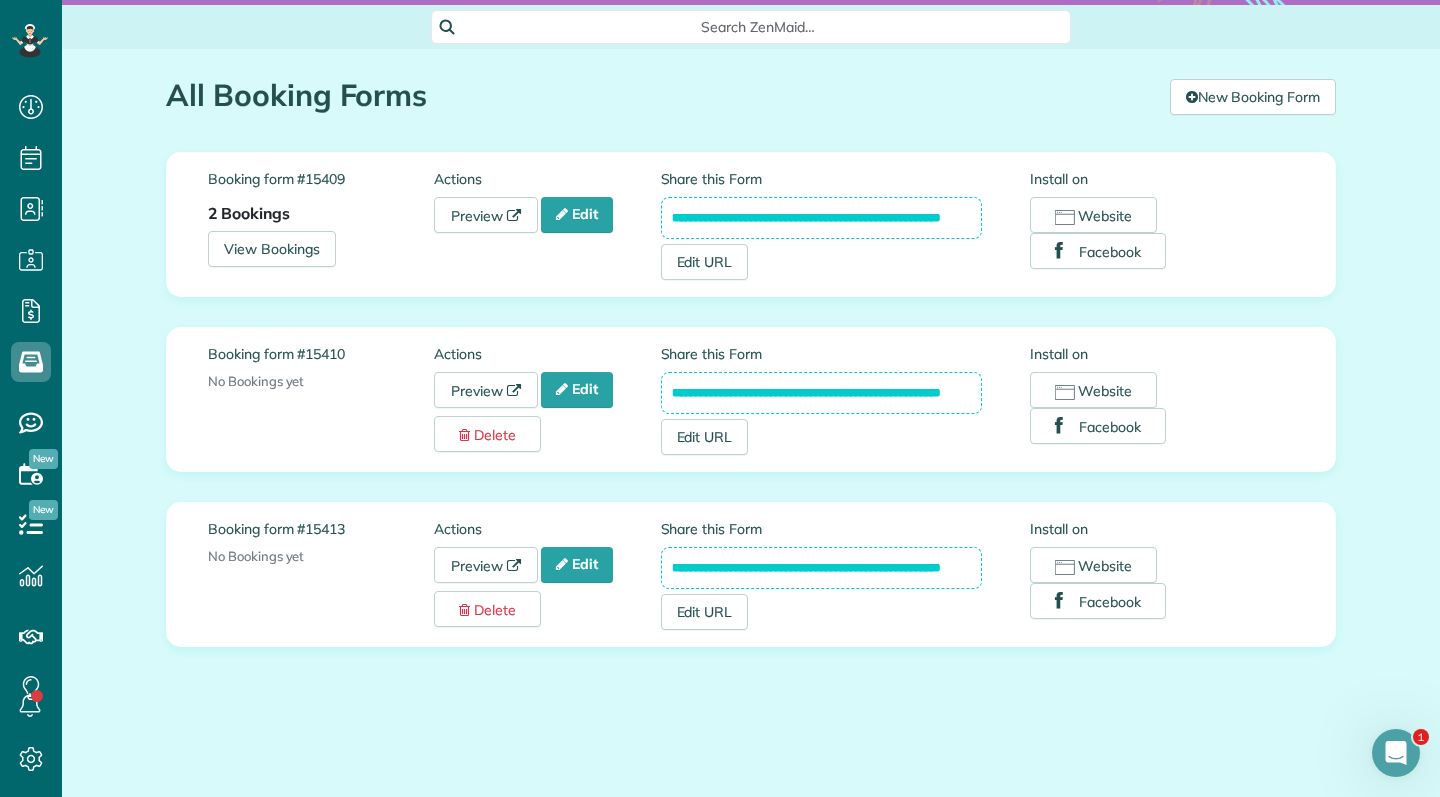 scroll, scrollTop: 108, scrollLeft: 0, axis: vertical 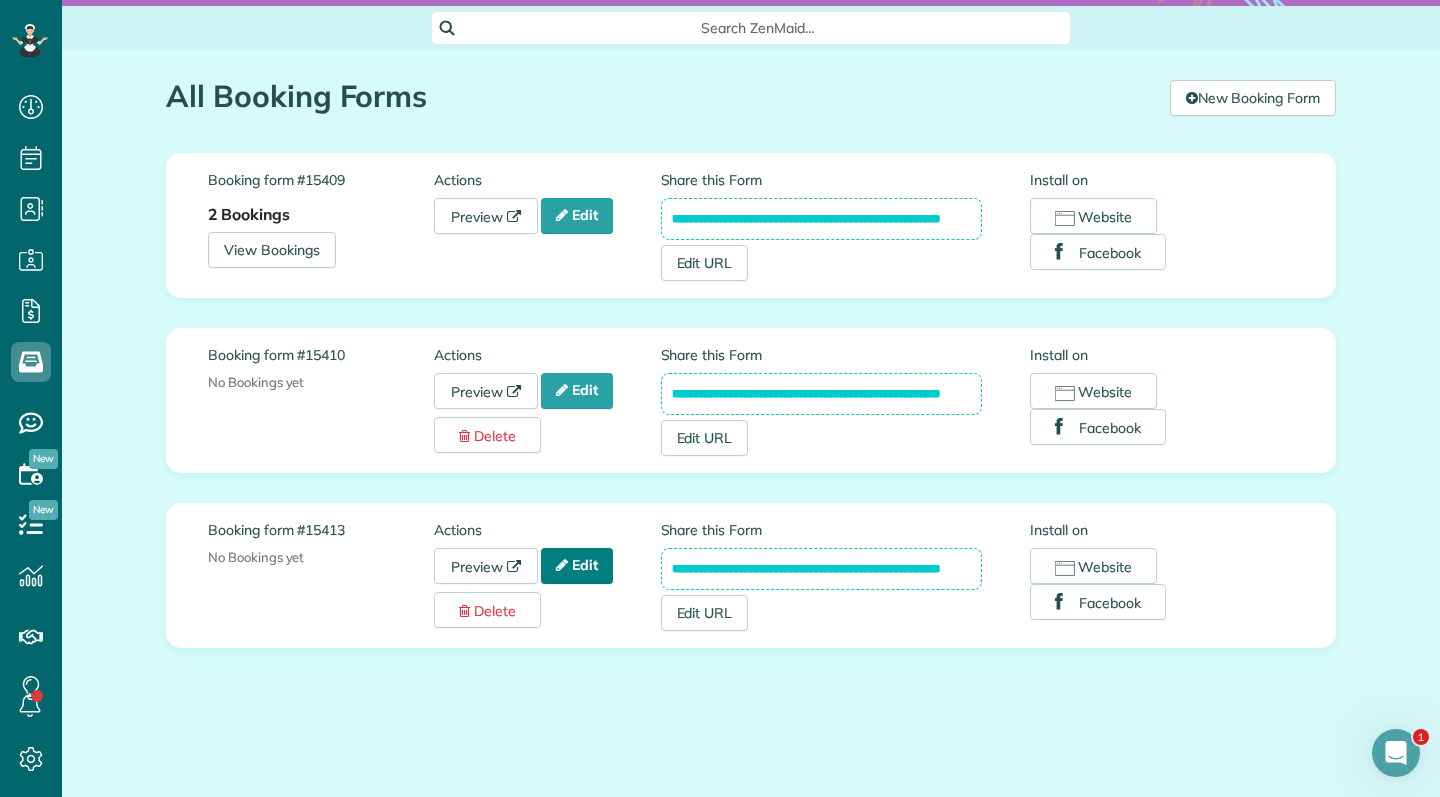 click on "Edit" at bounding box center [577, 566] 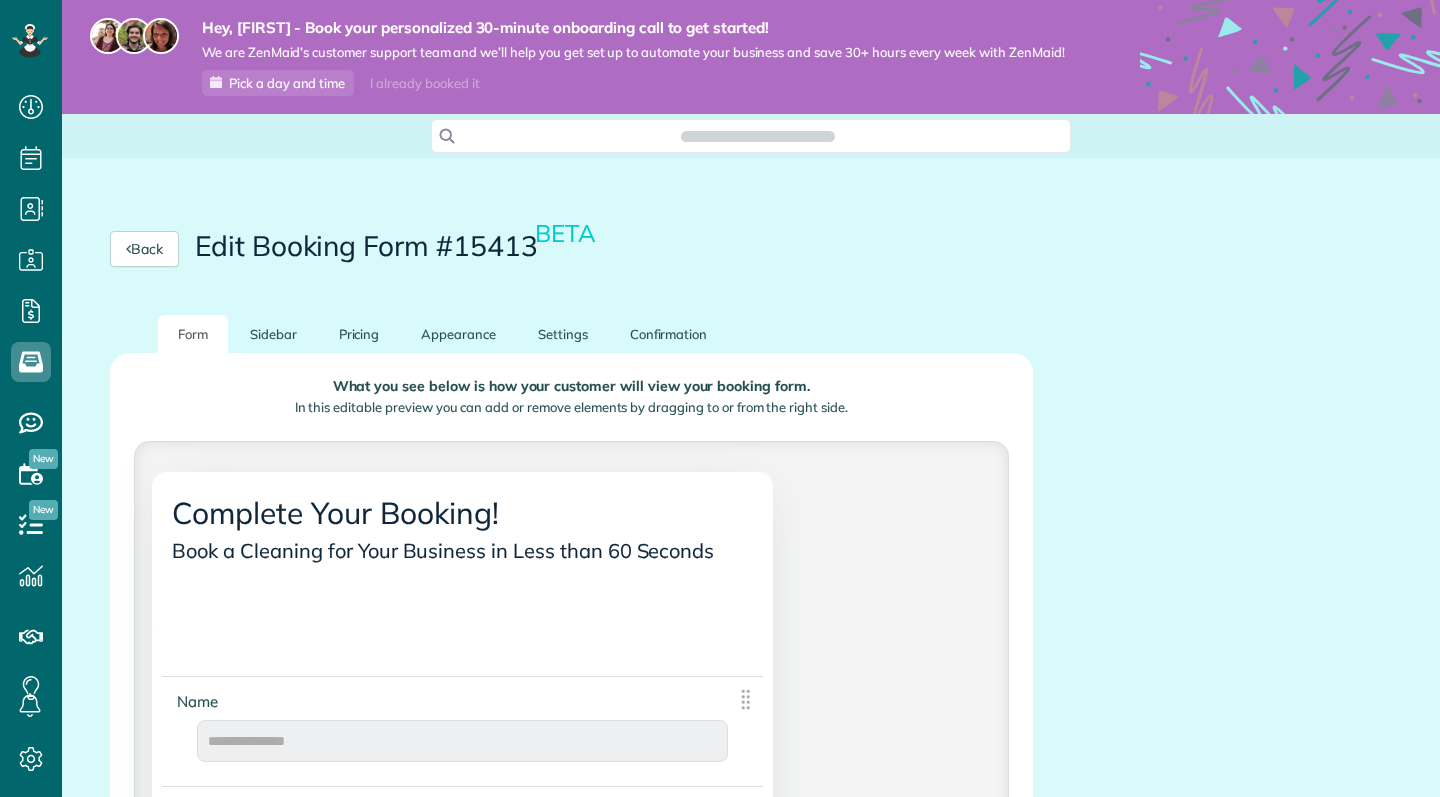 scroll, scrollTop: 0, scrollLeft: 0, axis: both 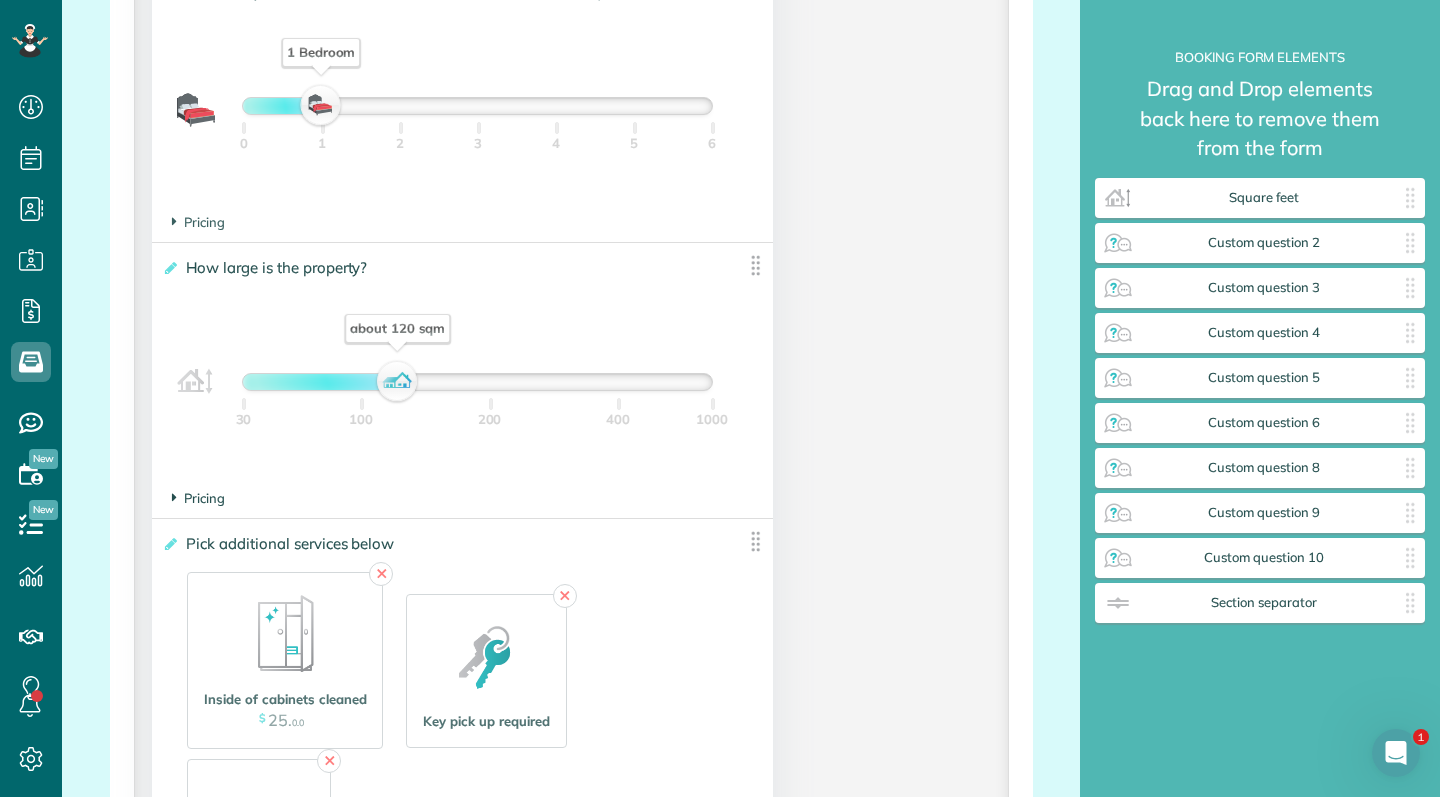 click on "Pricing" at bounding box center [198, 498] 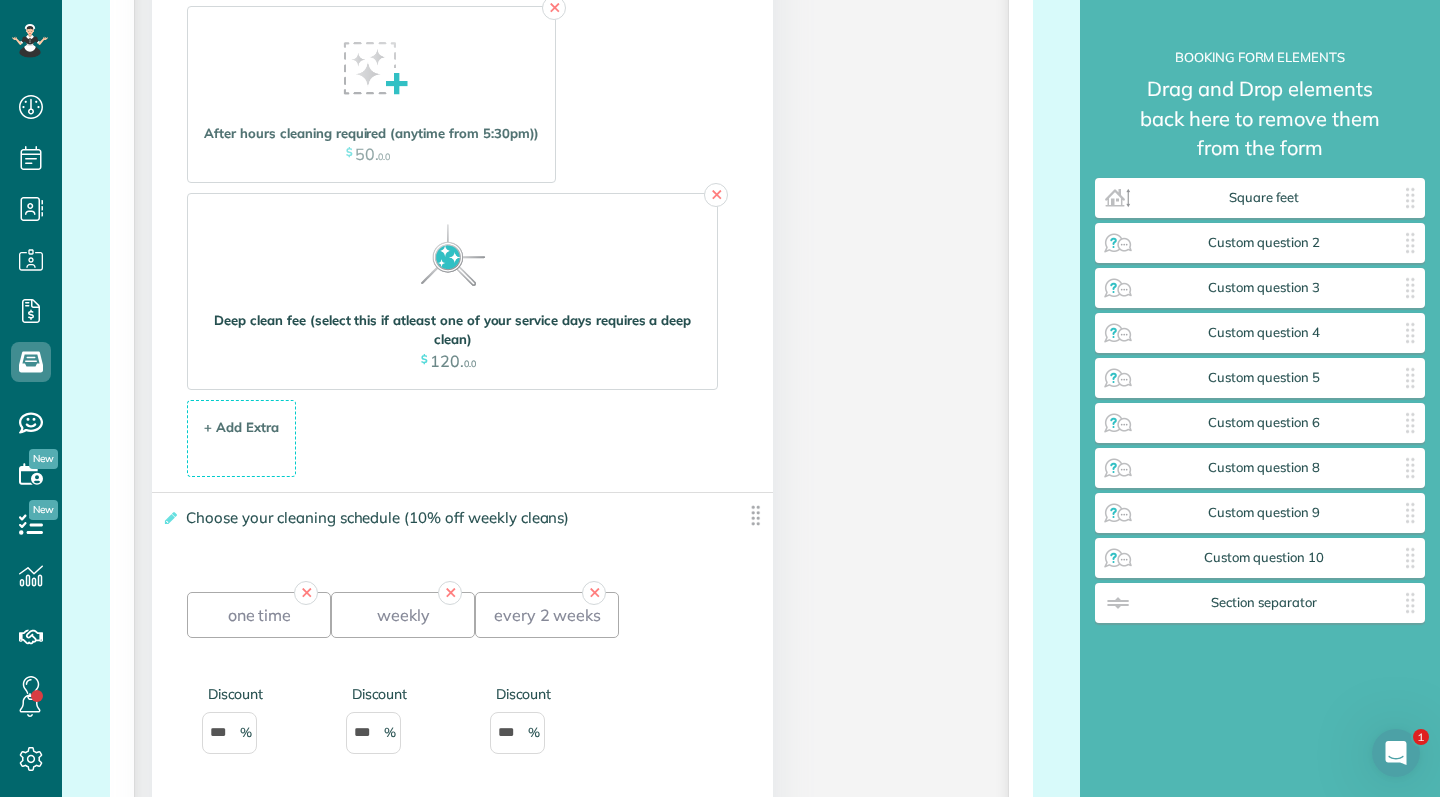 scroll, scrollTop: 3264, scrollLeft: 0, axis: vertical 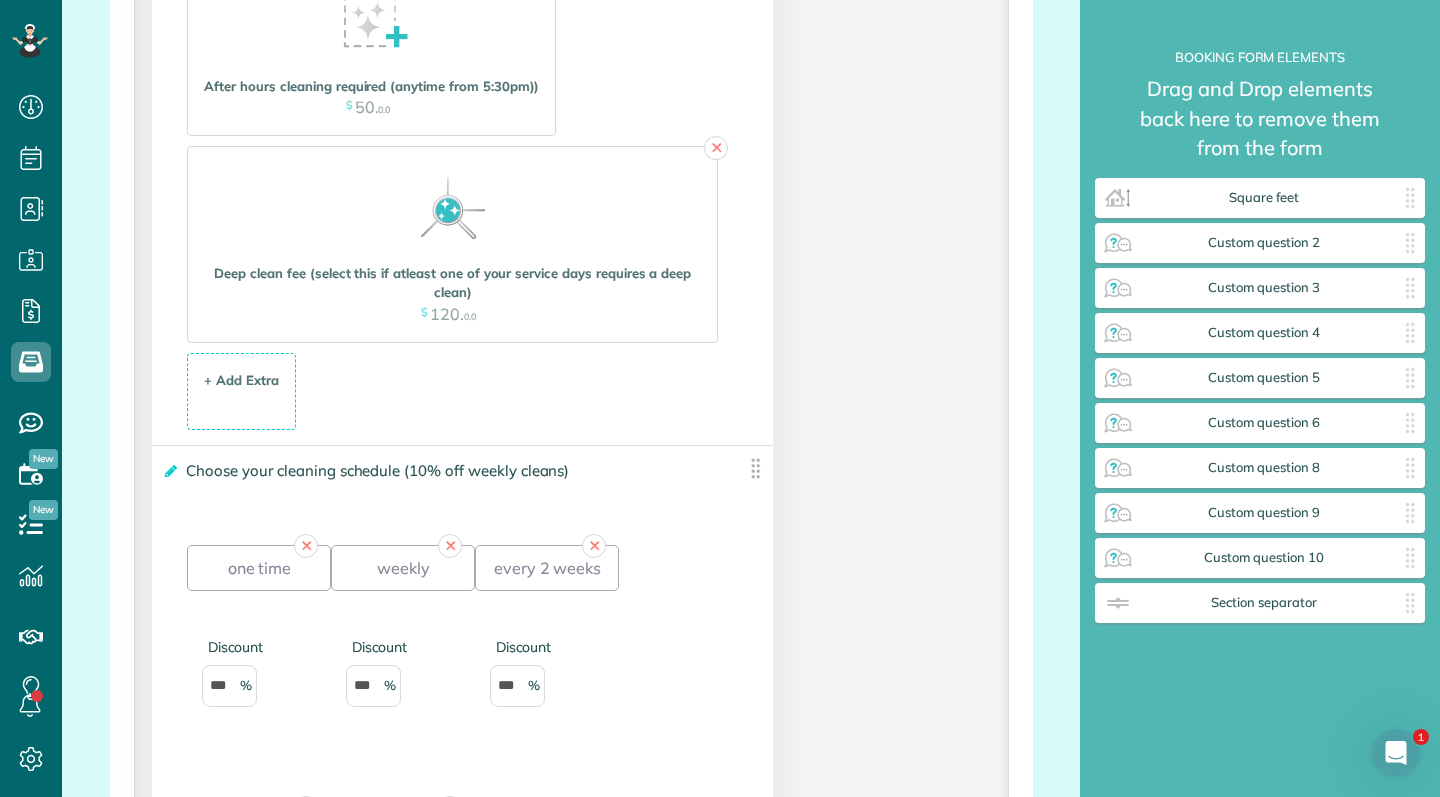 click at bounding box center [169, 471] 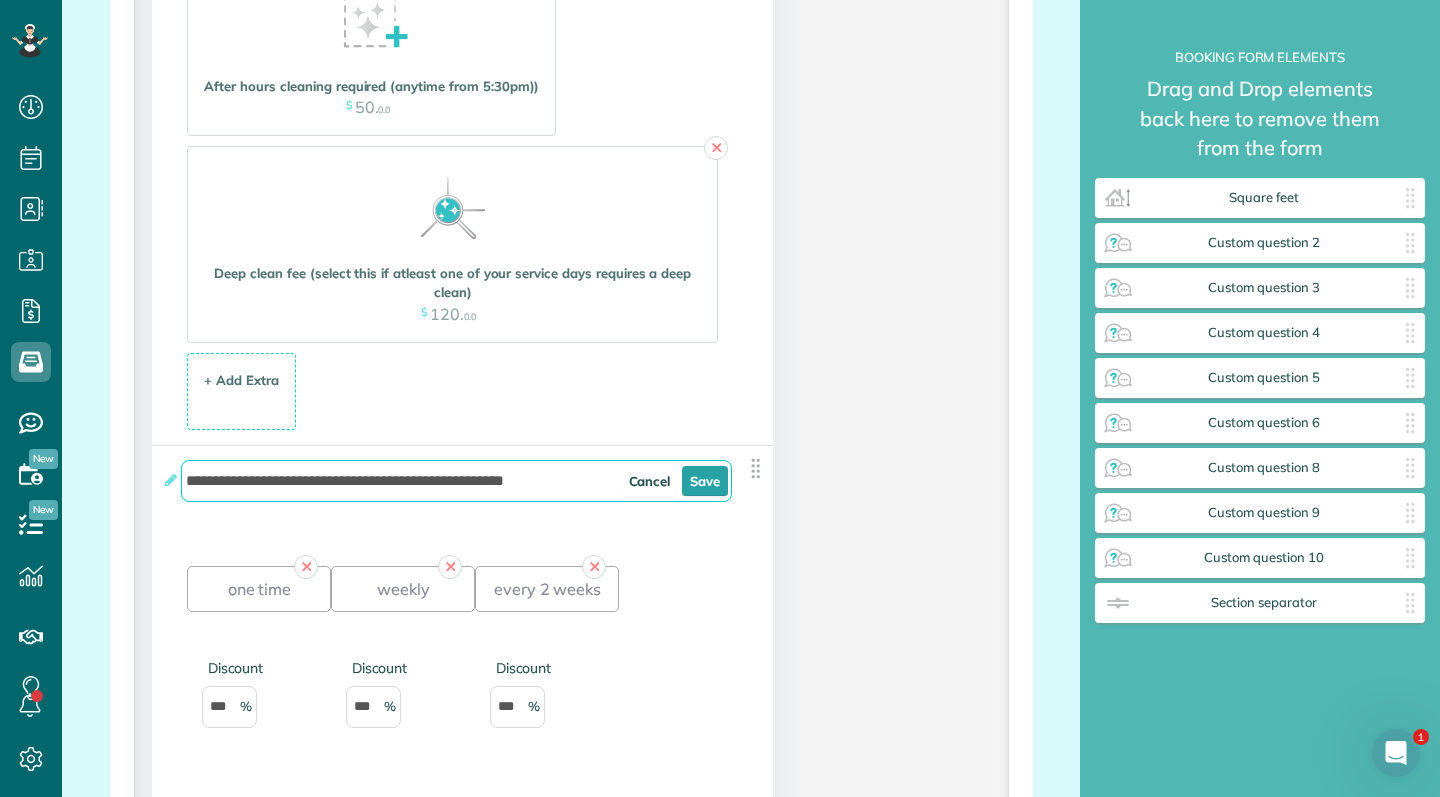 click on "**********" at bounding box center [456, 481] 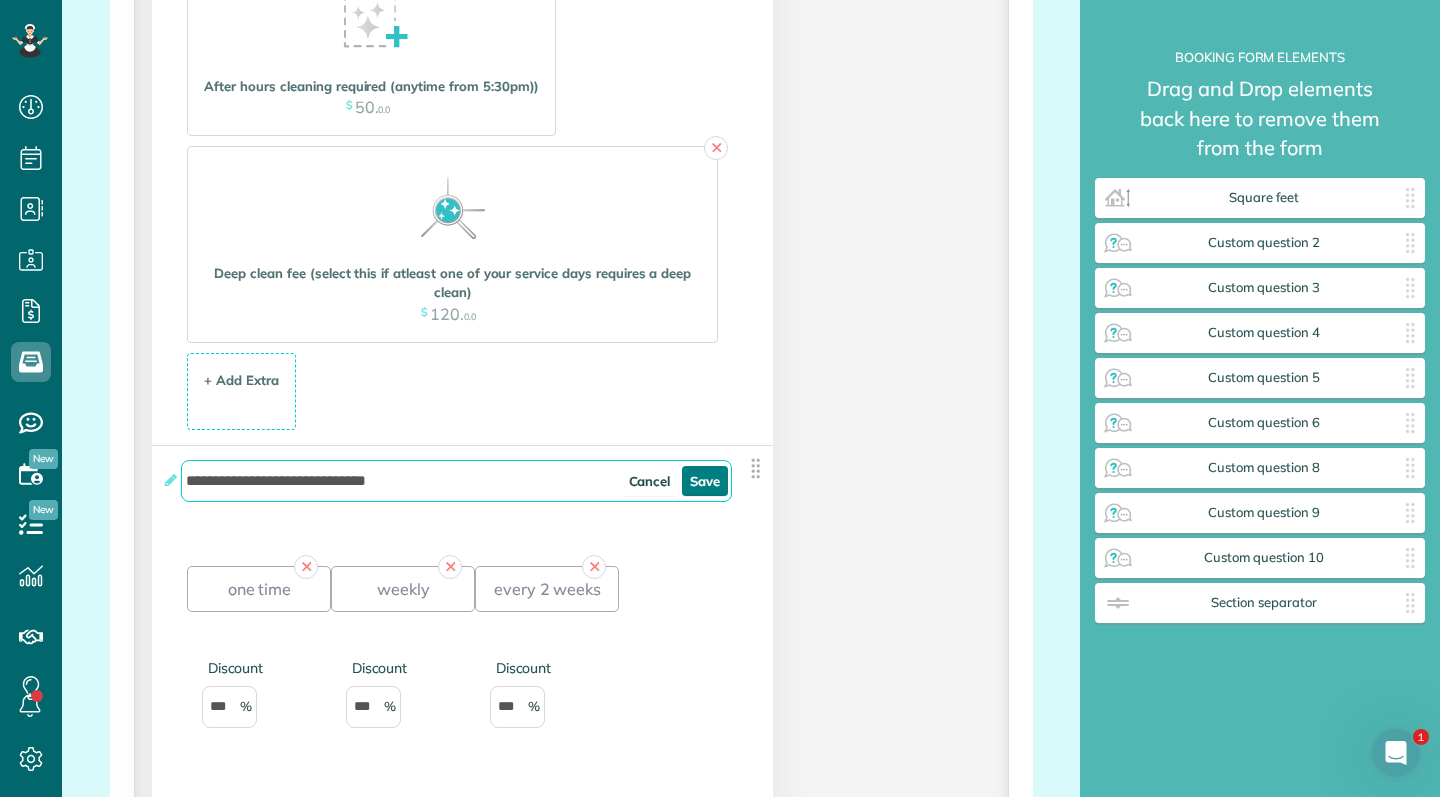 click on "Save" at bounding box center [705, 481] 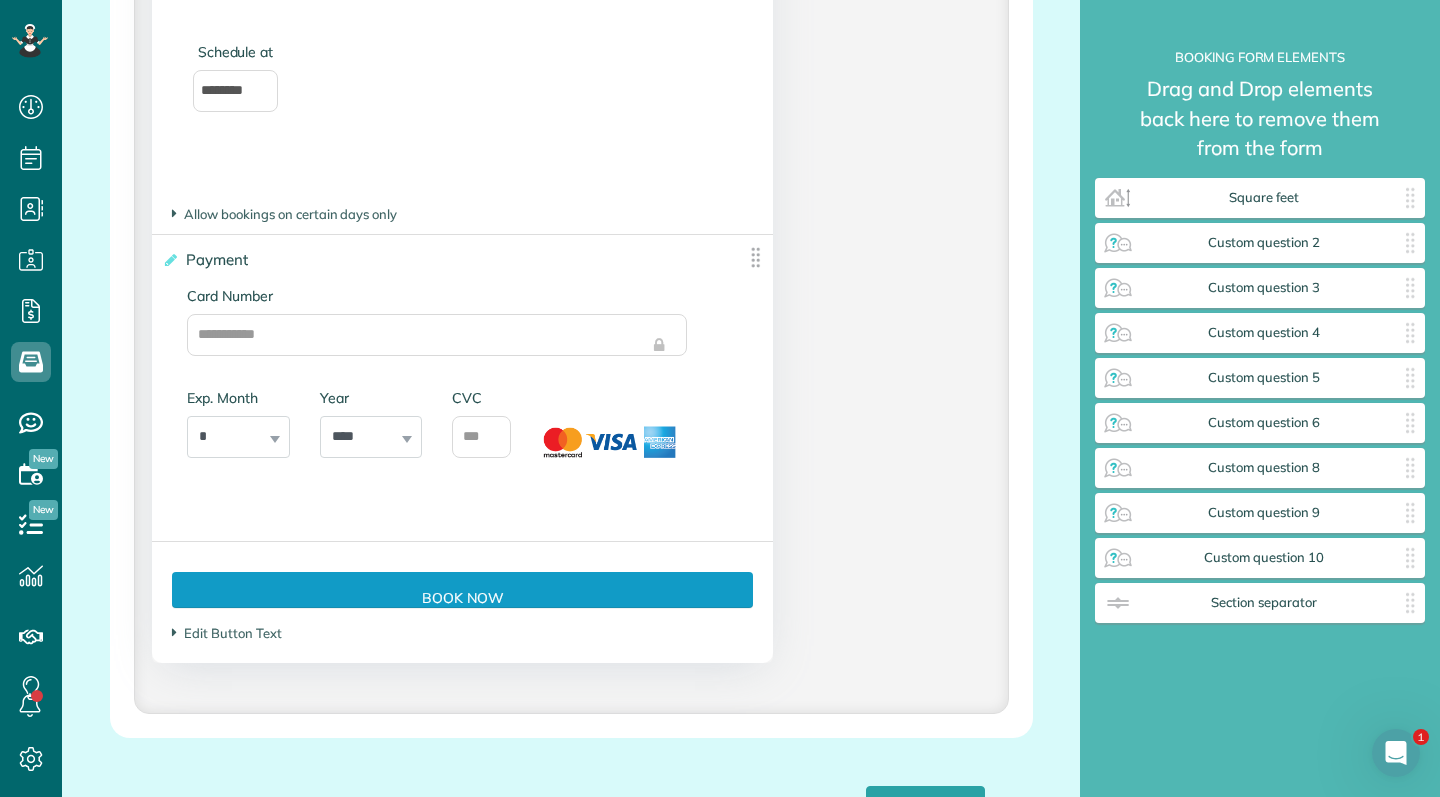 scroll, scrollTop: 5839, scrollLeft: 0, axis: vertical 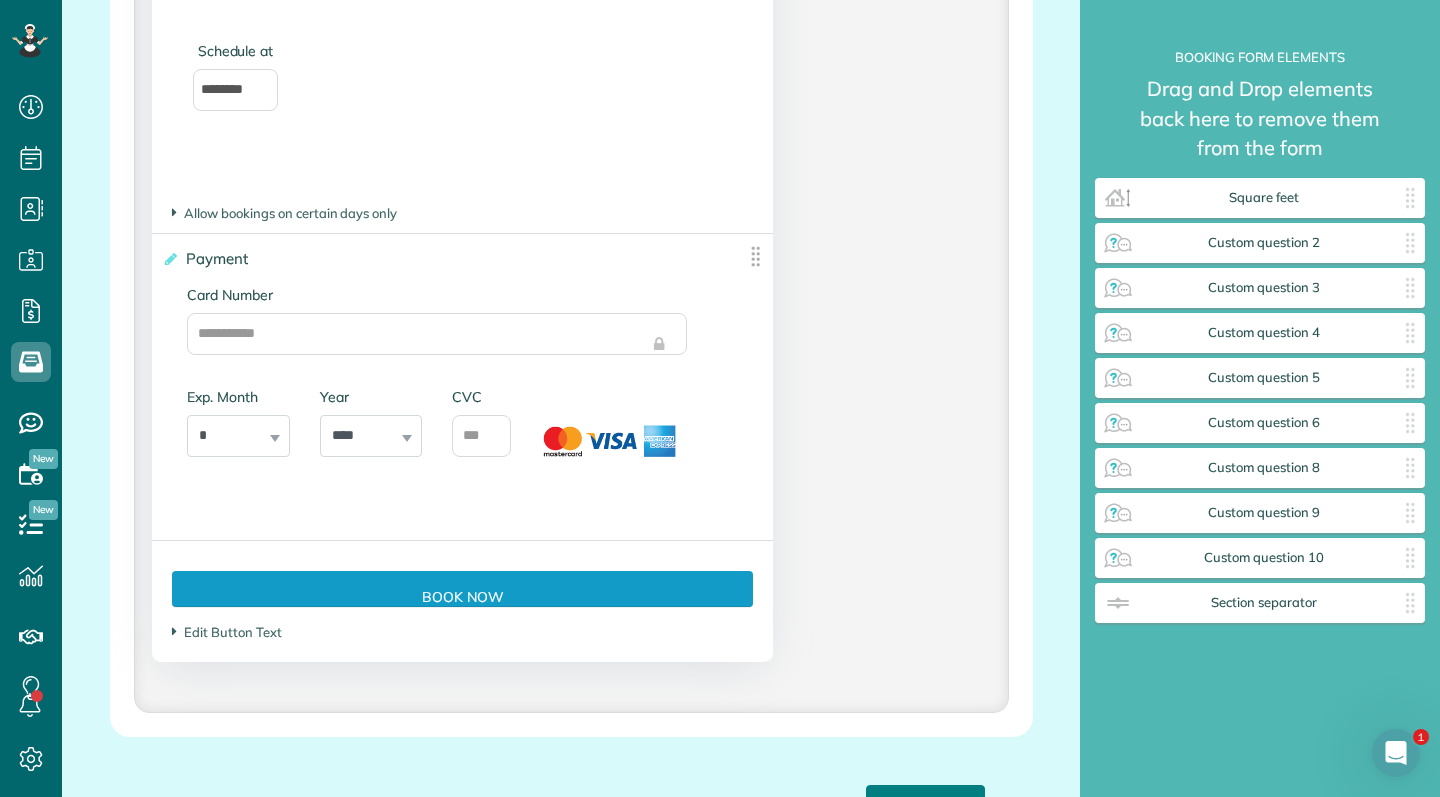click on "**********" at bounding box center [925, 803] 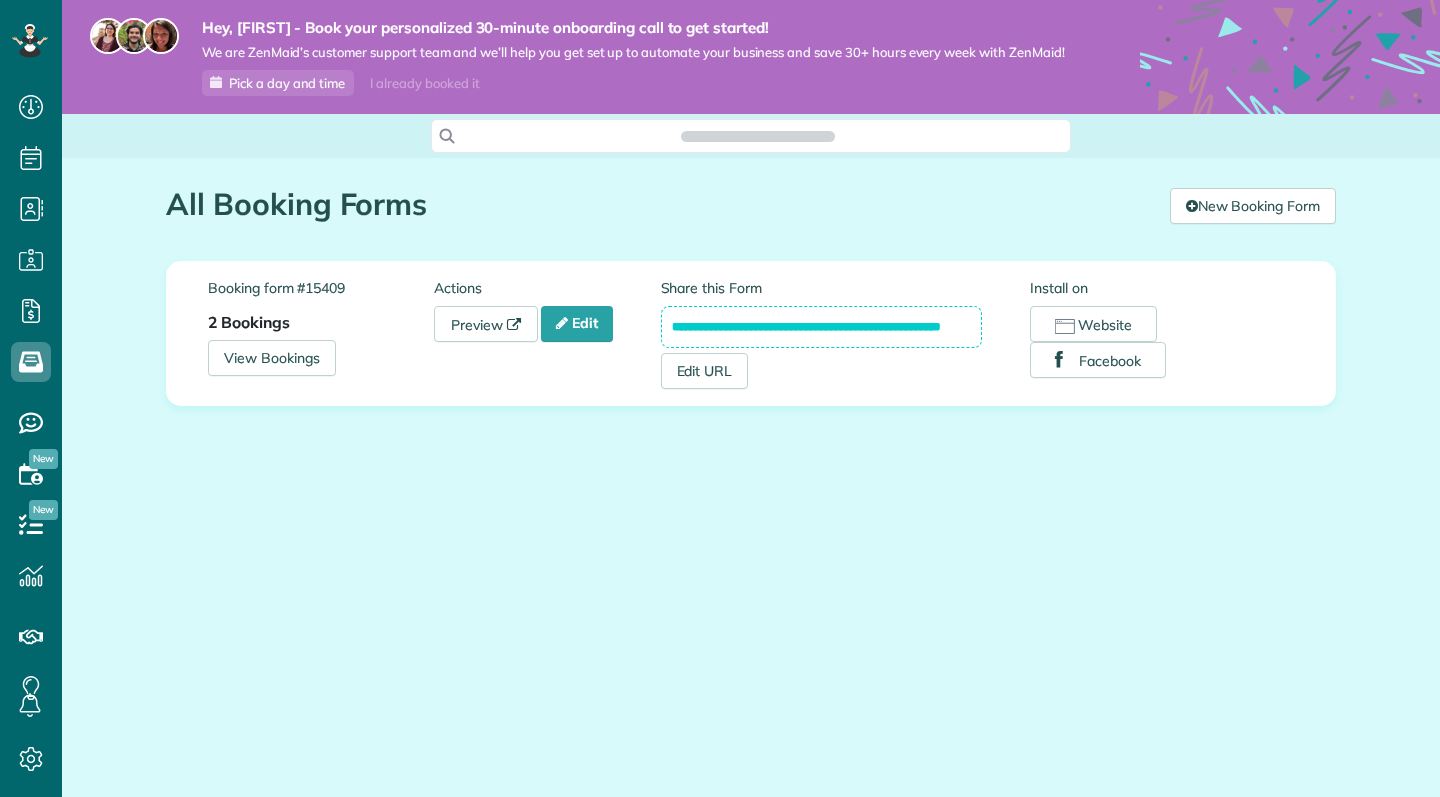 scroll, scrollTop: 0, scrollLeft: 0, axis: both 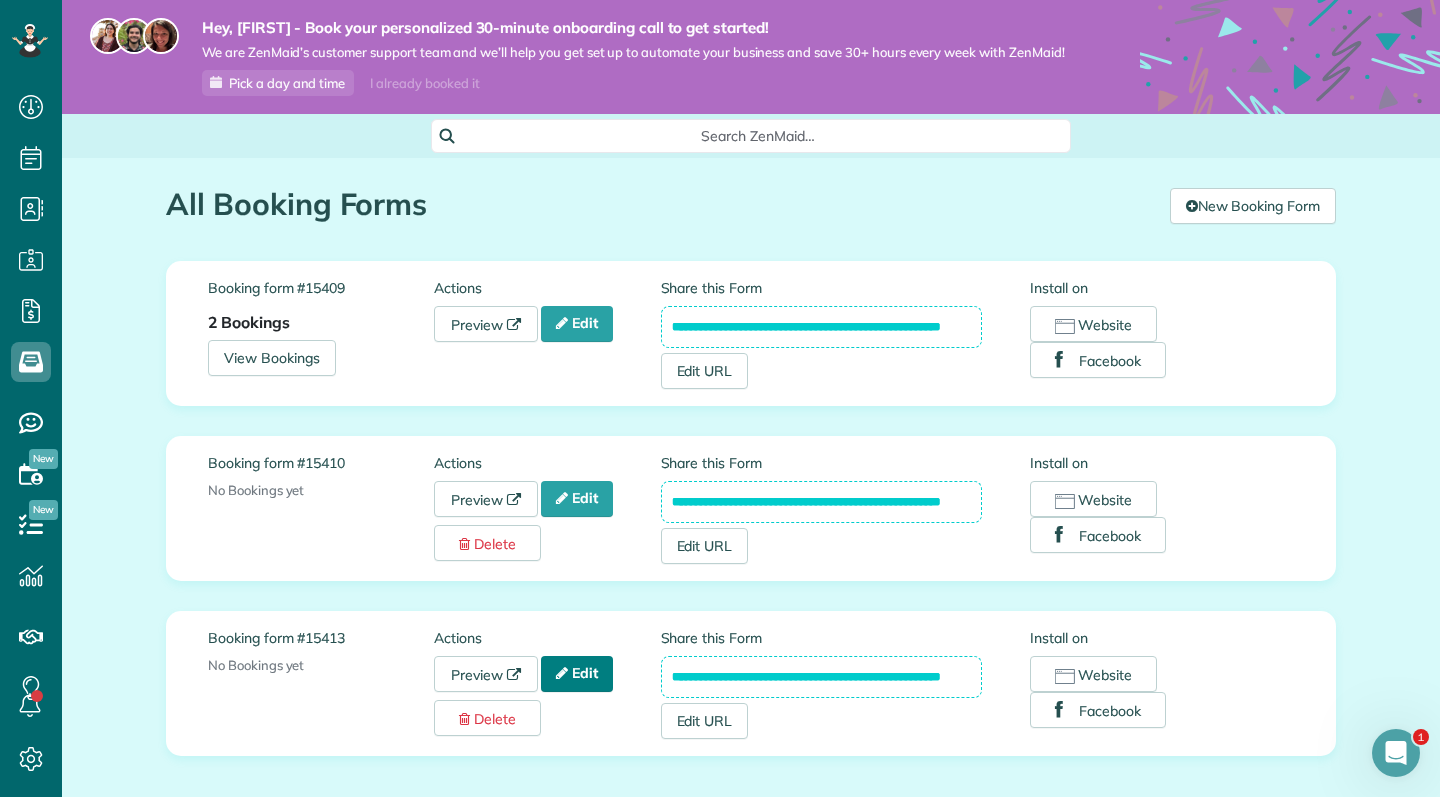 click on "Edit" at bounding box center (577, 674) 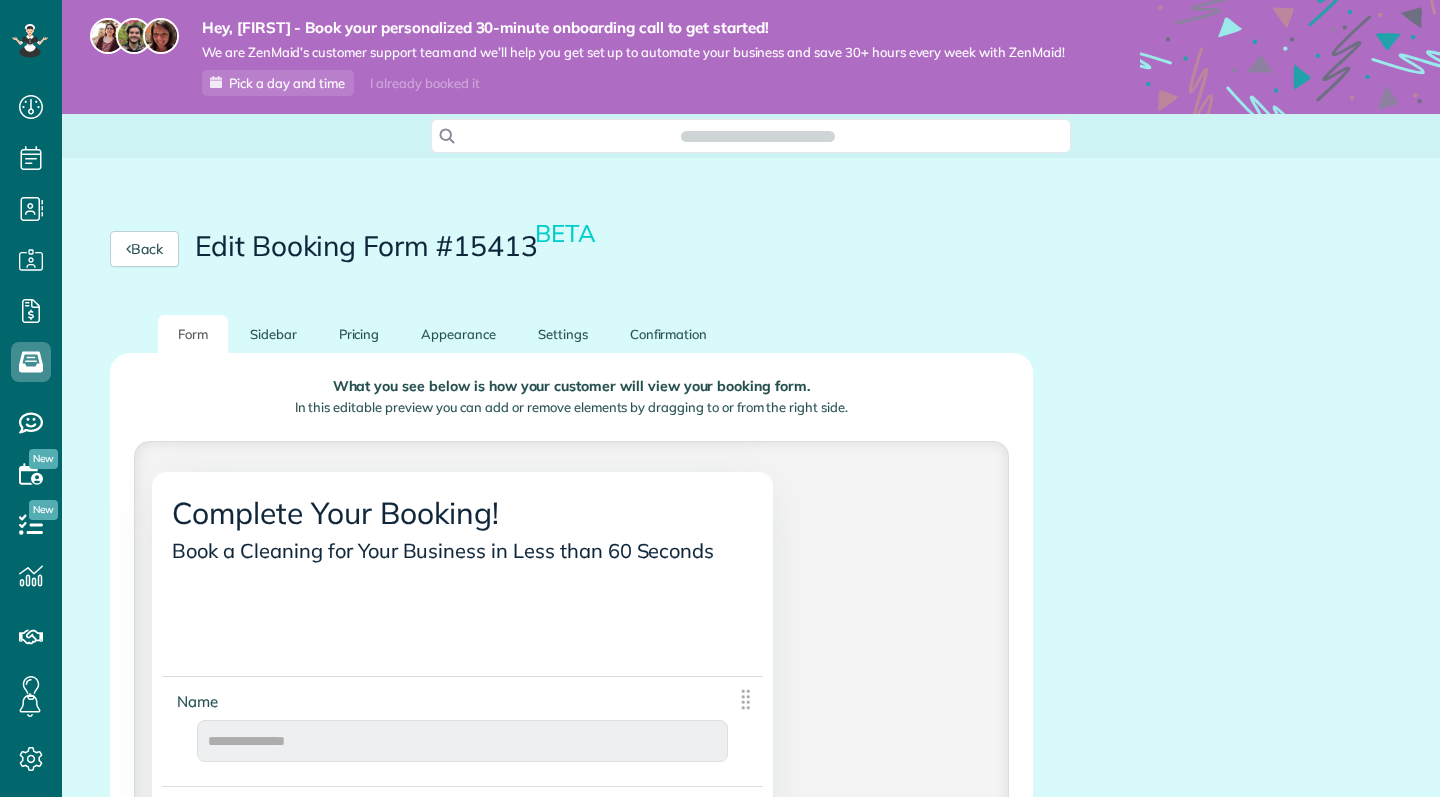 scroll, scrollTop: 0, scrollLeft: 0, axis: both 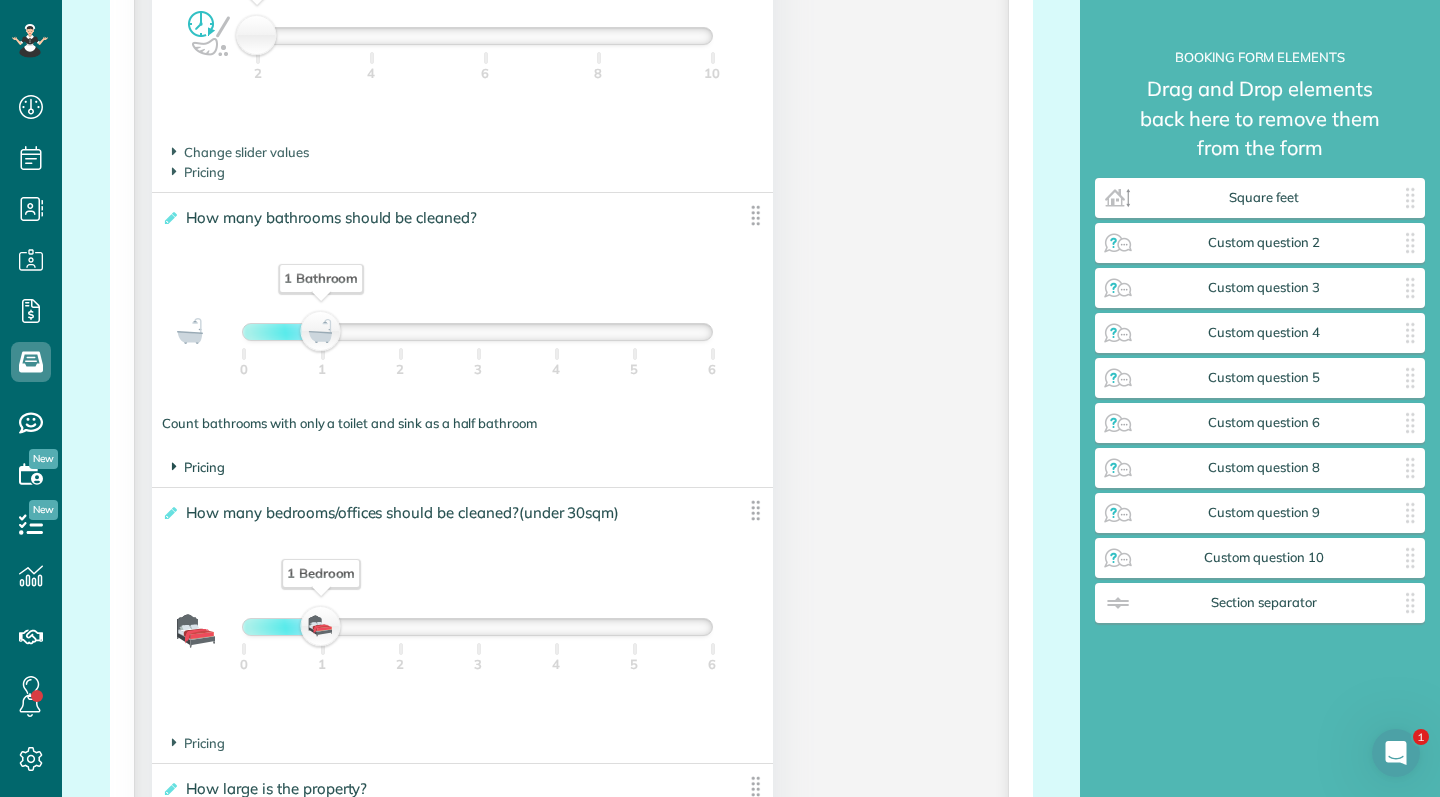 click on "Pricing" at bounding box center [198, 467] 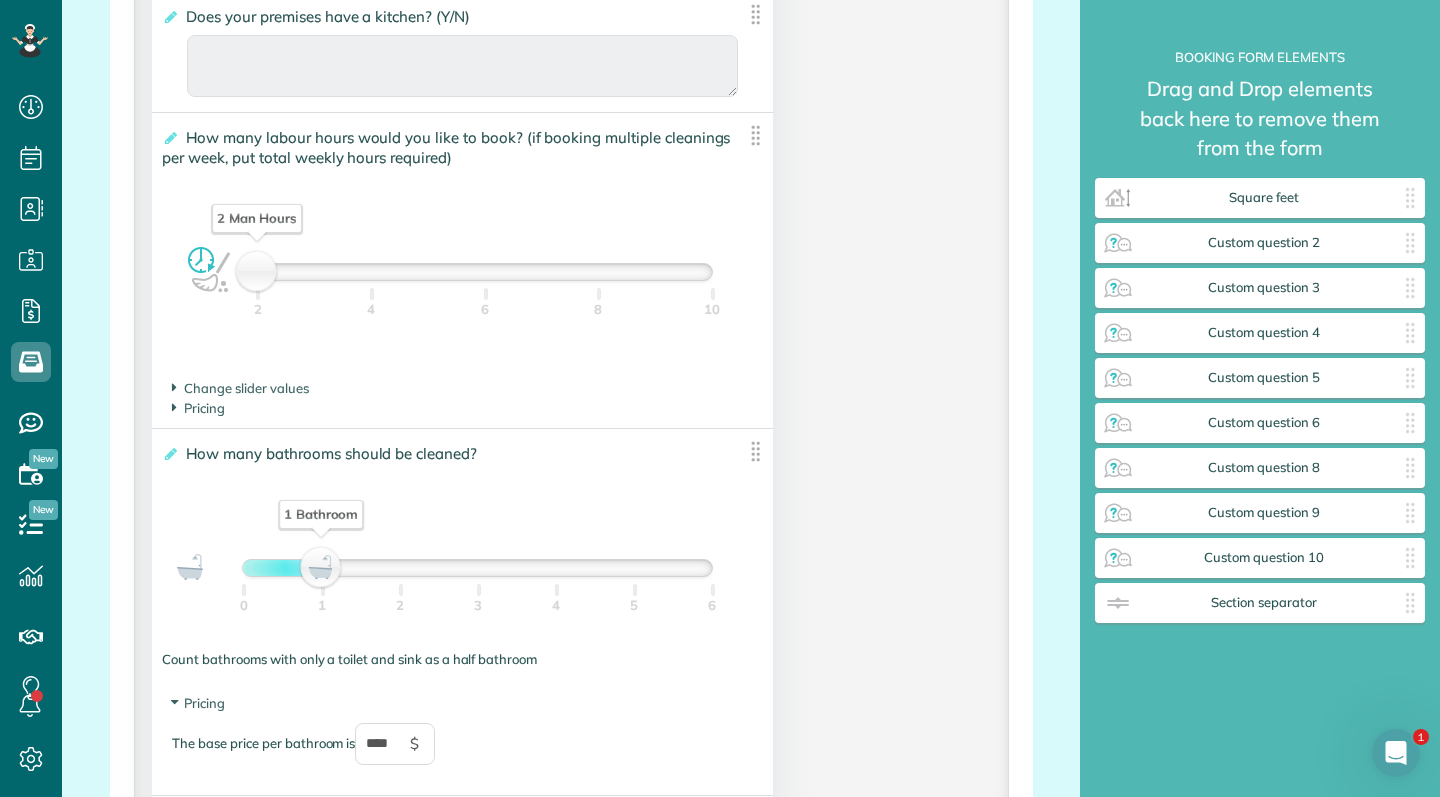 scroll, scrollTop: 1449, scrollLeft: 0, axis: vertical 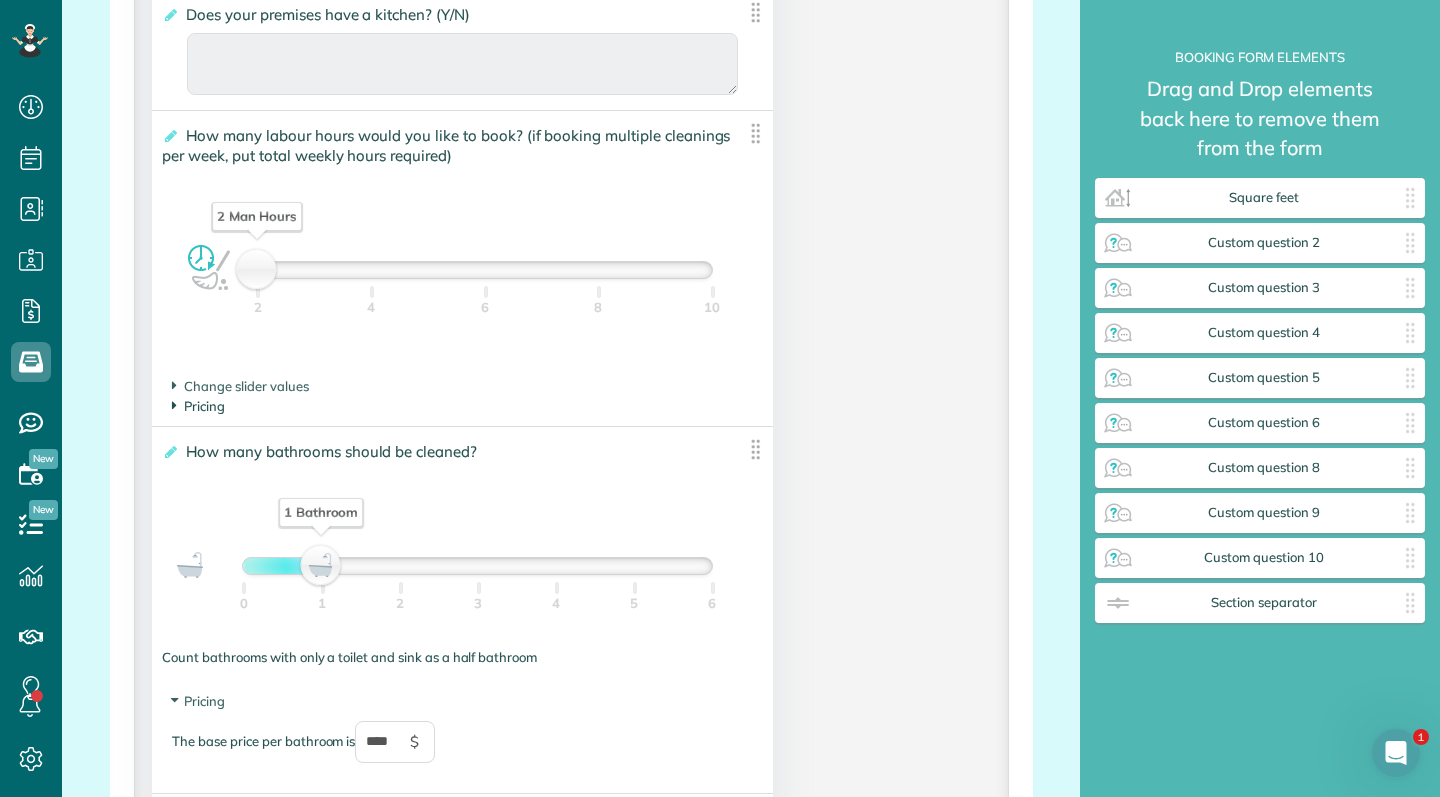 click on "Pricing" at bounding box center [198, 406] 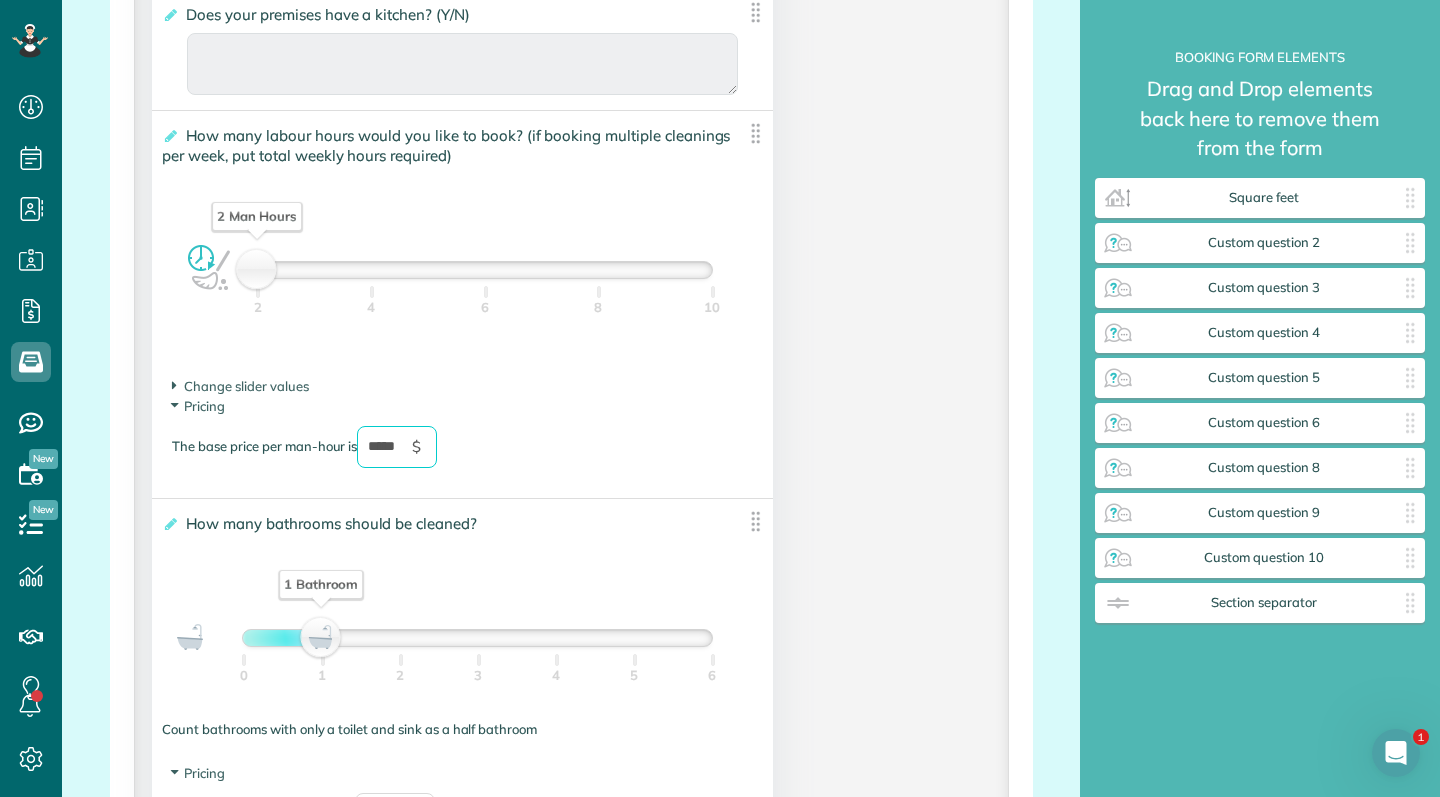 click on "*****" at bounding box center (397, 447) 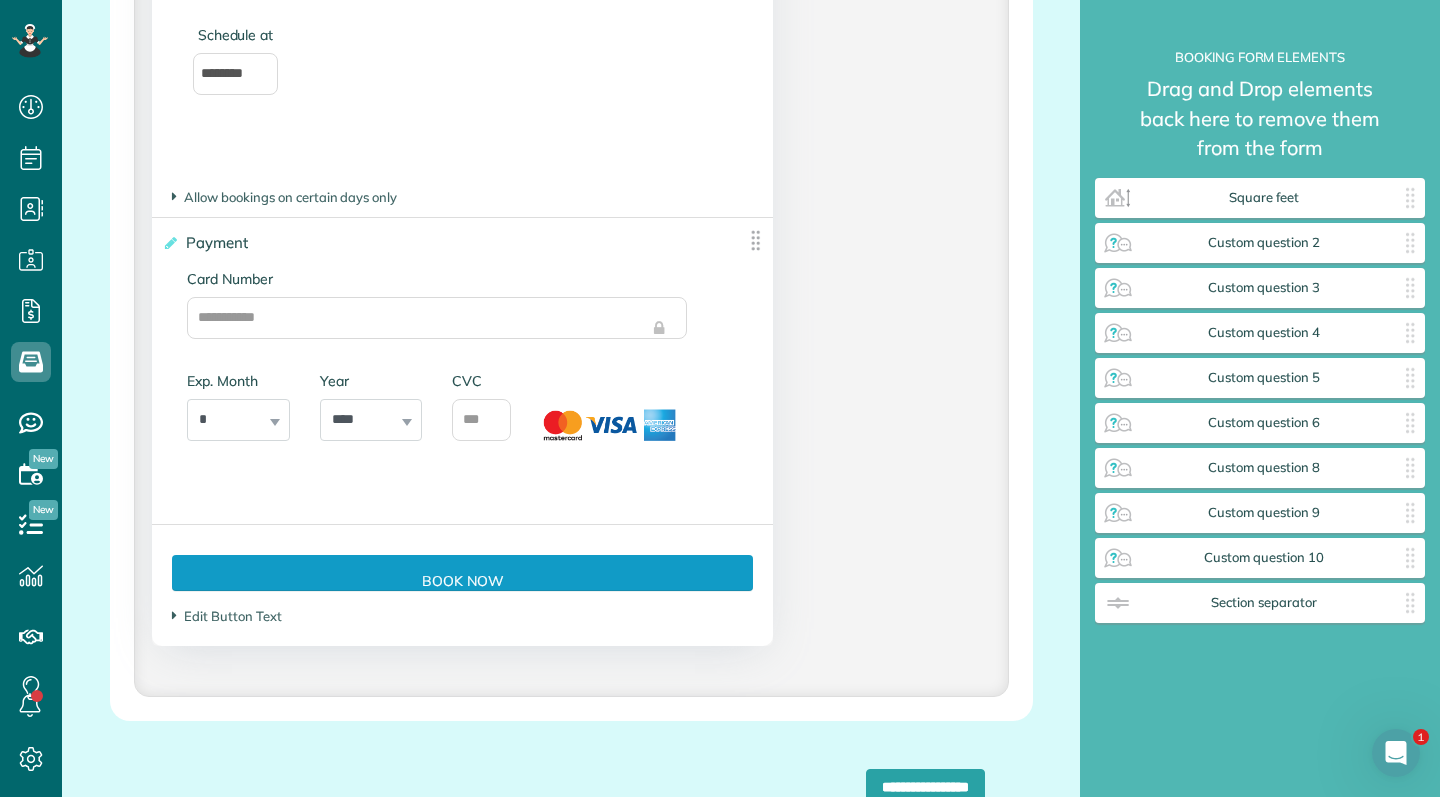 scroll, scrollTop: 5925, scrollLeft: 0, axis: vertical 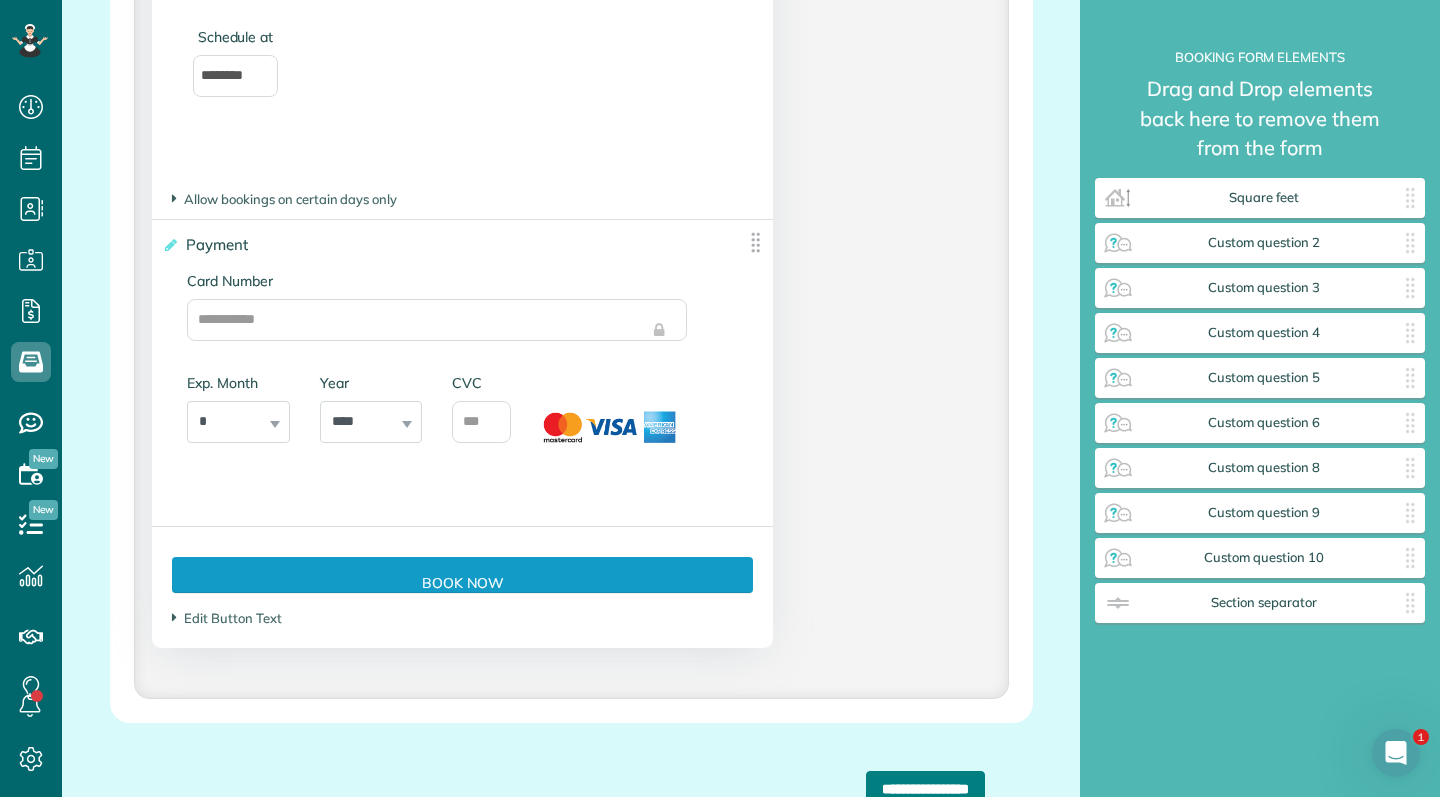 type on "*****" 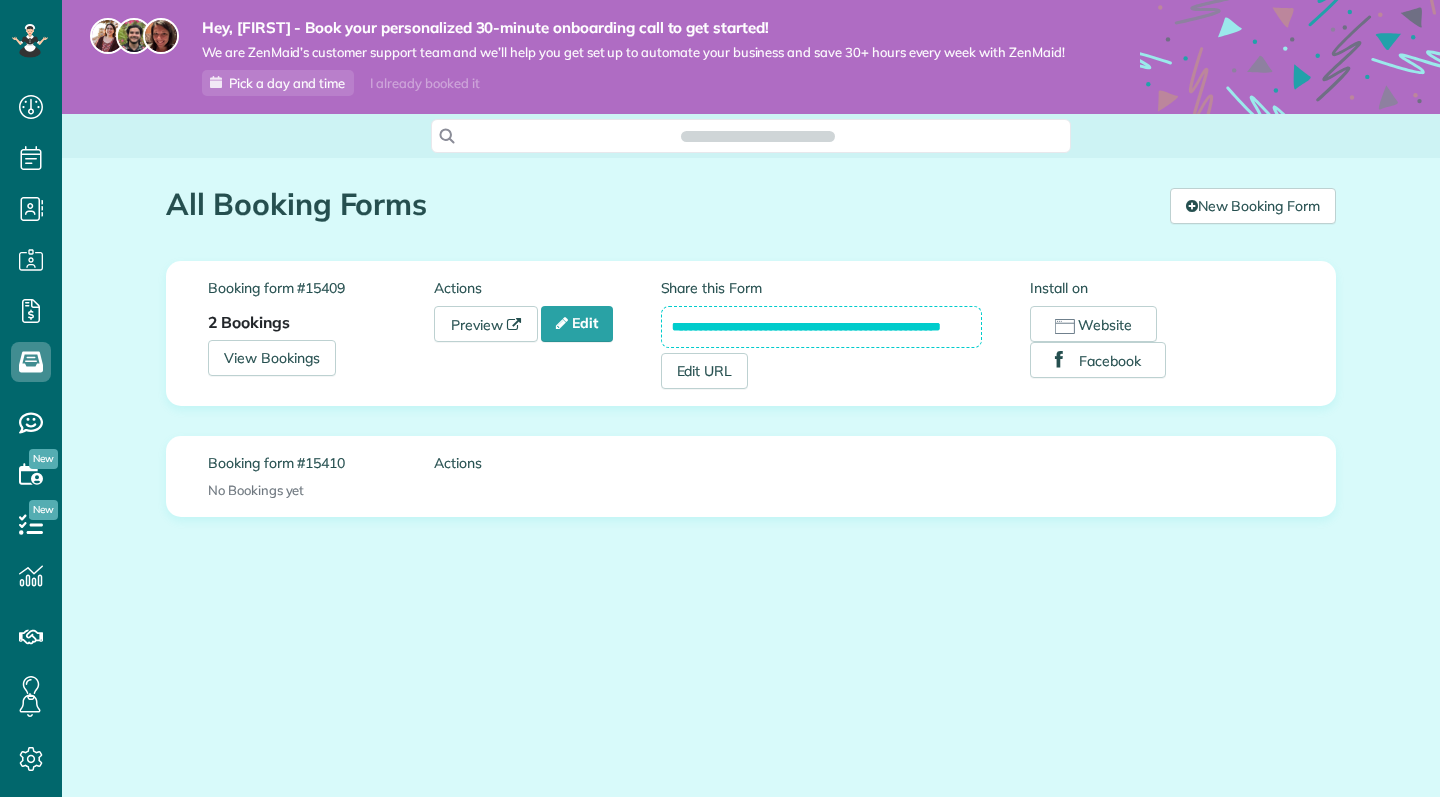 scroll, scrollTop: 0, scrollLeft: 0, axis: both 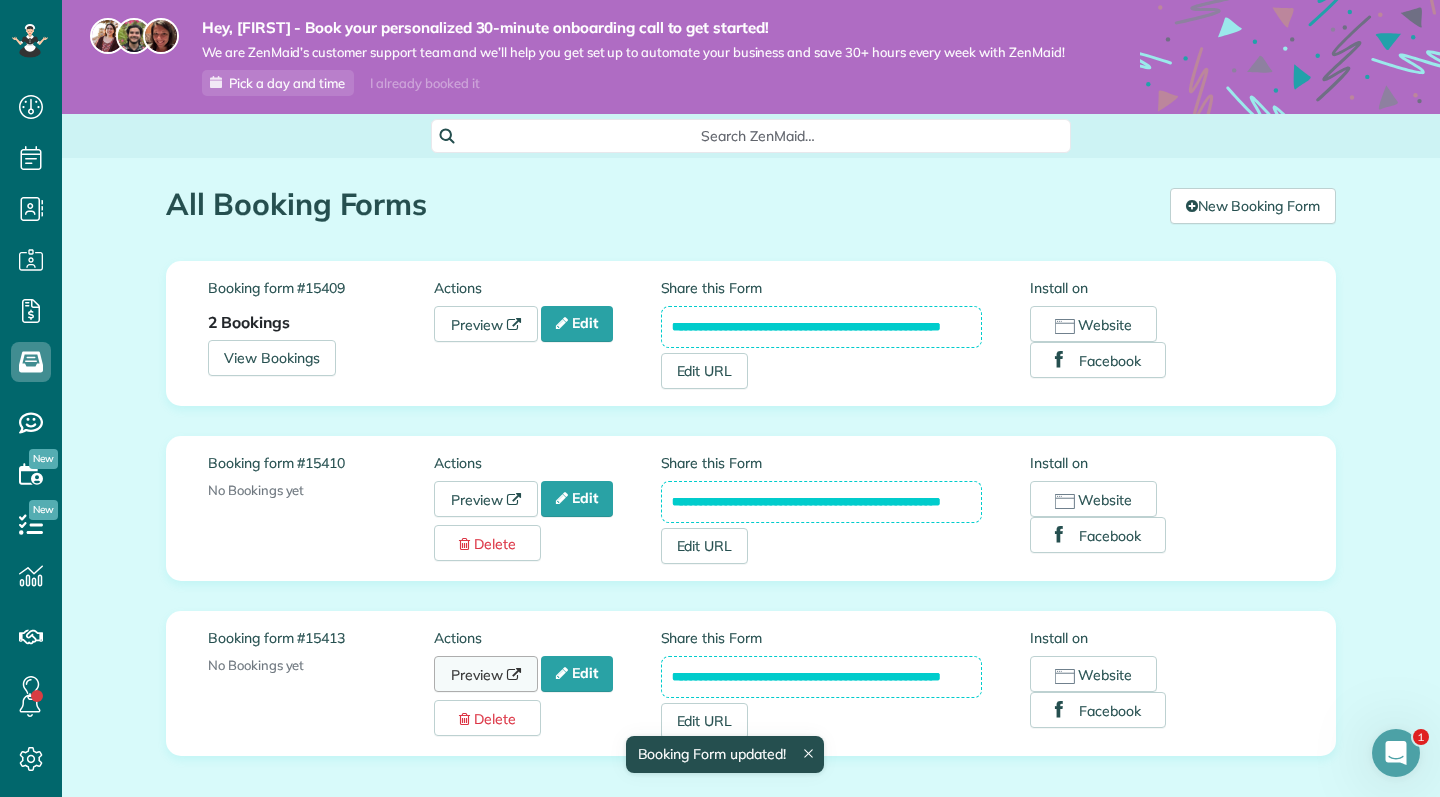 click on "Preview" at bounding box center [486, 674] 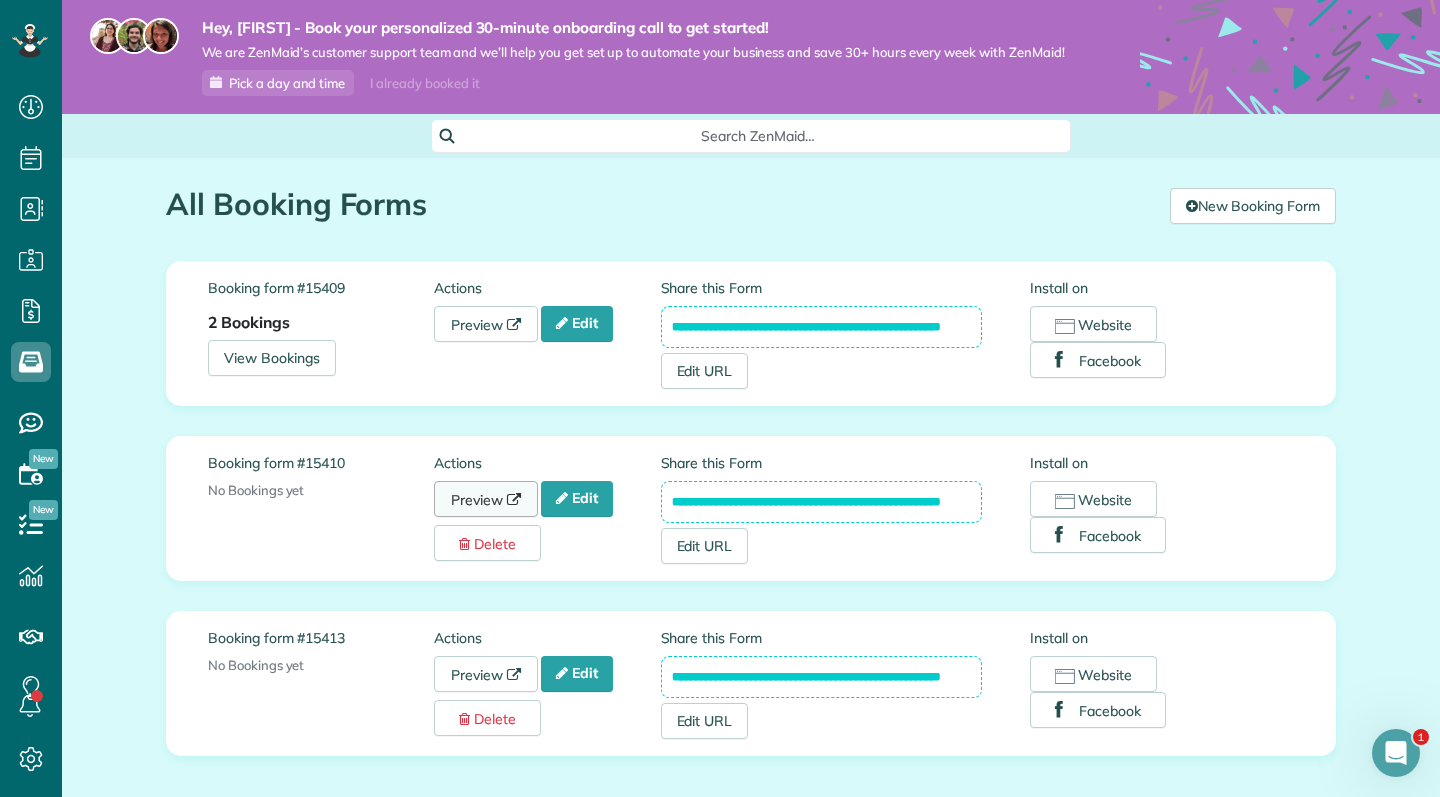 click on "Preview" at bounding box center (486, 499) 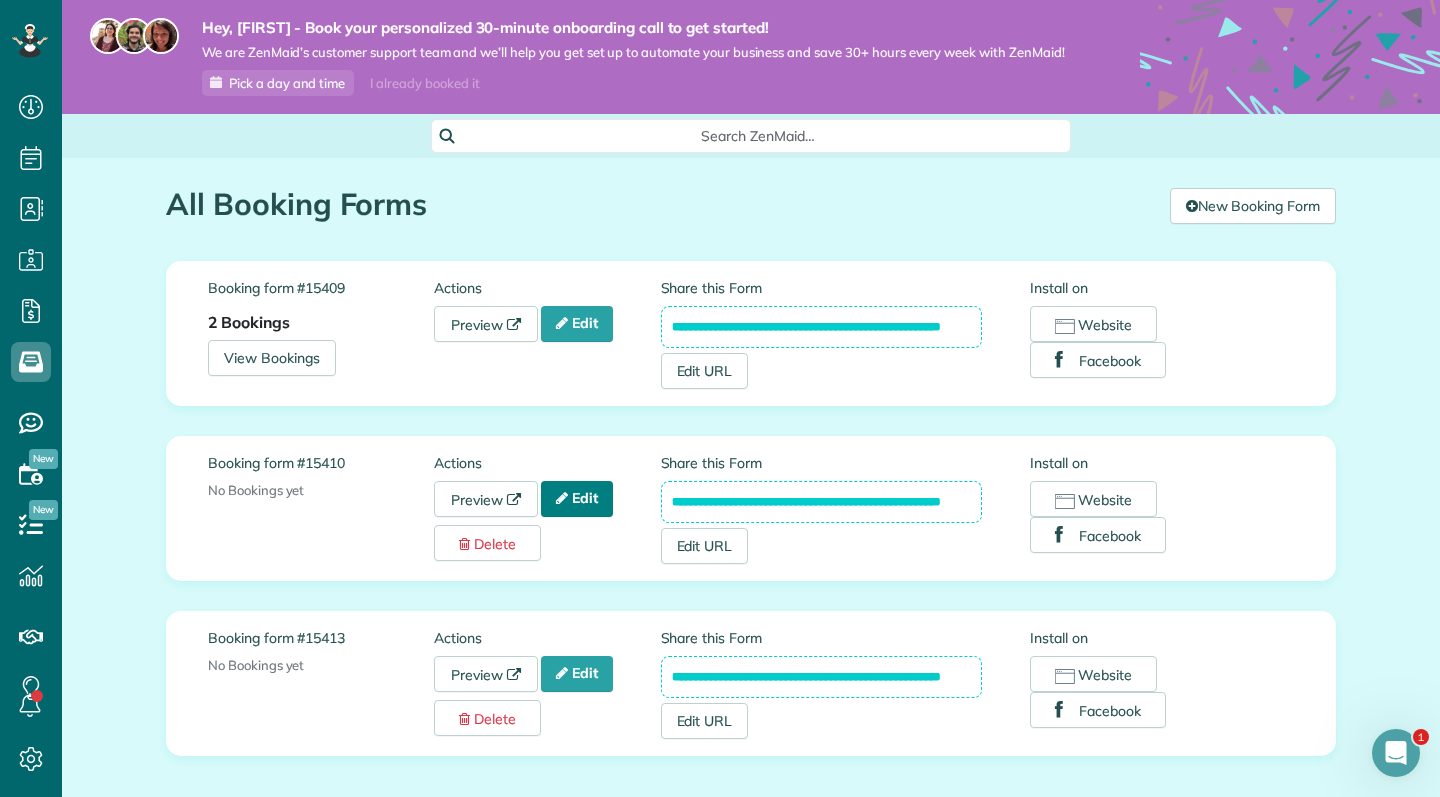 click on "Edit" at bounding box center (577, 499) 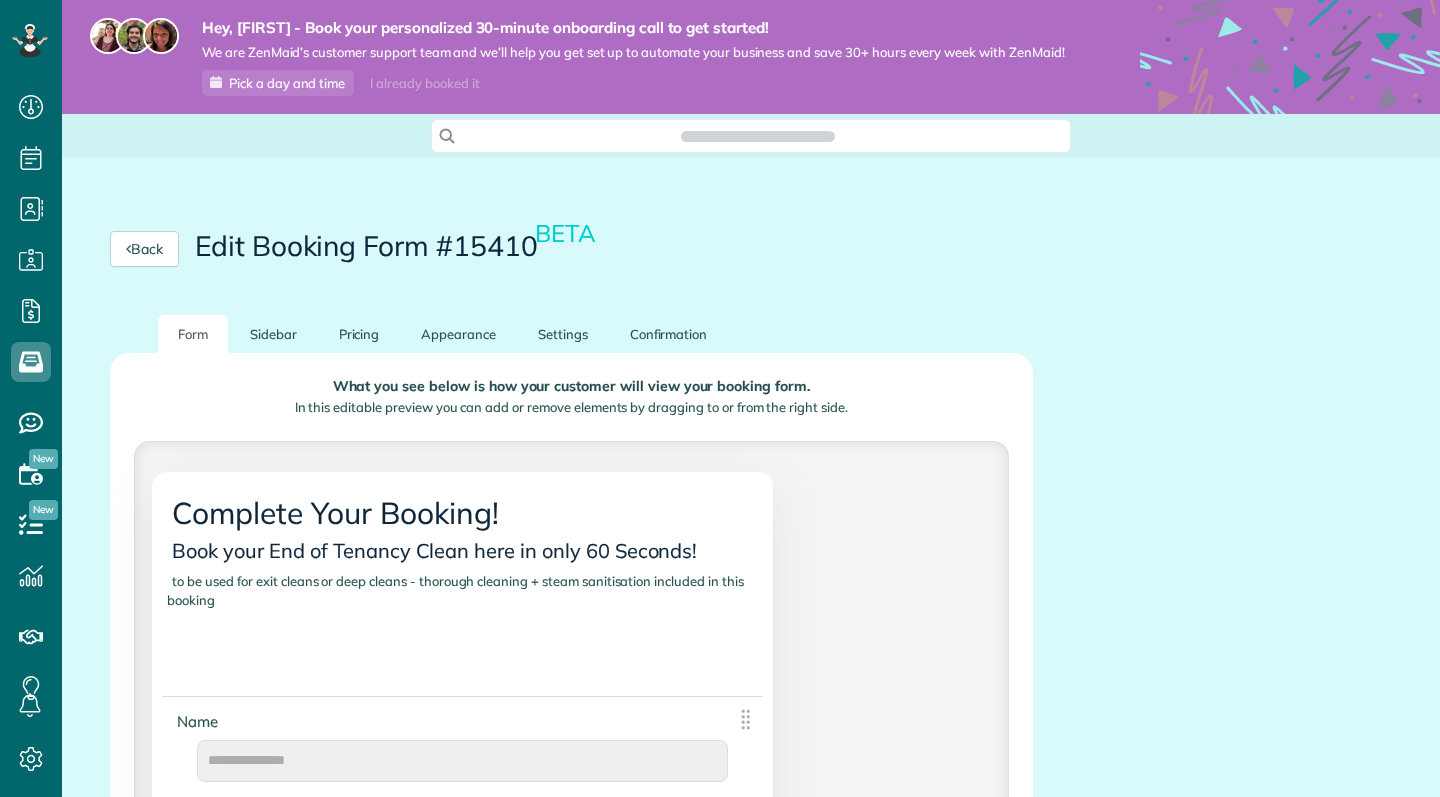 scroll, scrollTop: 0, scrollLeft: 0, axis: both 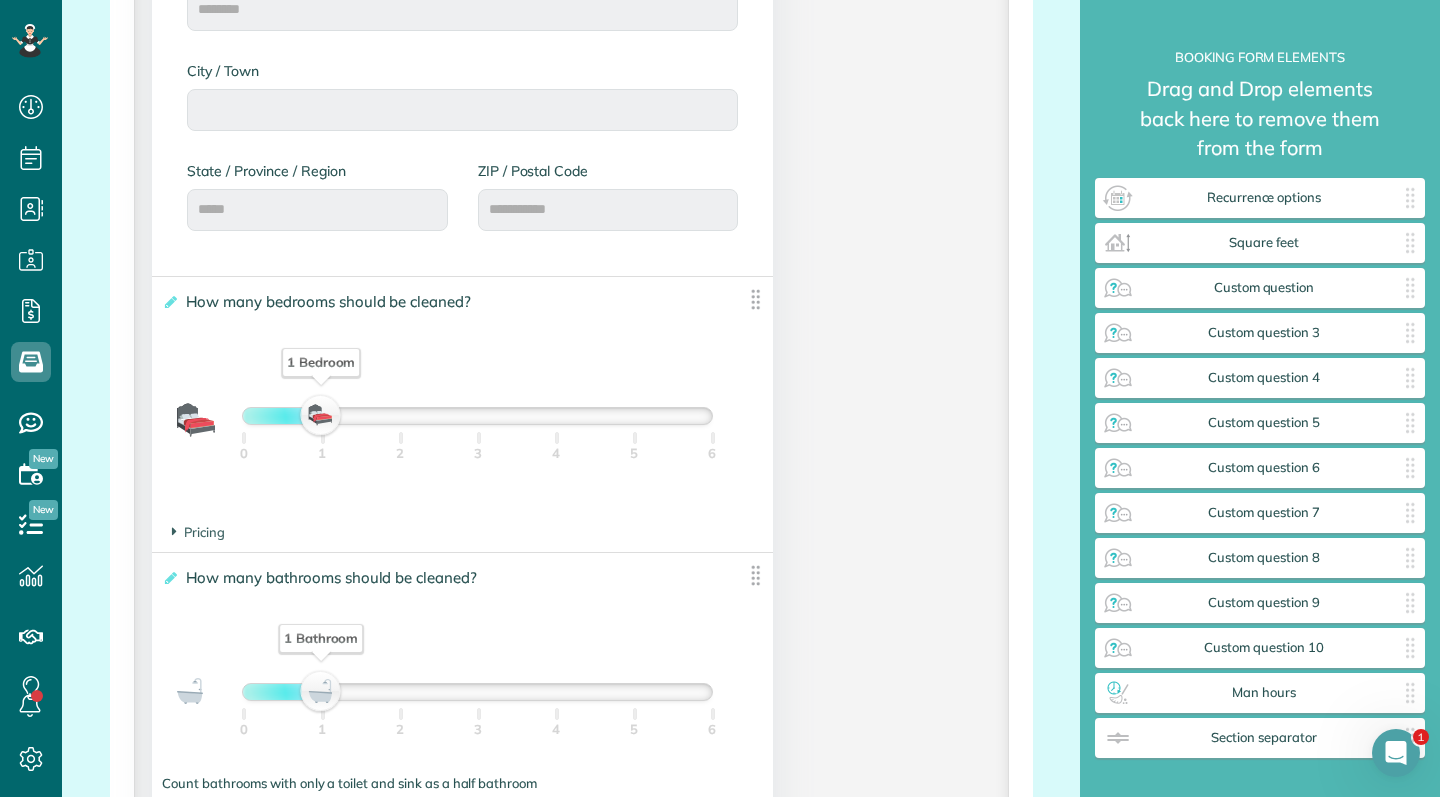 click on "Pricing
The base price per bedroom is
*****
$" at bounding box center (462, 532) 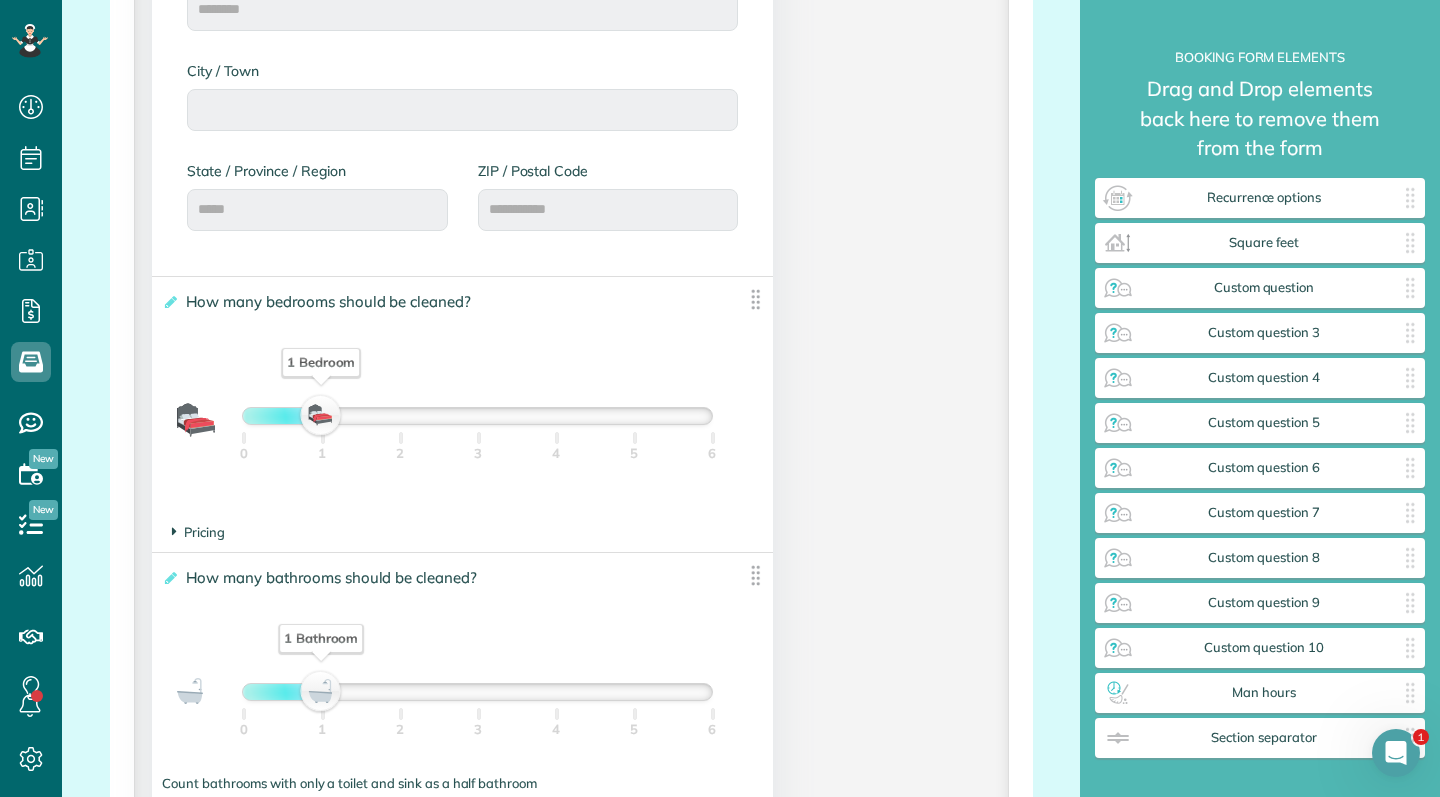 click on "Pricing" at bounding box center (198, 532) 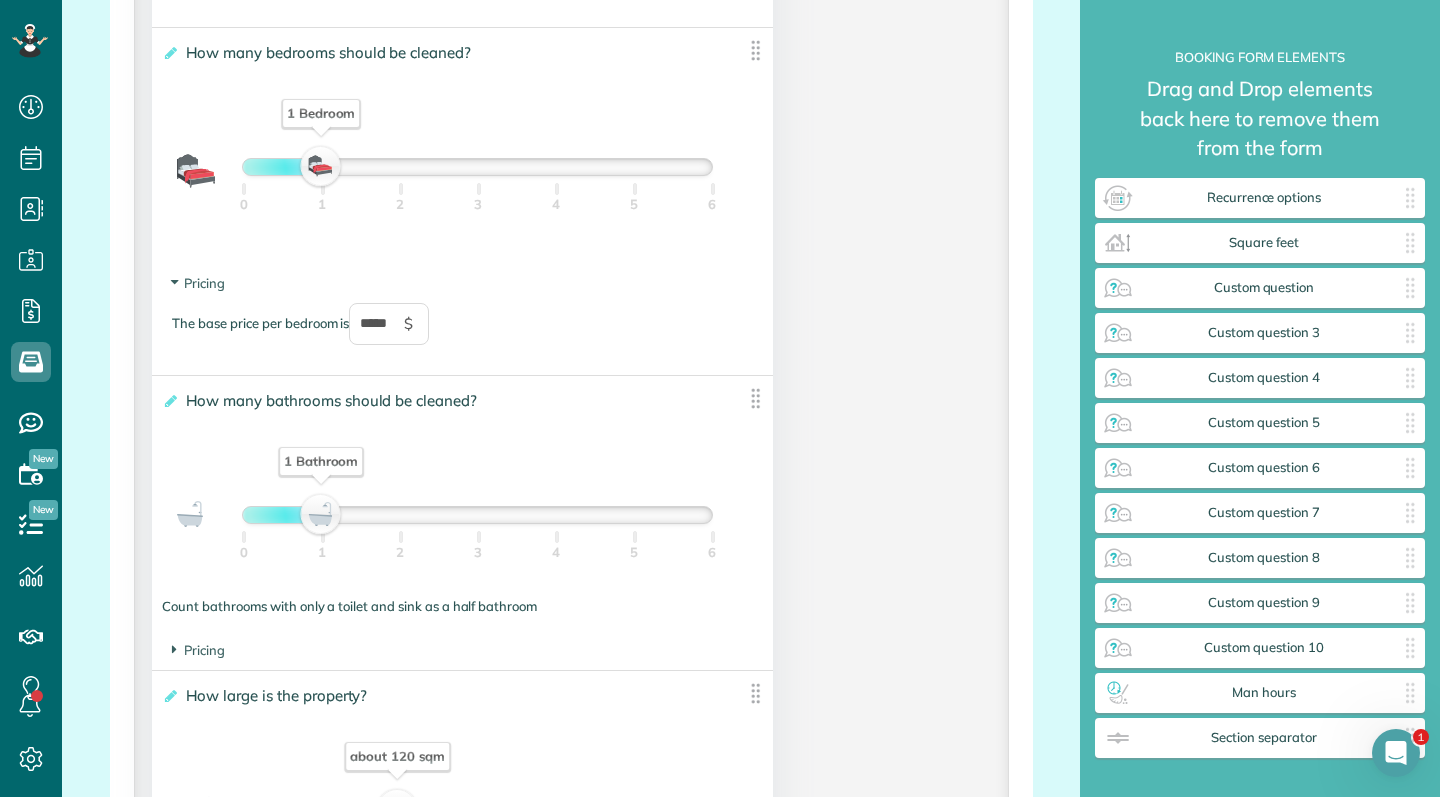 scroll, scrollTop: 1434, scrollLeft: 0, axis: vertical 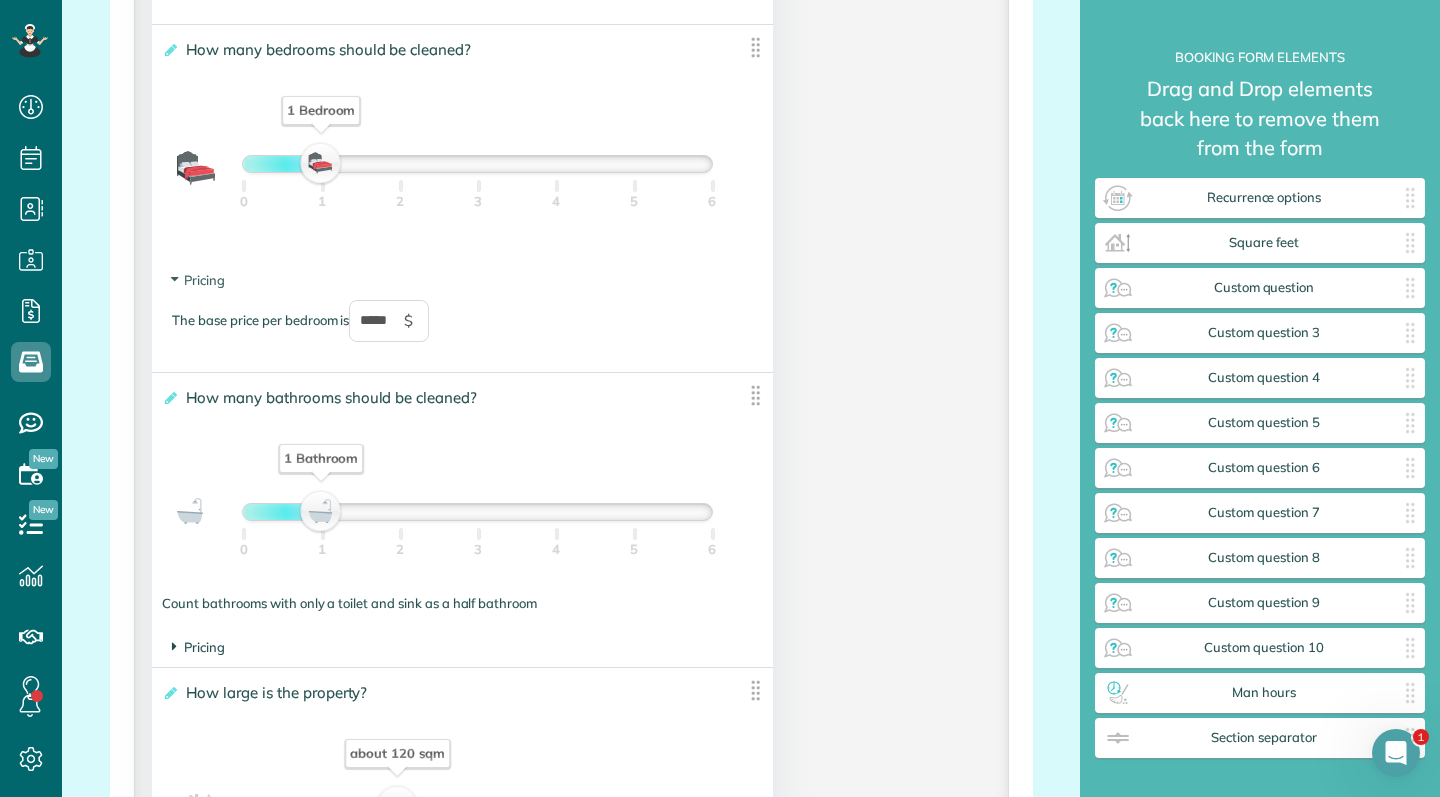 click on "Pricing" at bounding box center [198, 647] 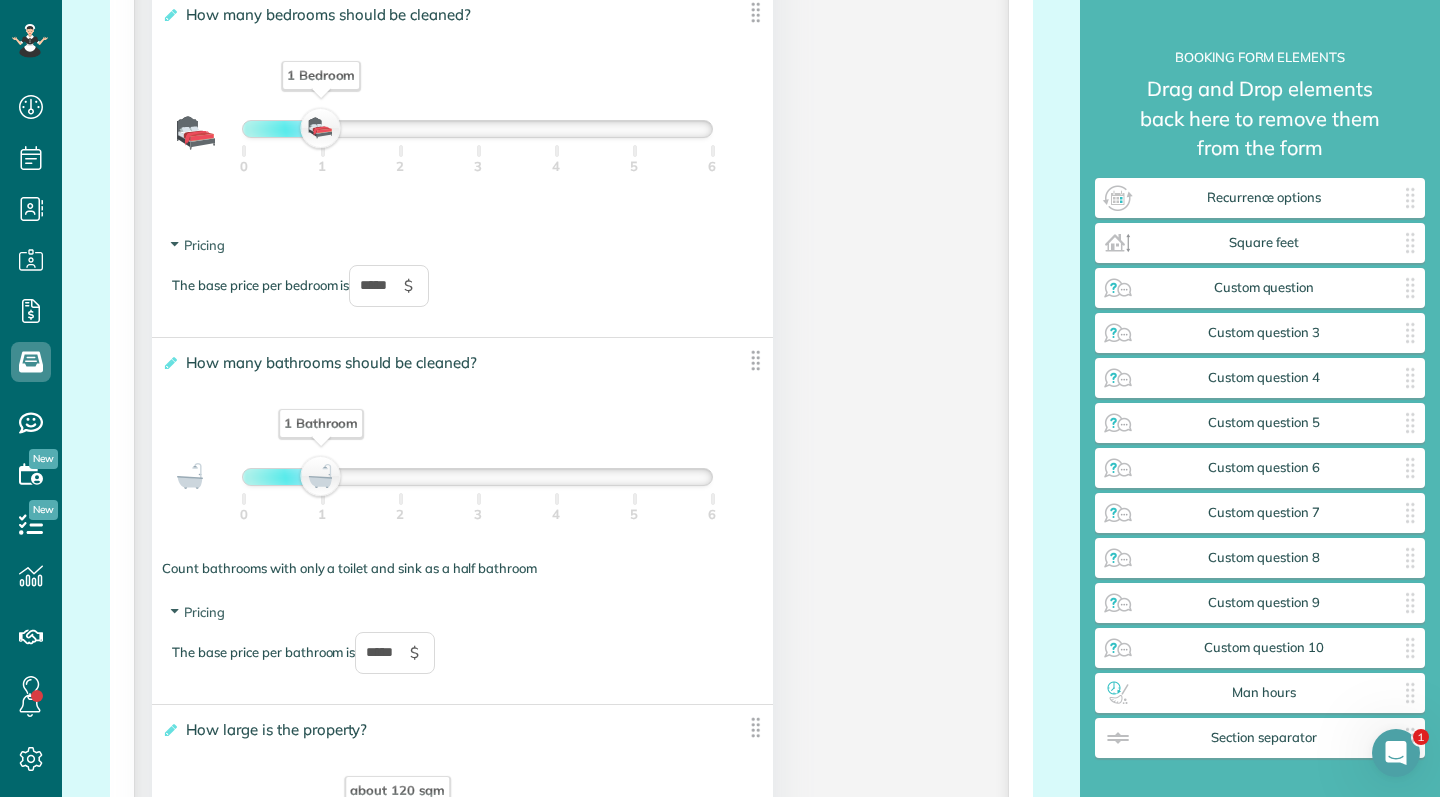 scroll, scrollTop: 1473, scrollLeft: 0, axis: vertical 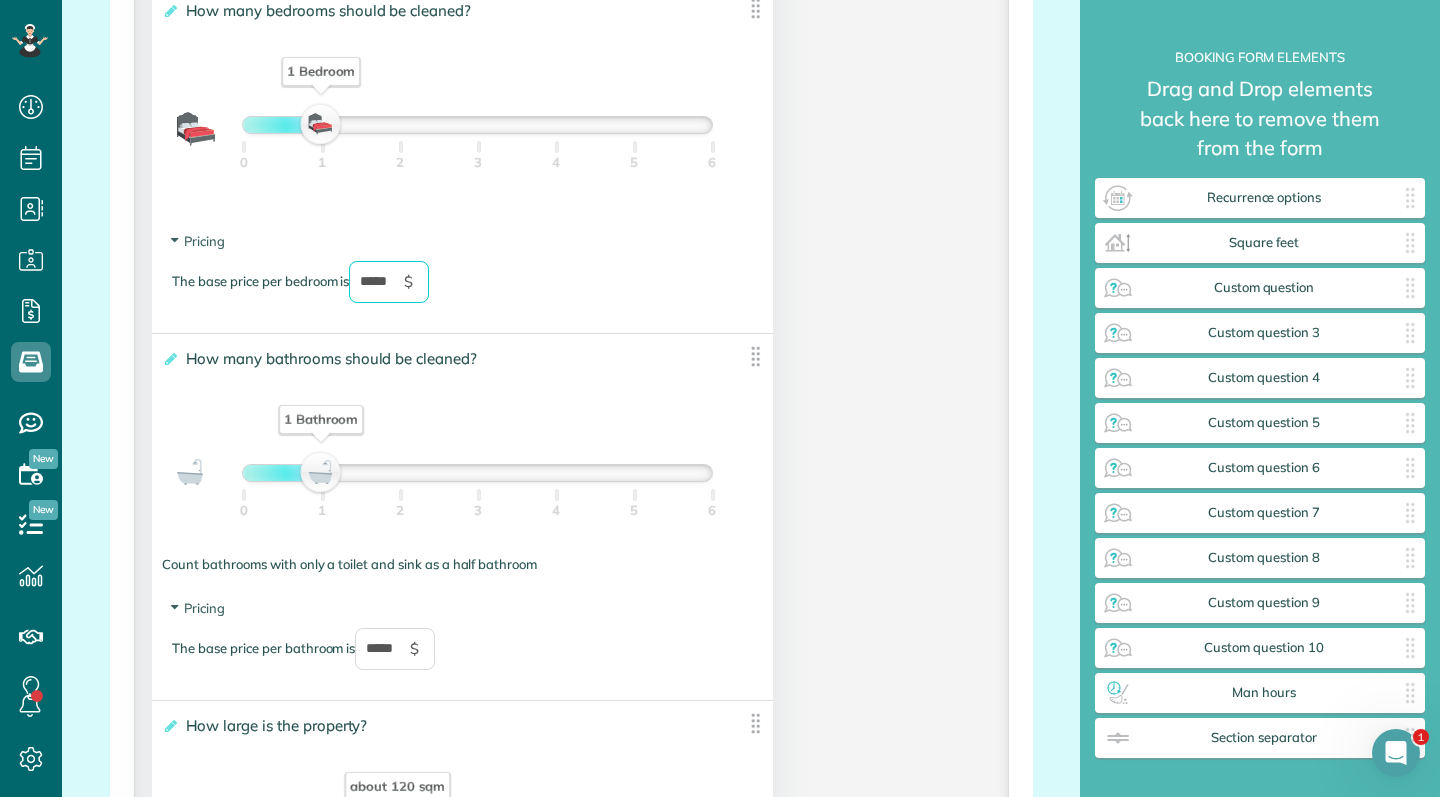 click on "*****" at bounding box center [389, 282] 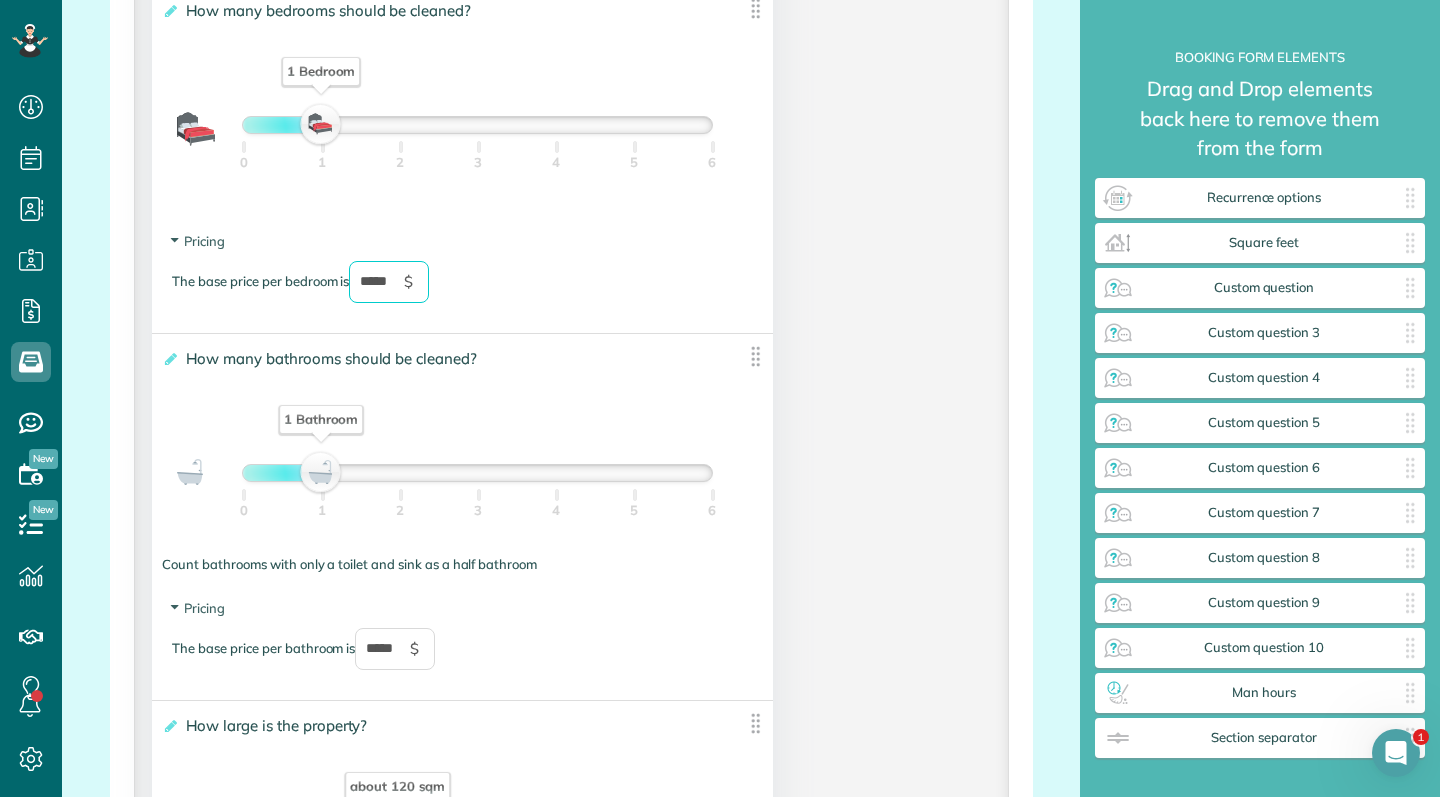 click on "*****" at bounding box center [389, 282] 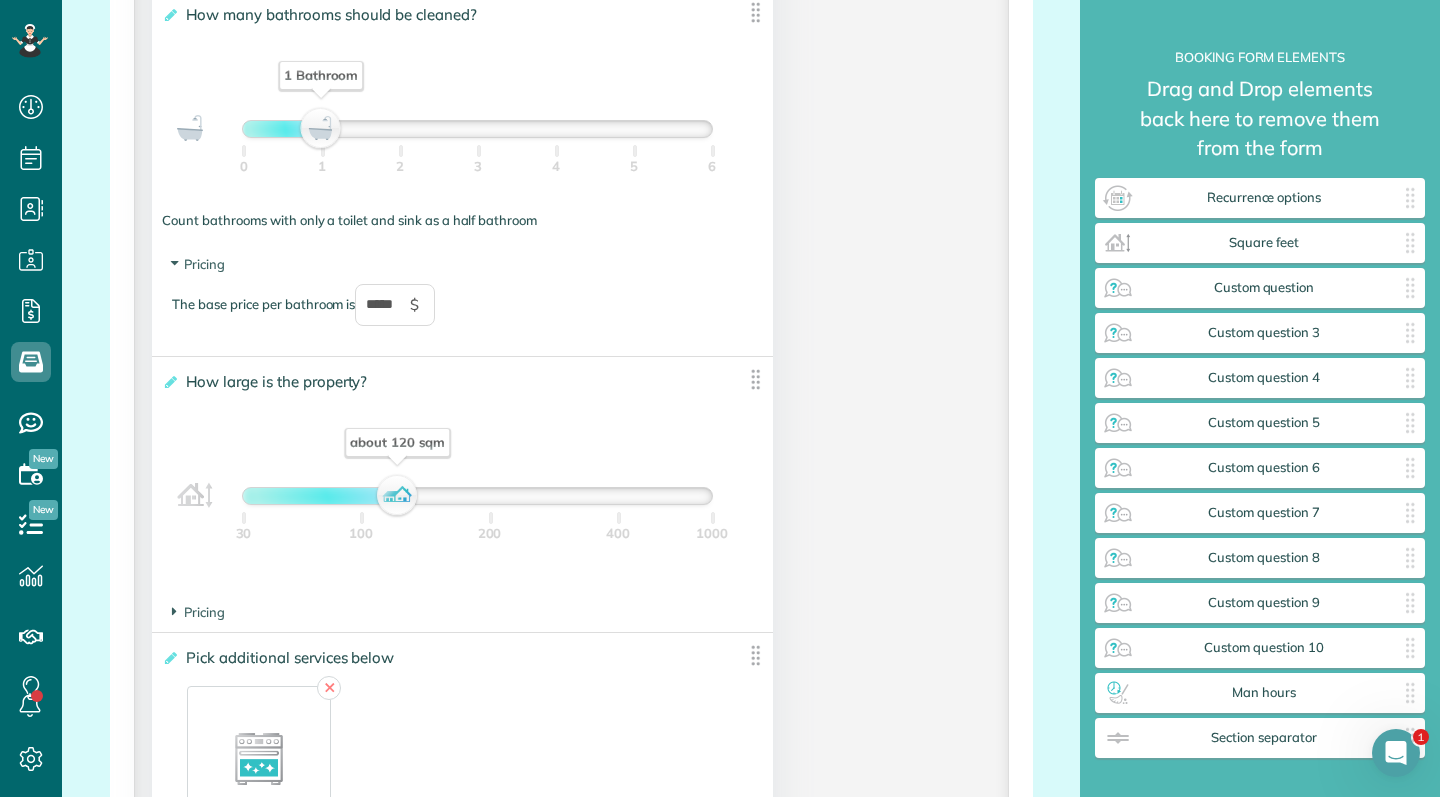scroll, scrollTop: 1815, scrollLeft: 0, axis: vertical 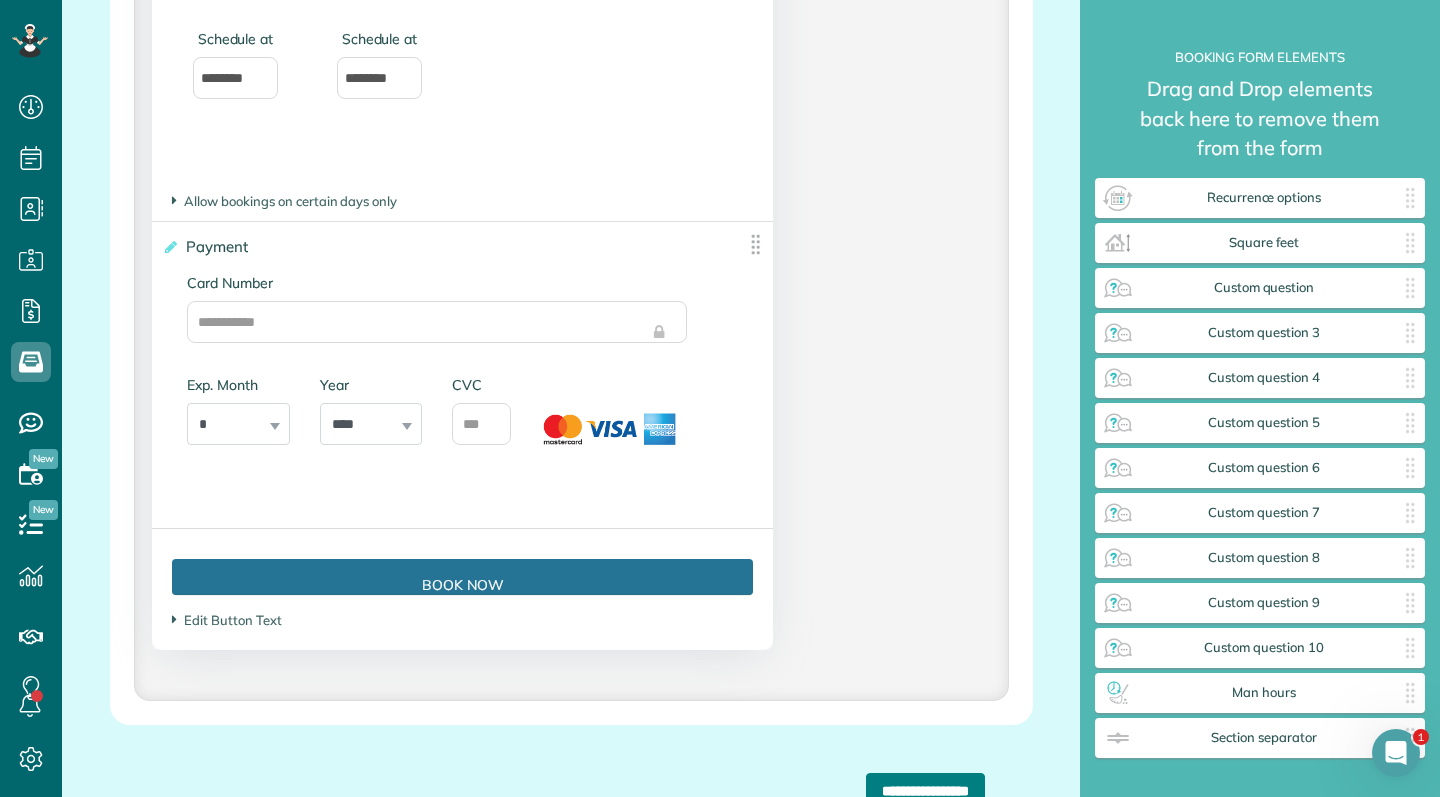 type on "*****" 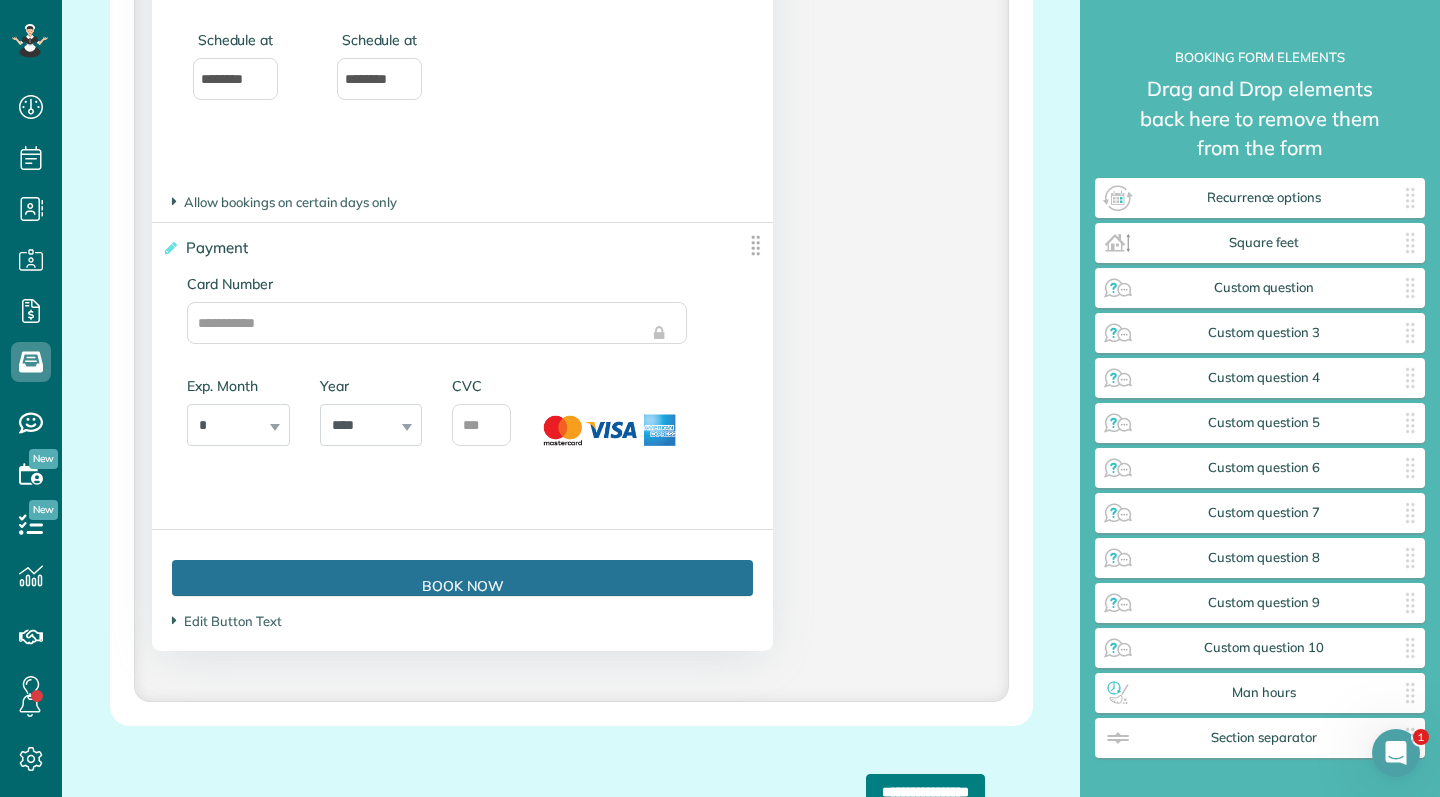 click on "**********" at bounding box center (925, 792) 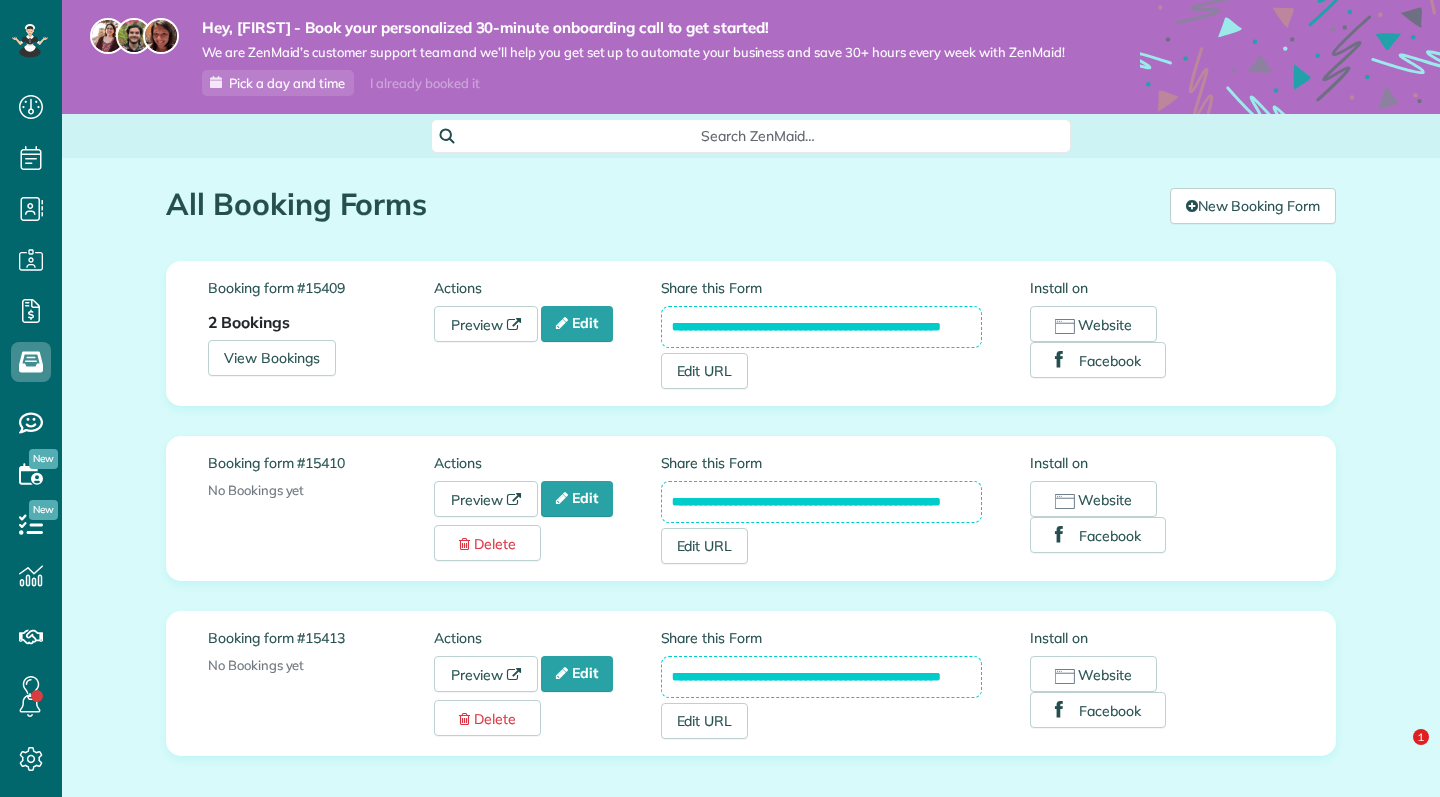 scroll, scrollTop: 0, scrollLeft: 0, axis: both 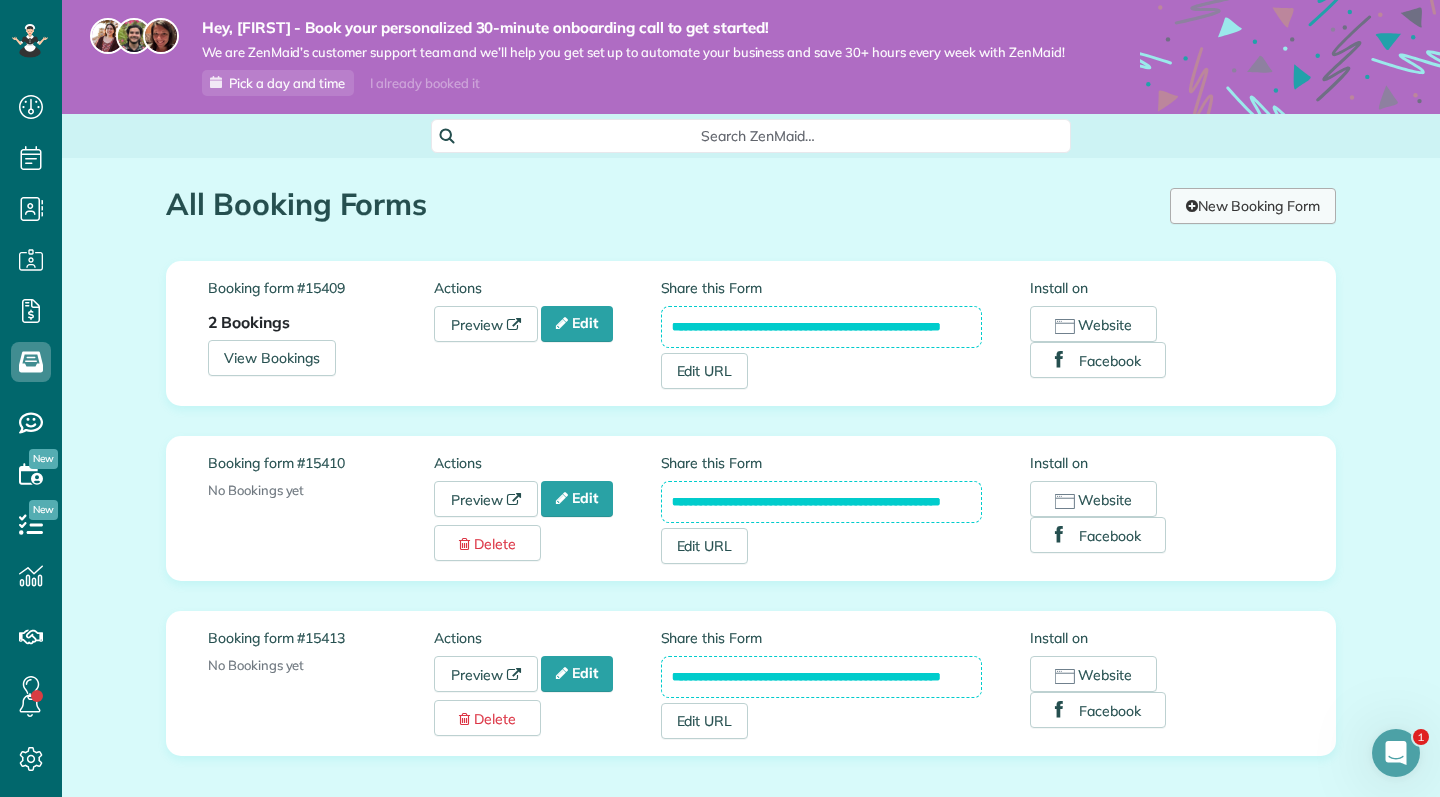 click on "New Booking Form" at bounding box center (1253, 206) 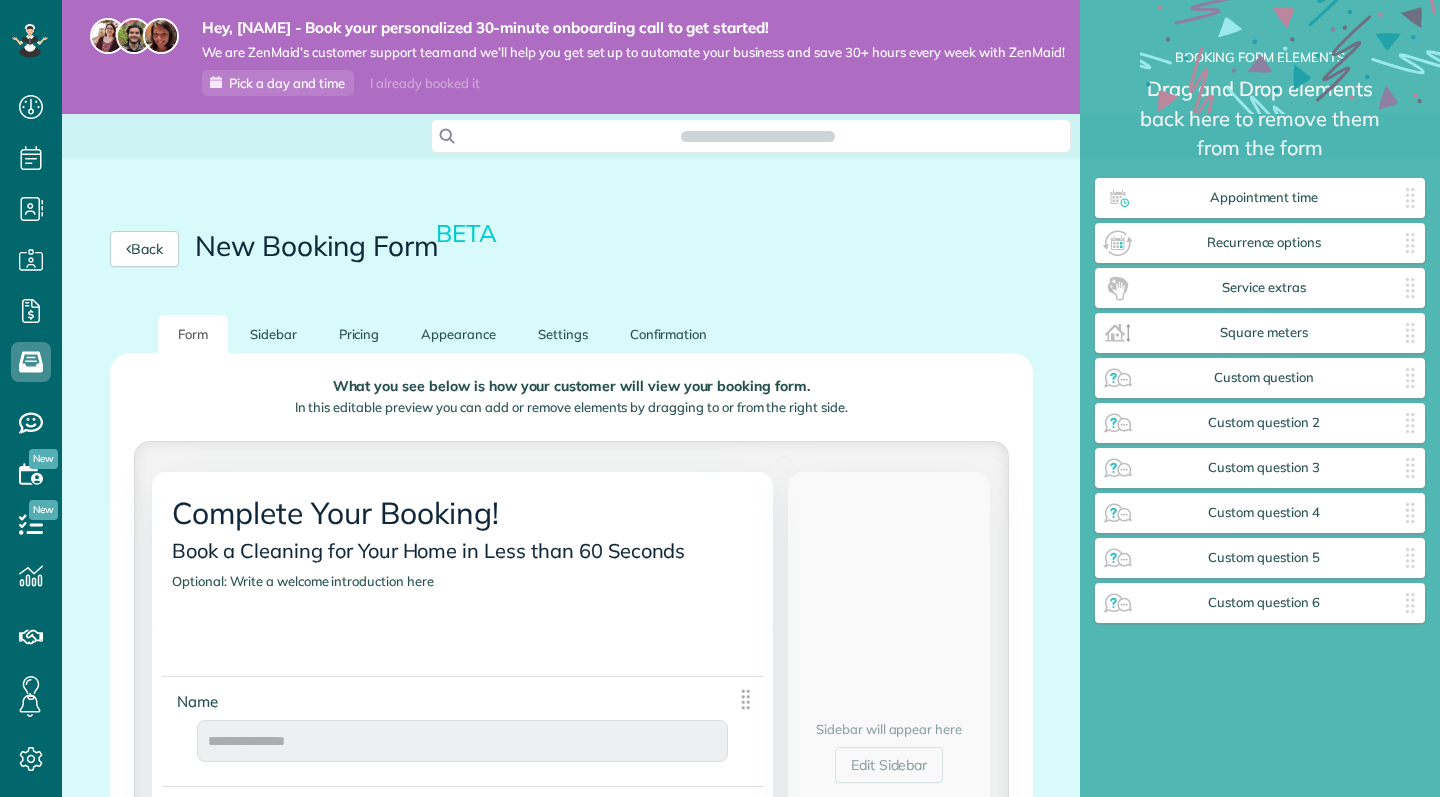 scroll, scrollTop: 0, scrollLeft: 0, axis: both 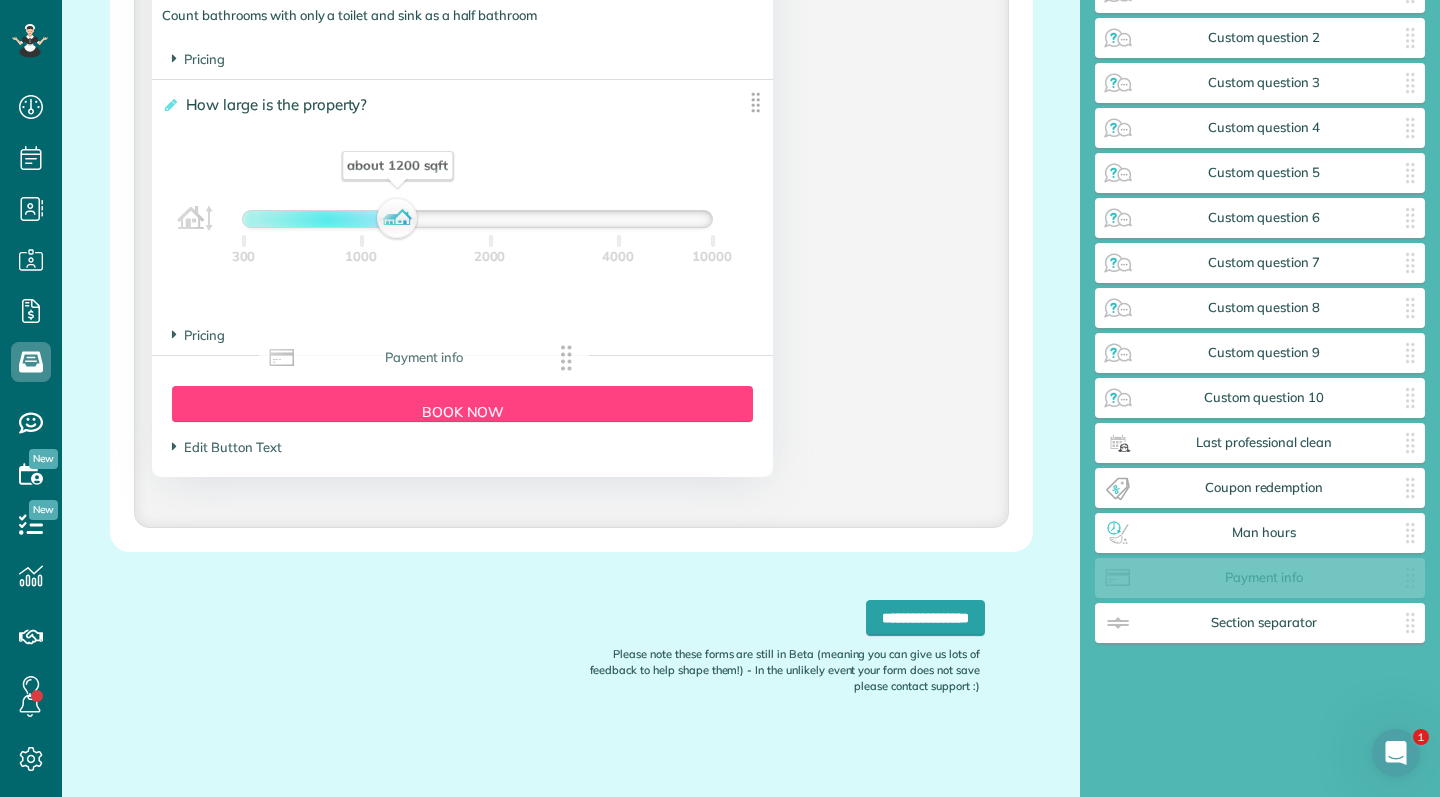 drag, startPoint x: 1256, startPoint y: 590, endPoint x: 418, endPoint y: 370, distance: 866.39716 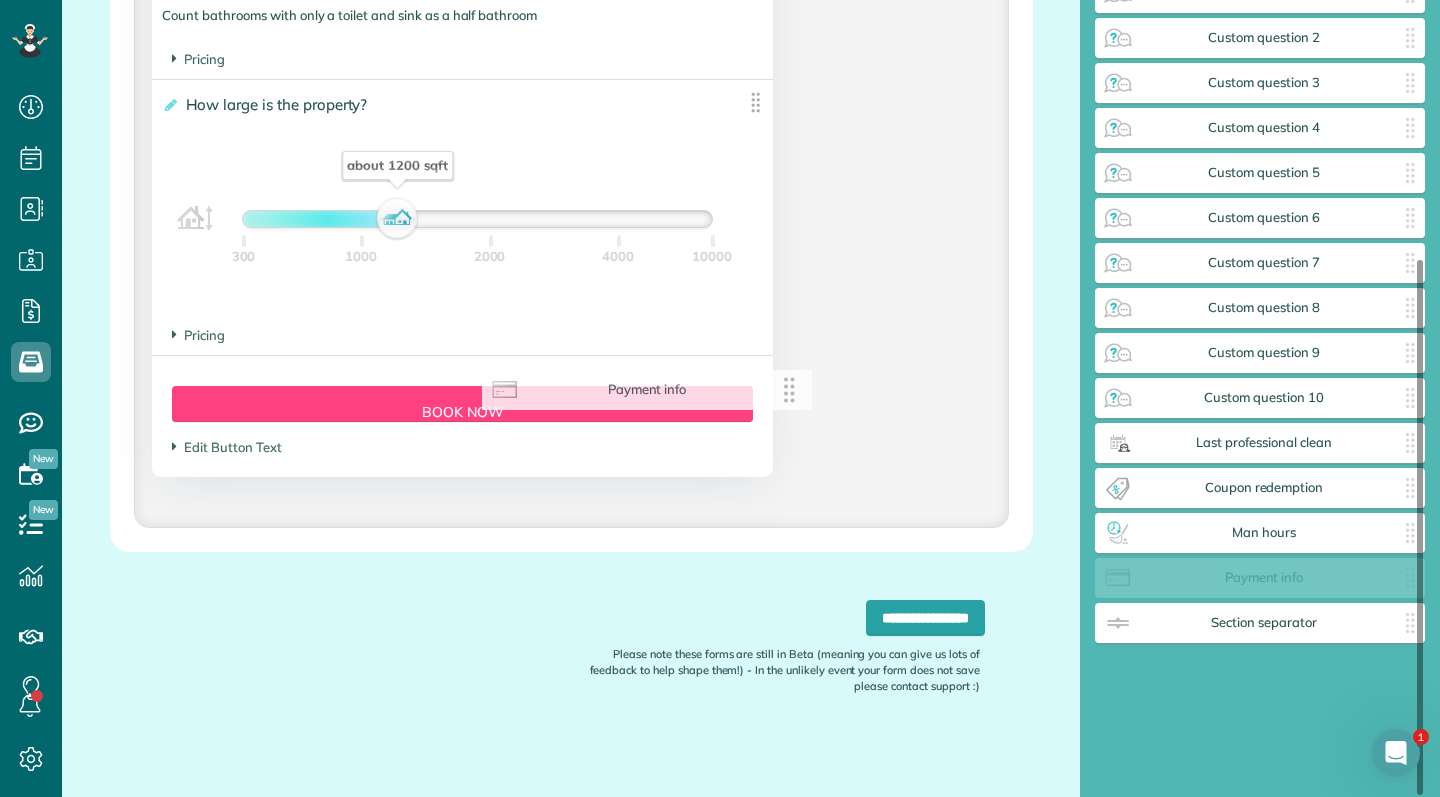 scroll, scrollTop: 340, scrollLeft: 0, axis: vertical 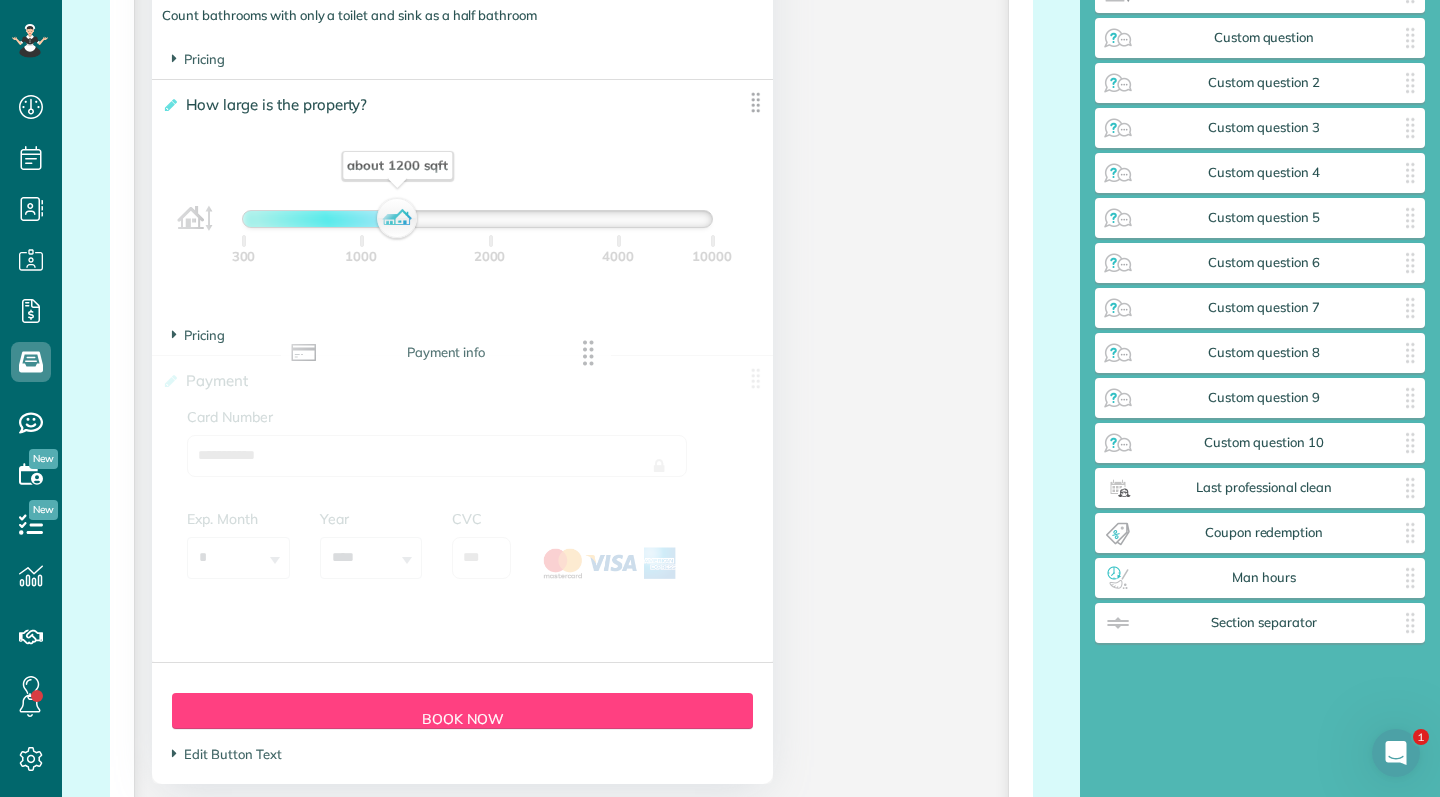 drag, startPoint x: 1252, startPoint y: 582, endPoint x: 434, endPoint y: 363, distance: 846.8087 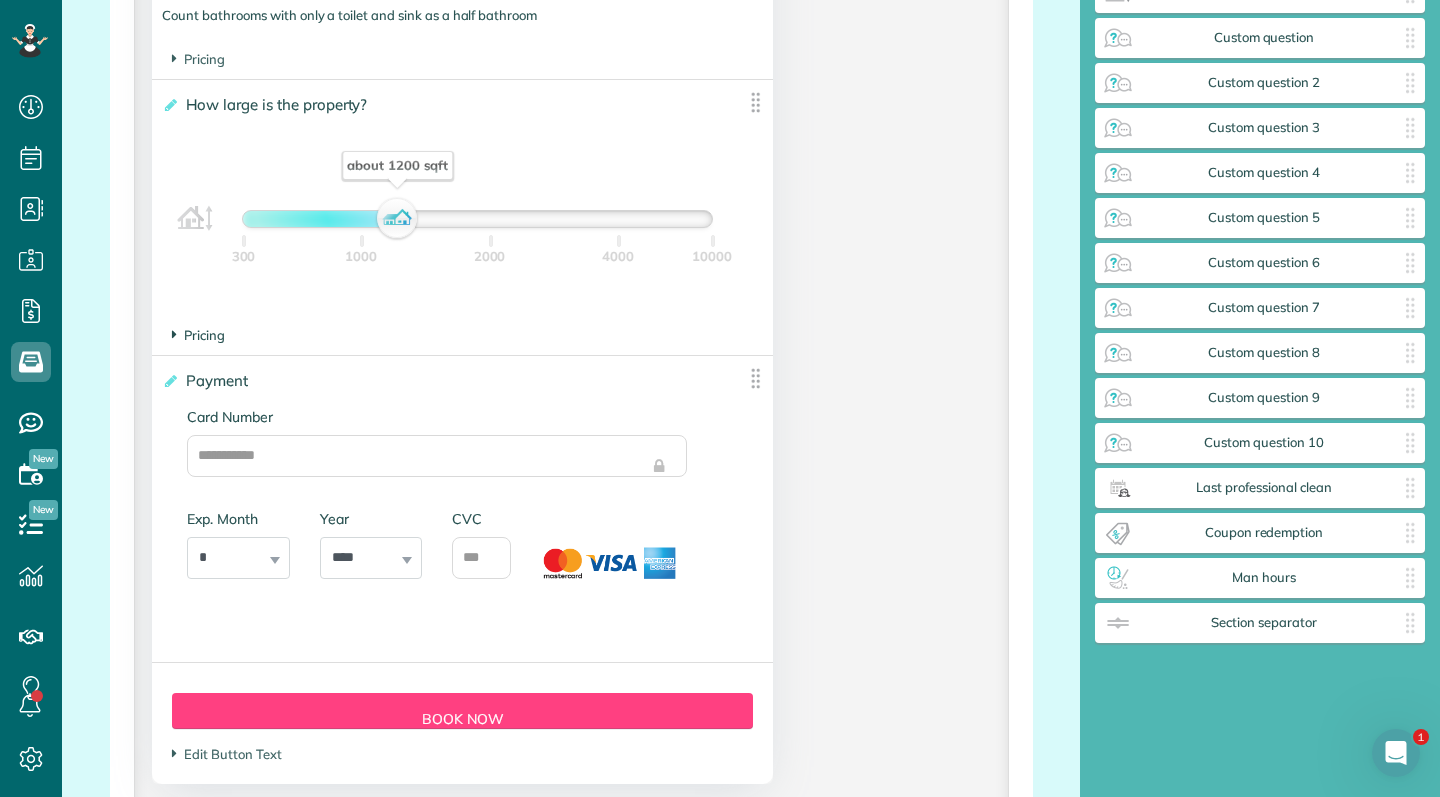 click on "Pricing" at bounding box center [198, 335] 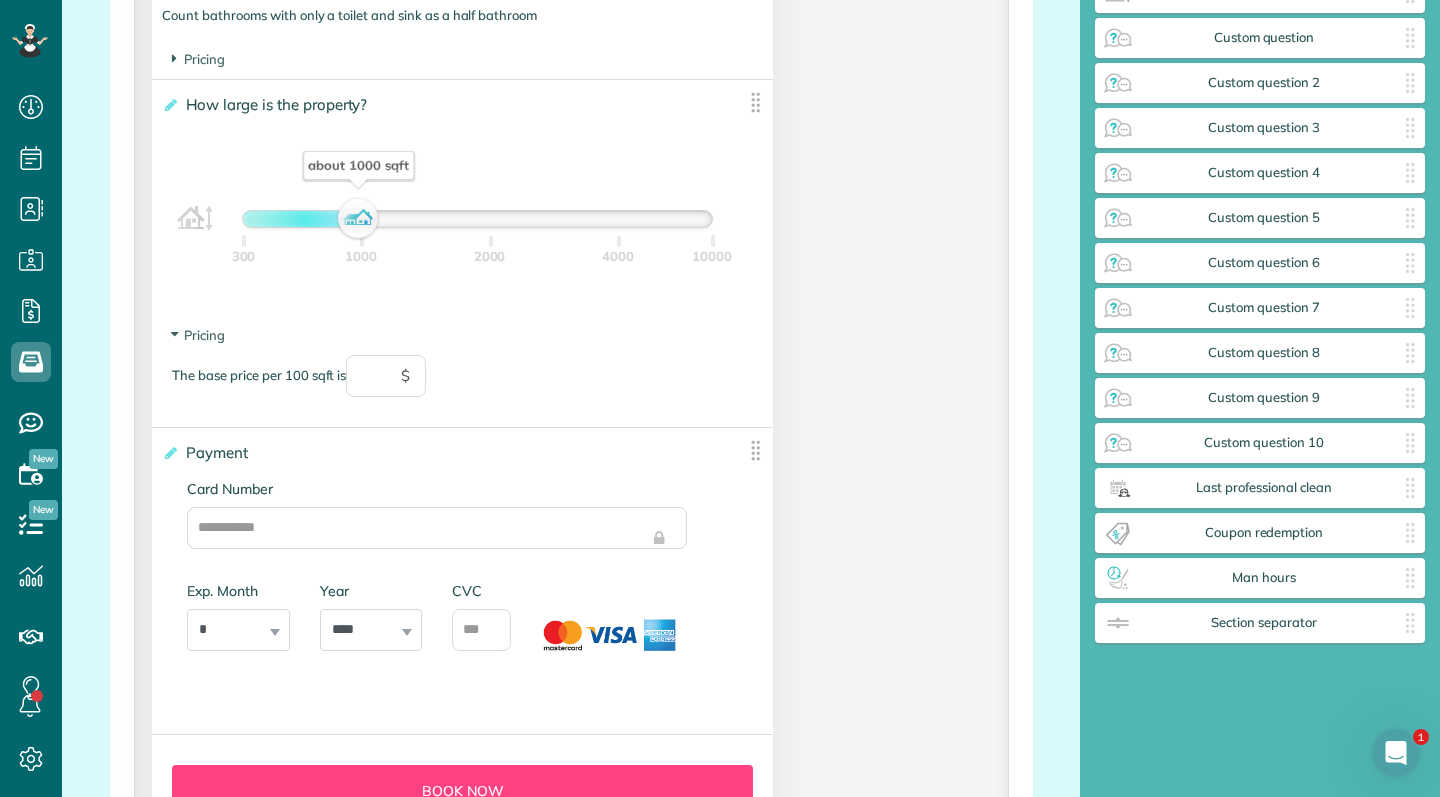 drag, startPoint x: 391, startPoint y: 215, endPoint x: 351, endPoint y: 212, distance: 40.112343 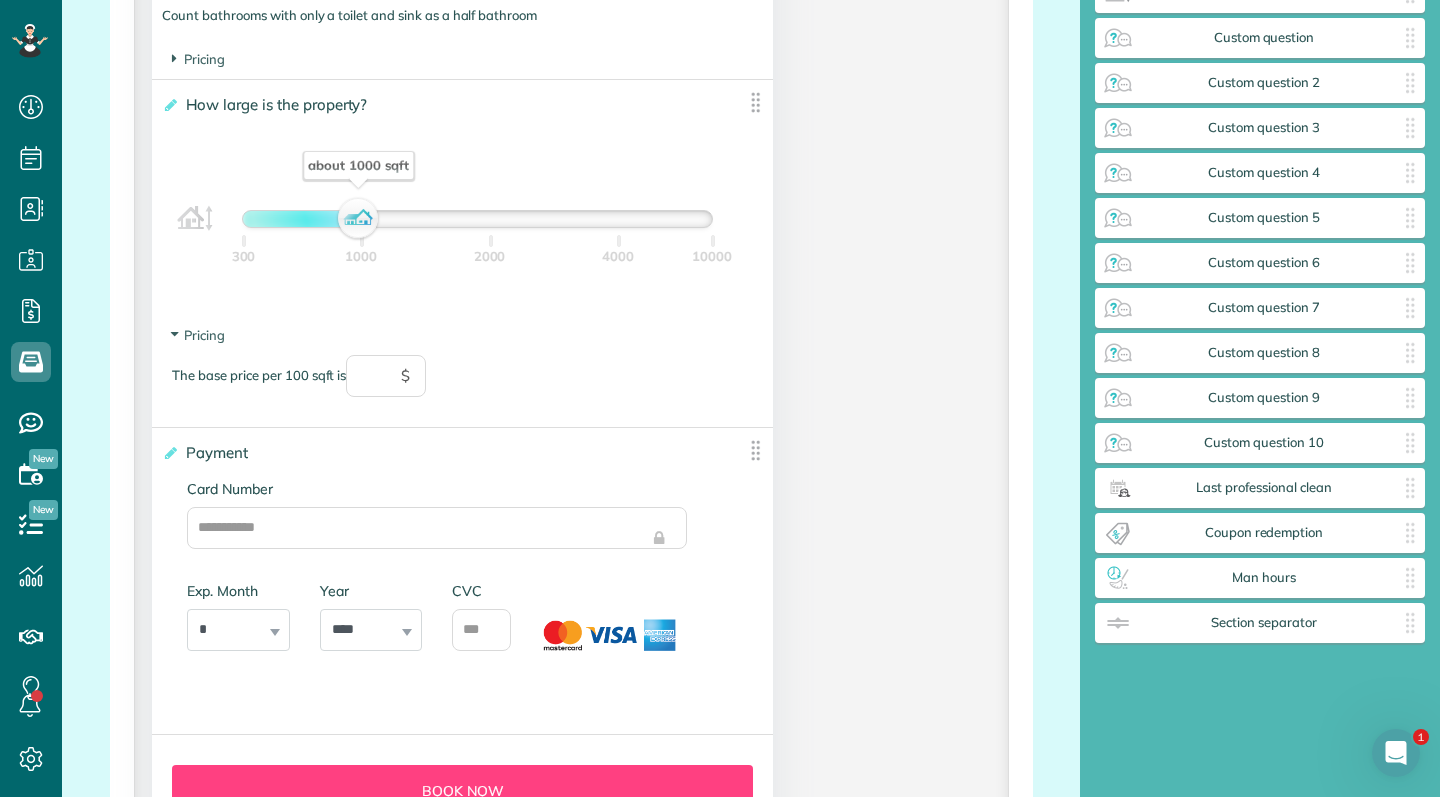 click on "about 1000 sqft" at bounding box center [359, 219] 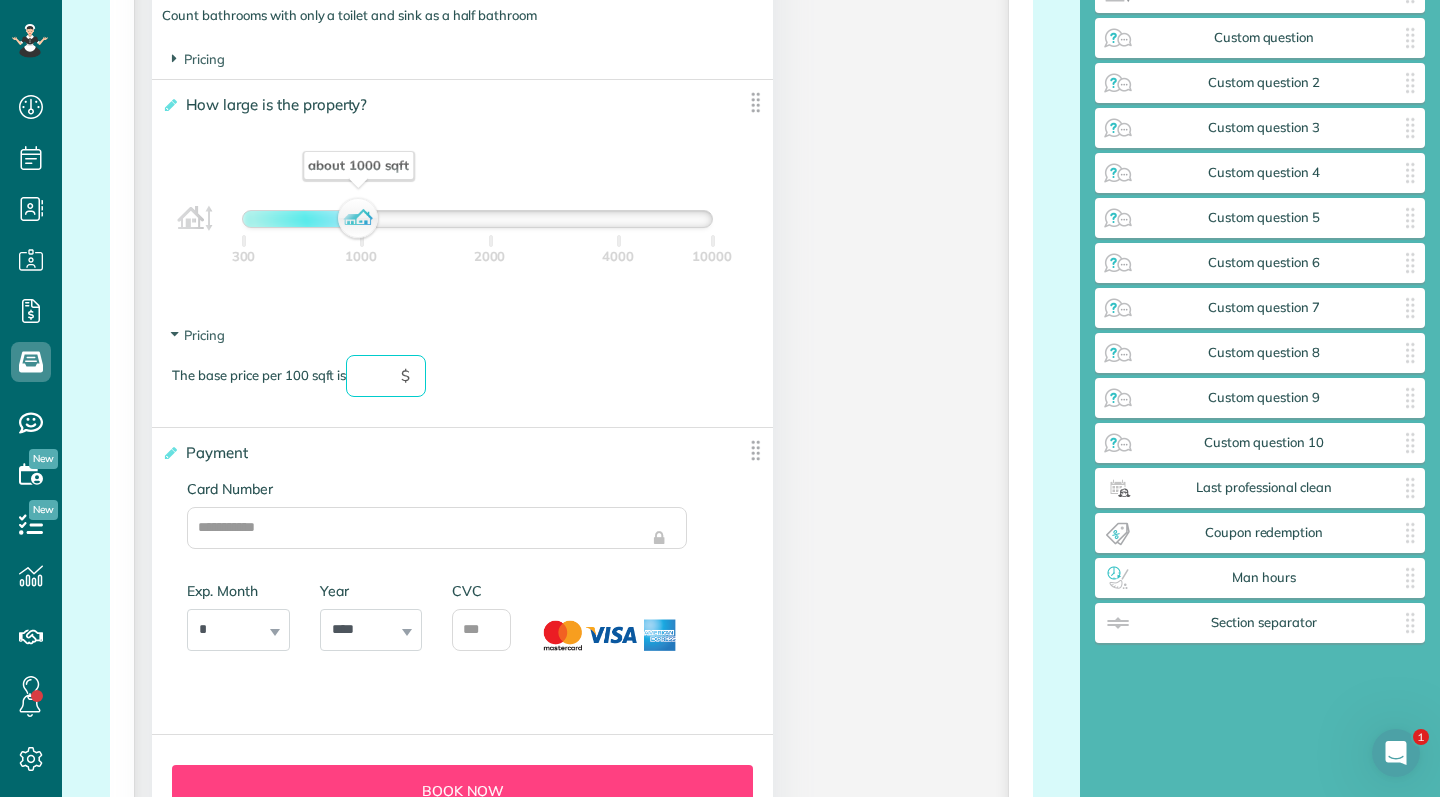 click at bounding box center (386, 376) 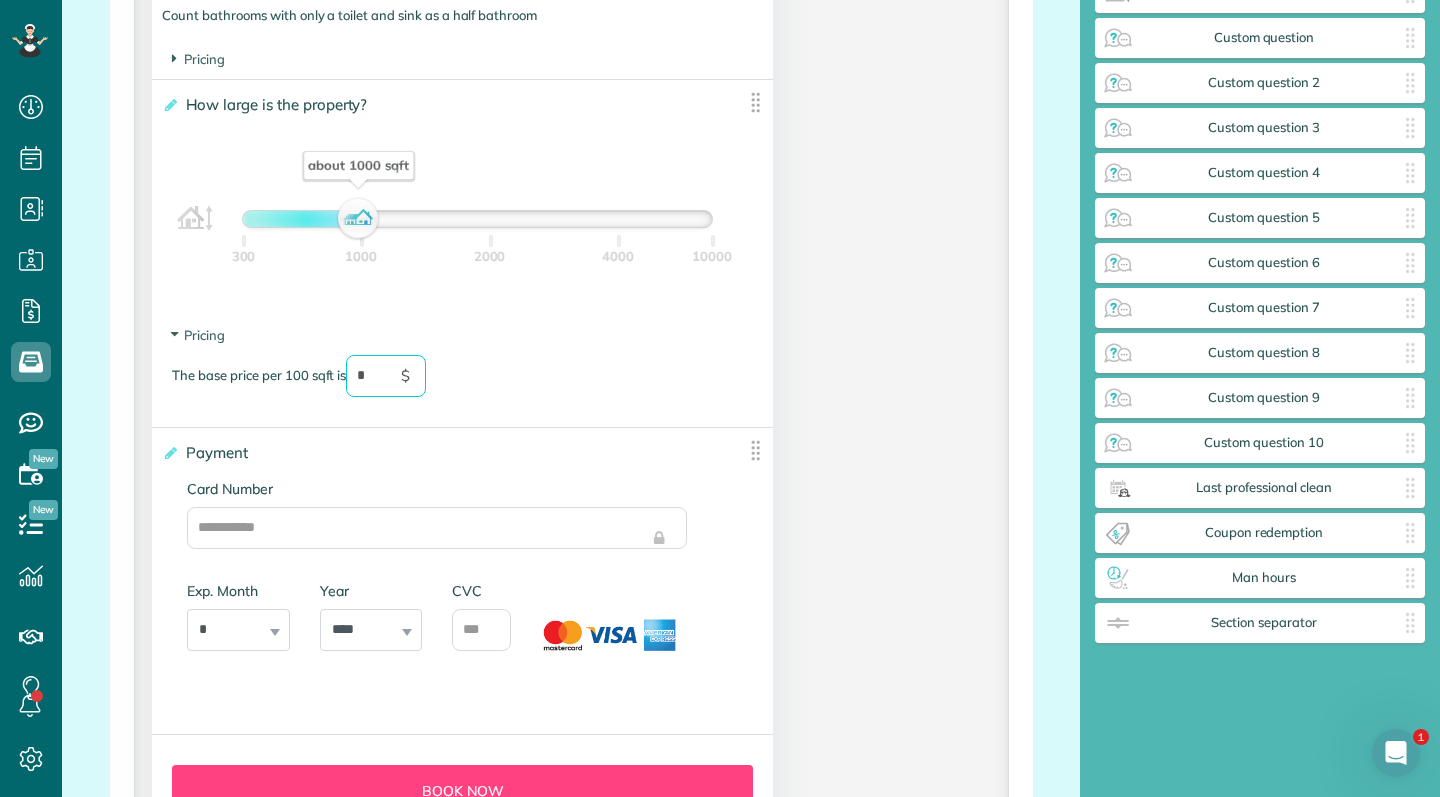click on "Payment
*******
Cancel
Save" at bounding box center [447, 453] 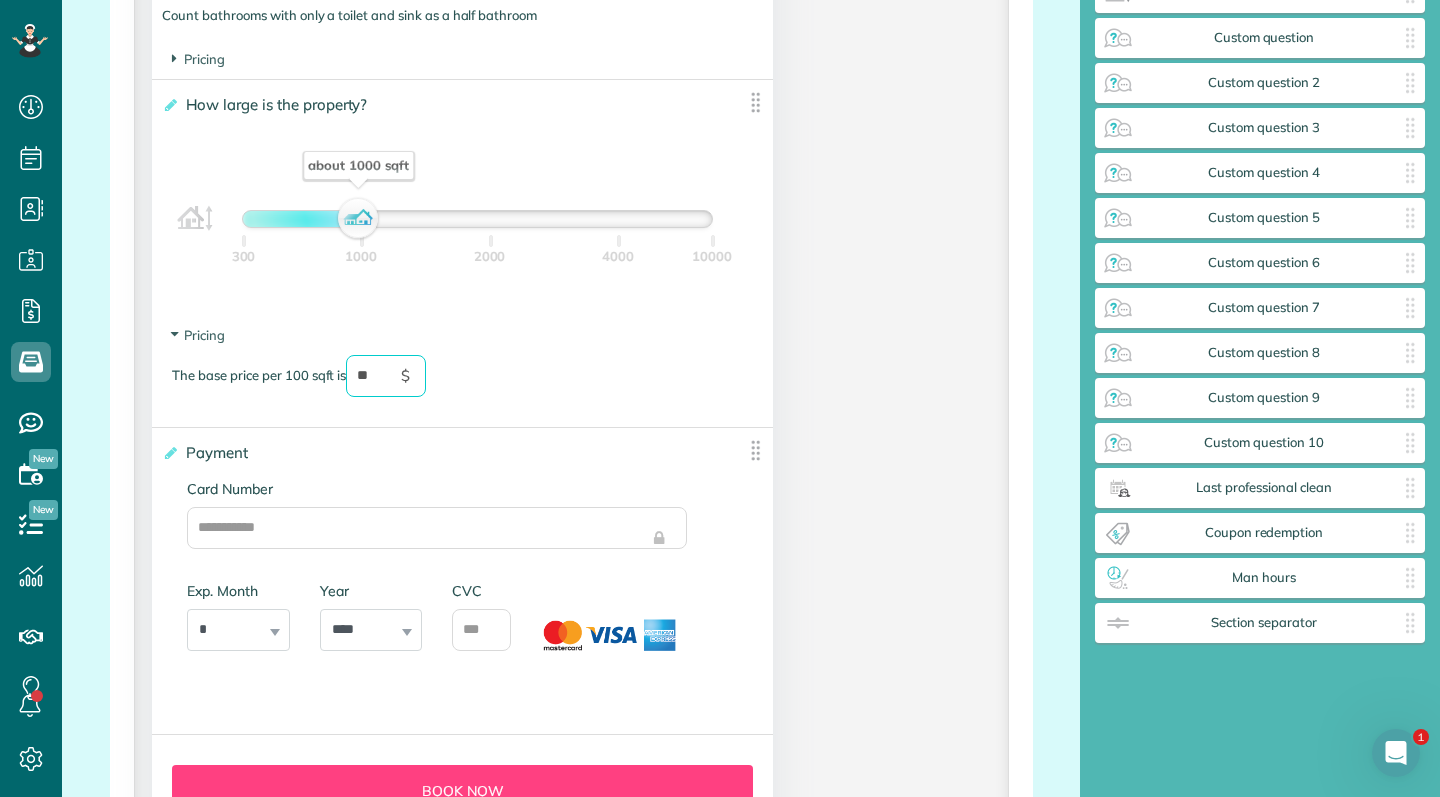 click on "**" at bounding box center (386, 376) 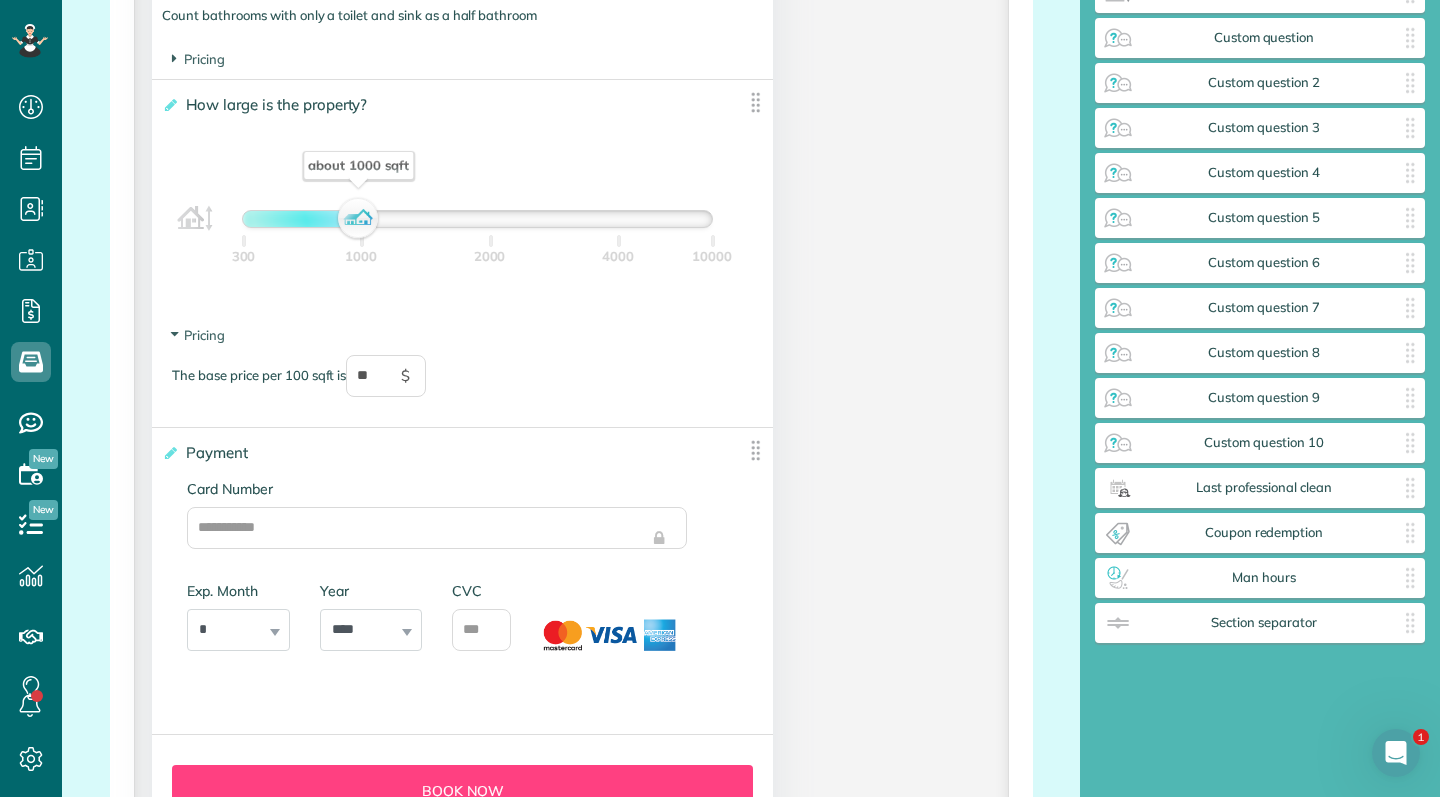 click on "Card Number" at bounding box center [437, 489] 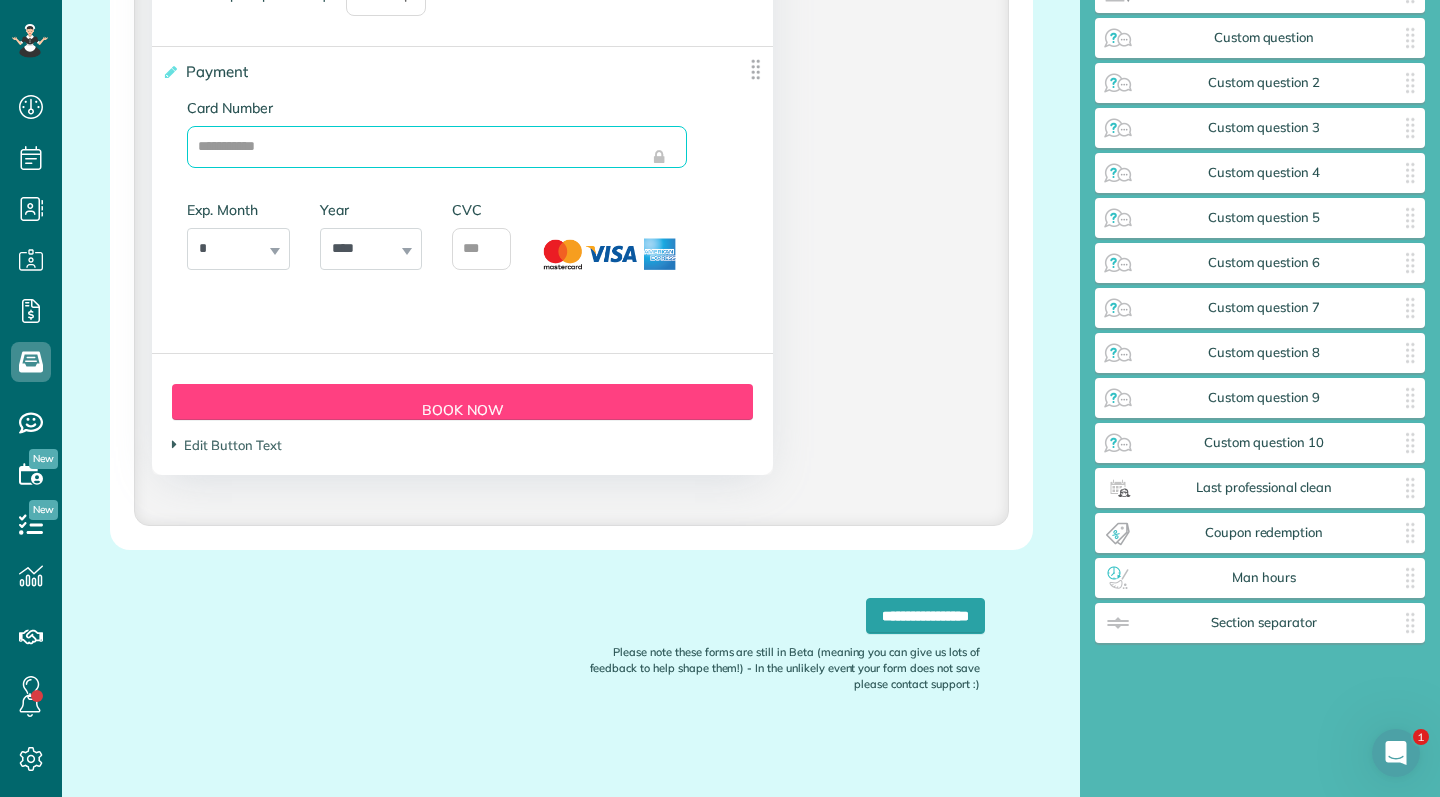 scroll, scrollTop: 2310, scrollLeft: 0, axis: vertical 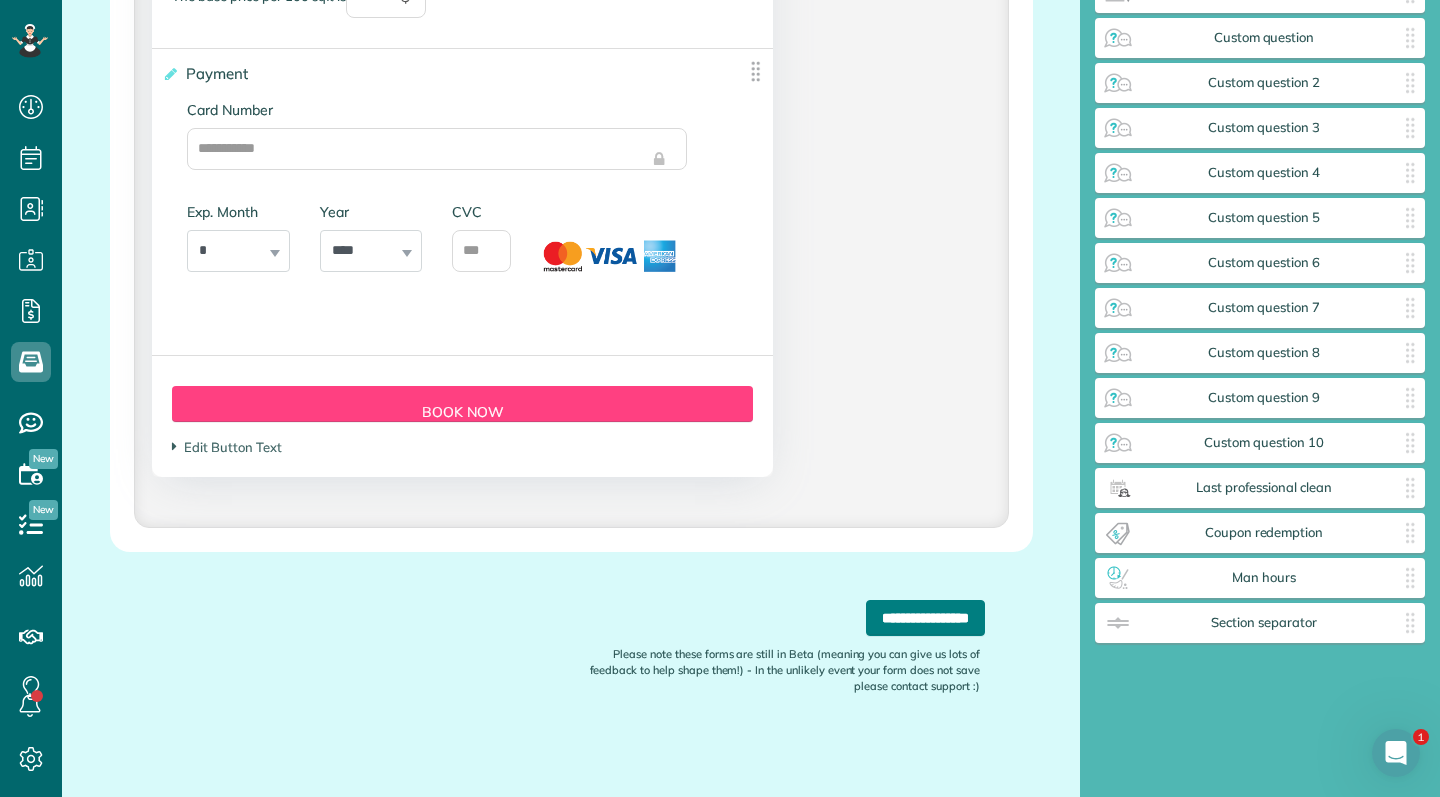 click on "**********" at bounding box center [925, 618] 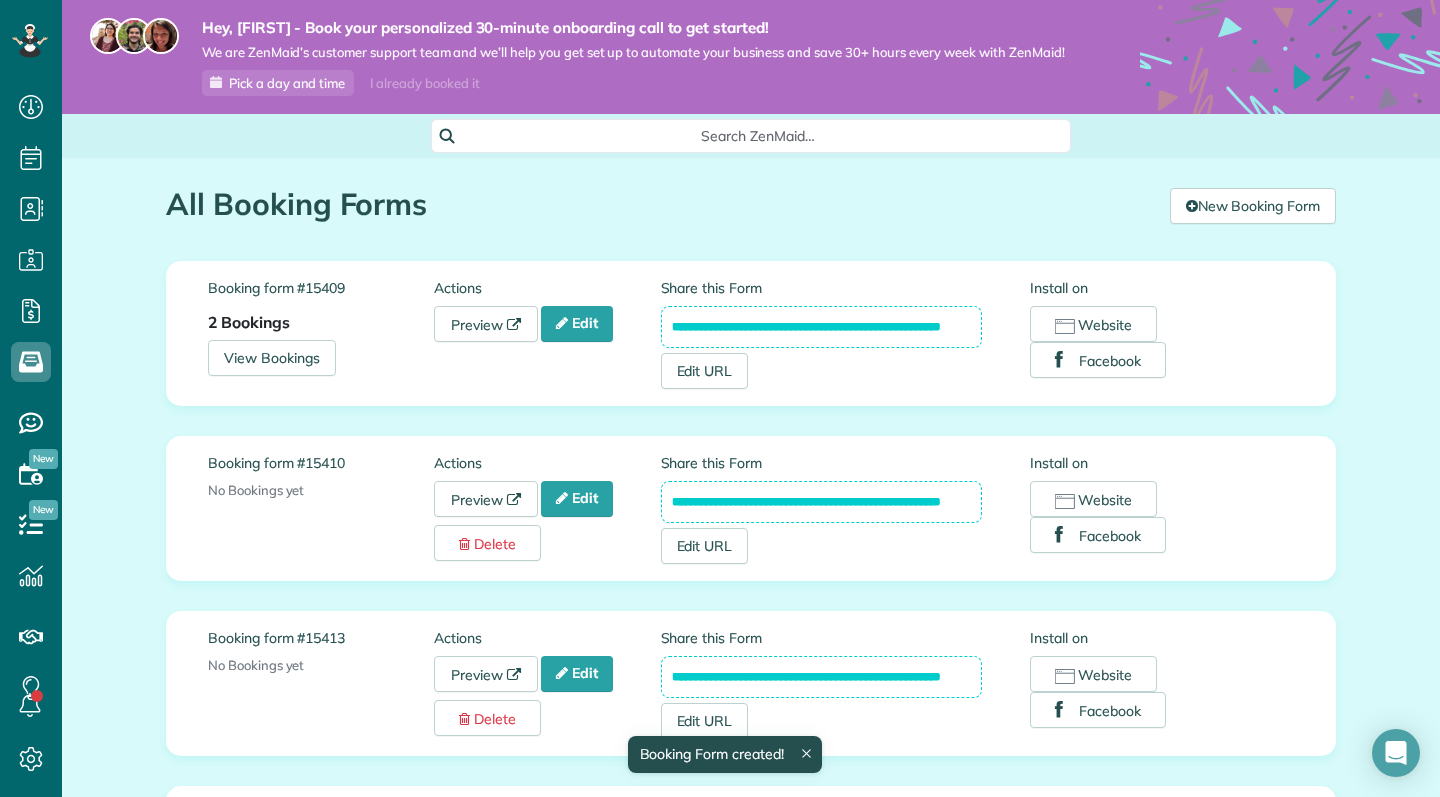 scroll, scrollTop: 0, scrollLeft: 0, axis: both 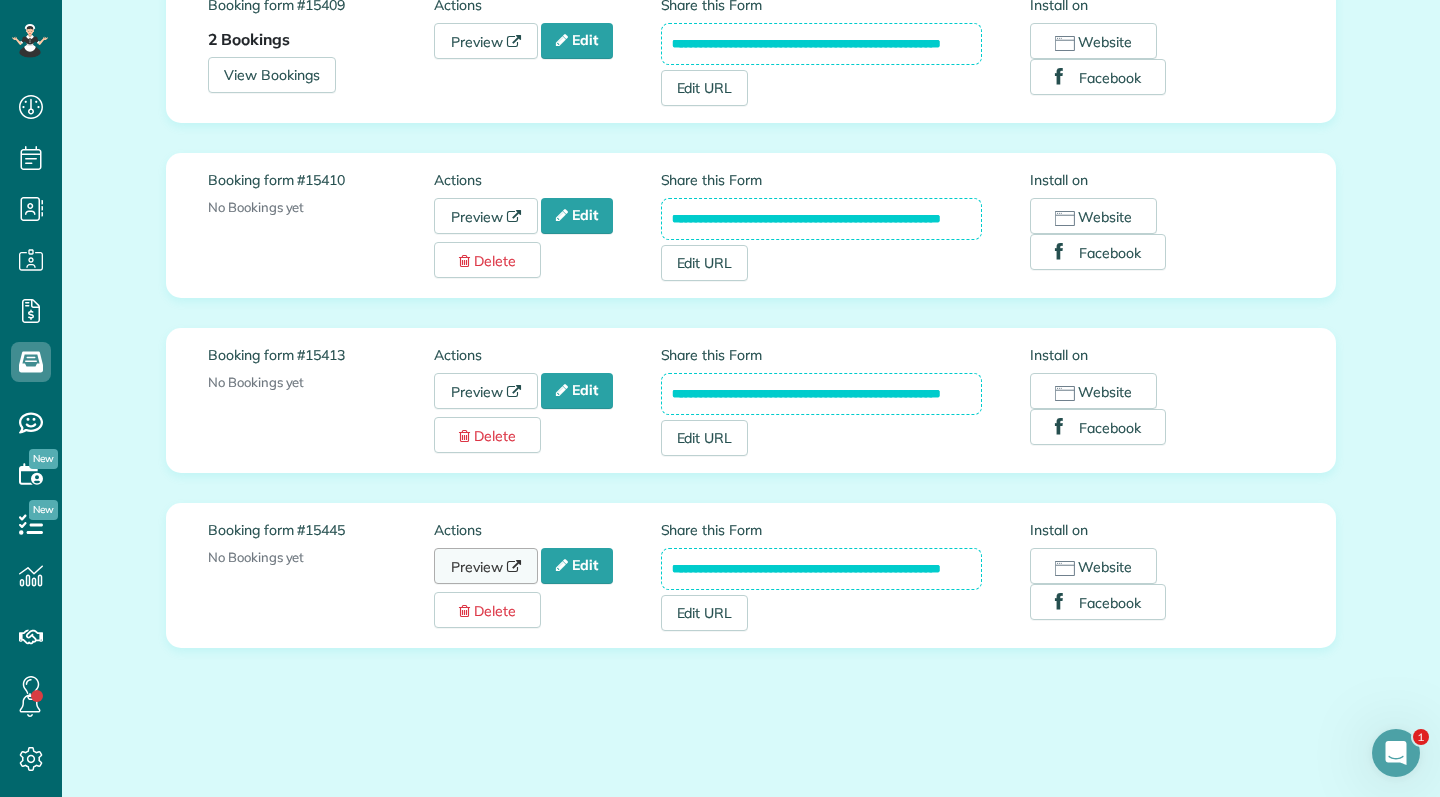 click on "Preview" at bounding box center (486, 566) 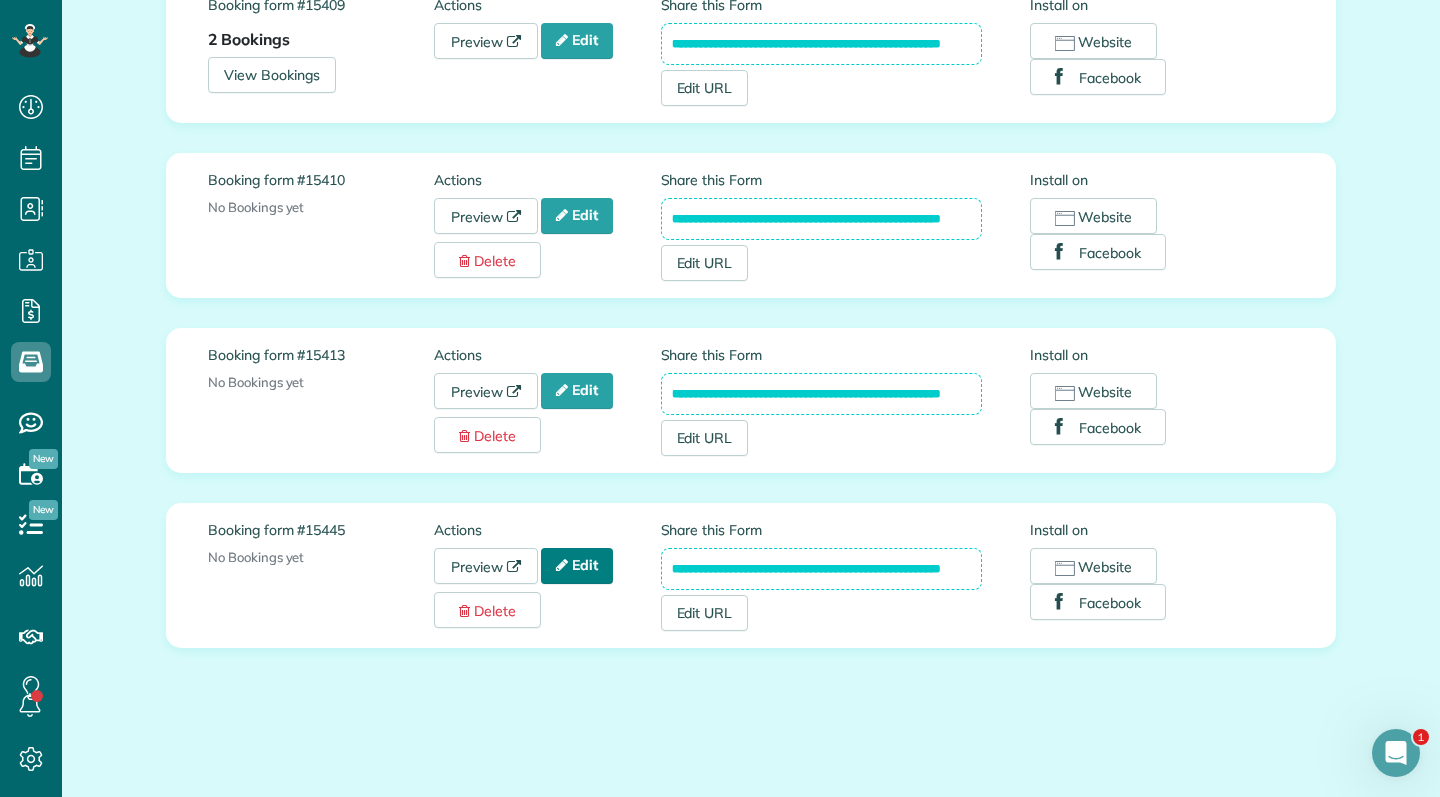 click on "Edit" at bounding box center [577, 566] 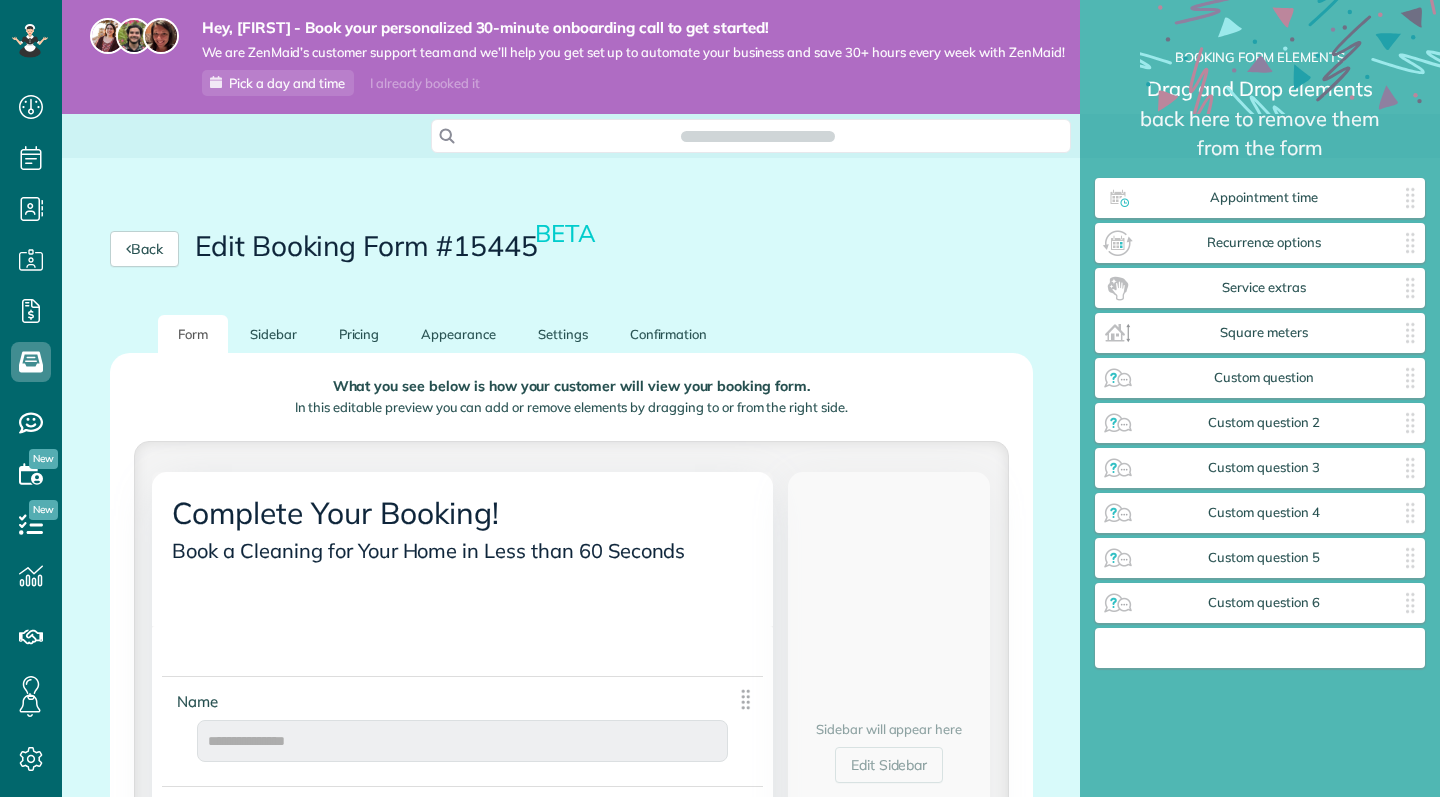 scroll, scrollTop: 0, scrollLeft: 0, axis: both 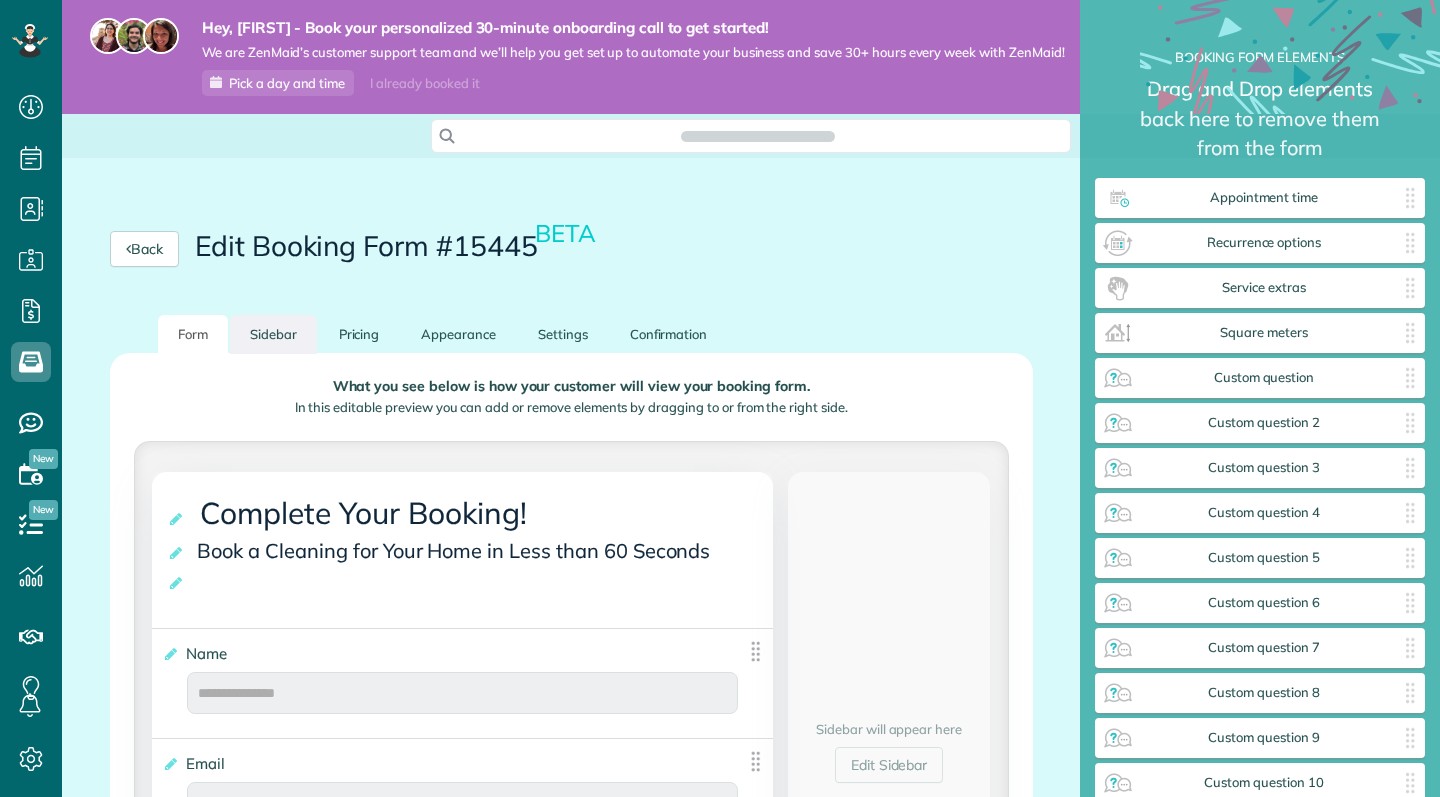 type on "*******" 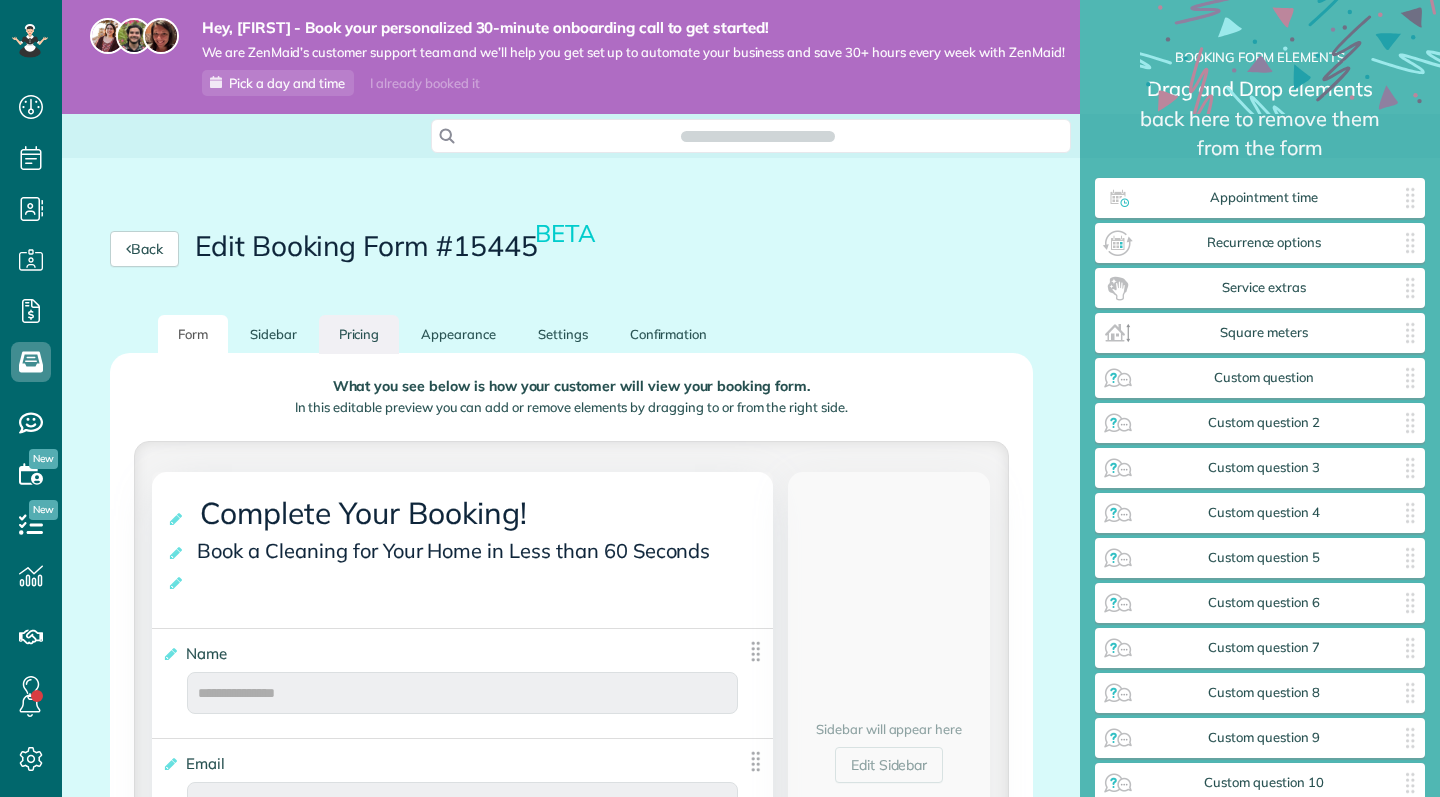 scroll, scrollTop: 797, scrollLeft: 62, axis: both 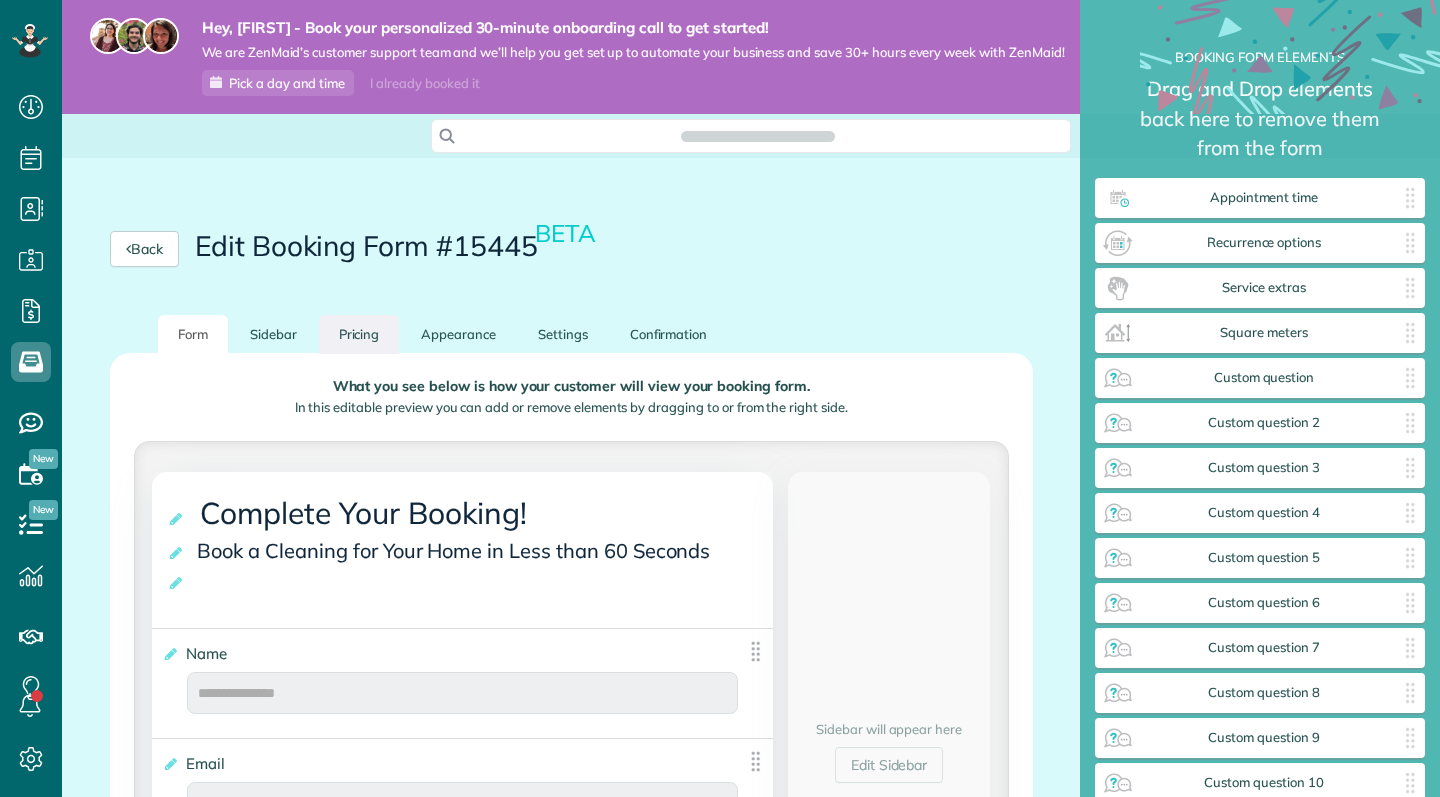 click on "Pricing" at bounding box center [359, 334] 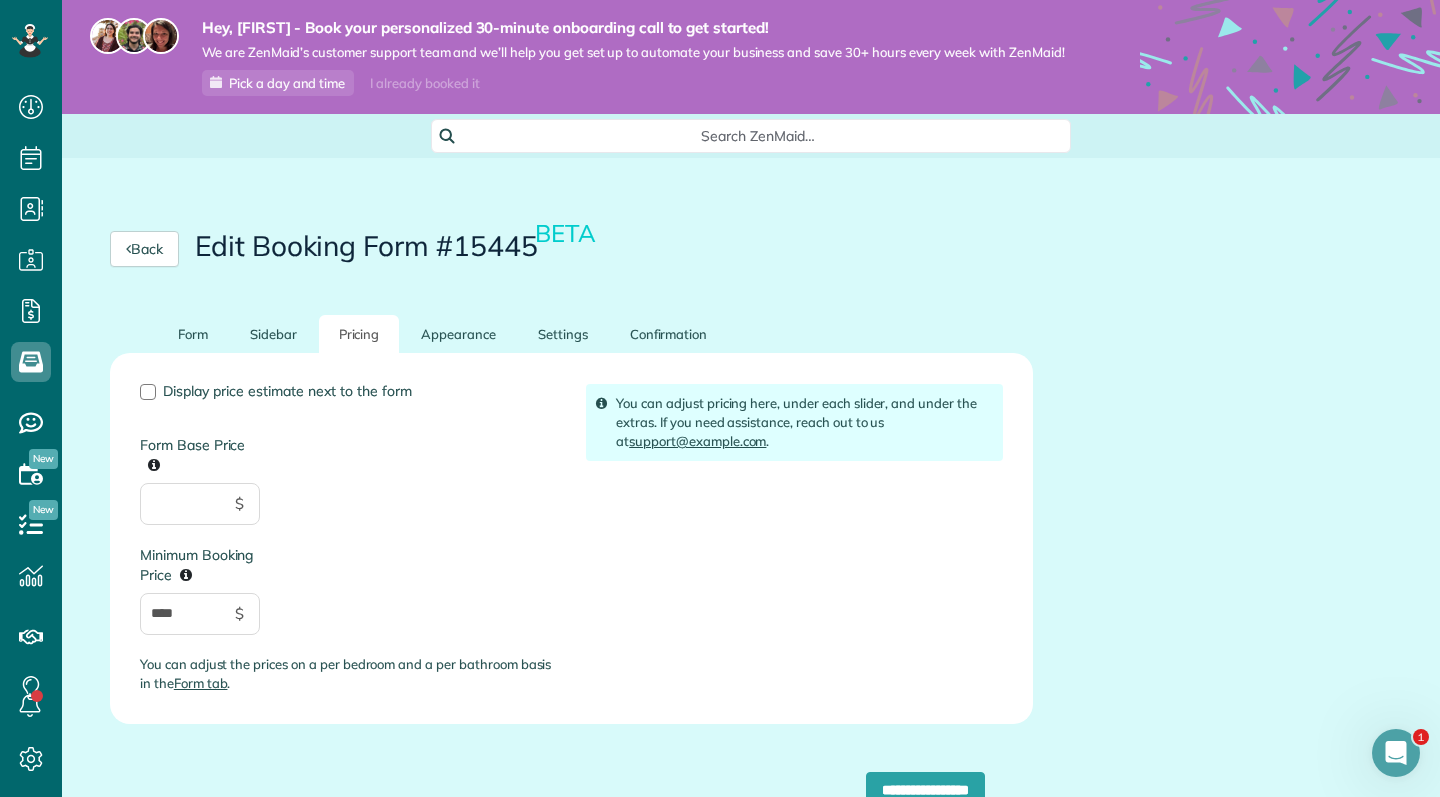 scroll, scrollTop: 0, scrollLeft: 0, axis: both 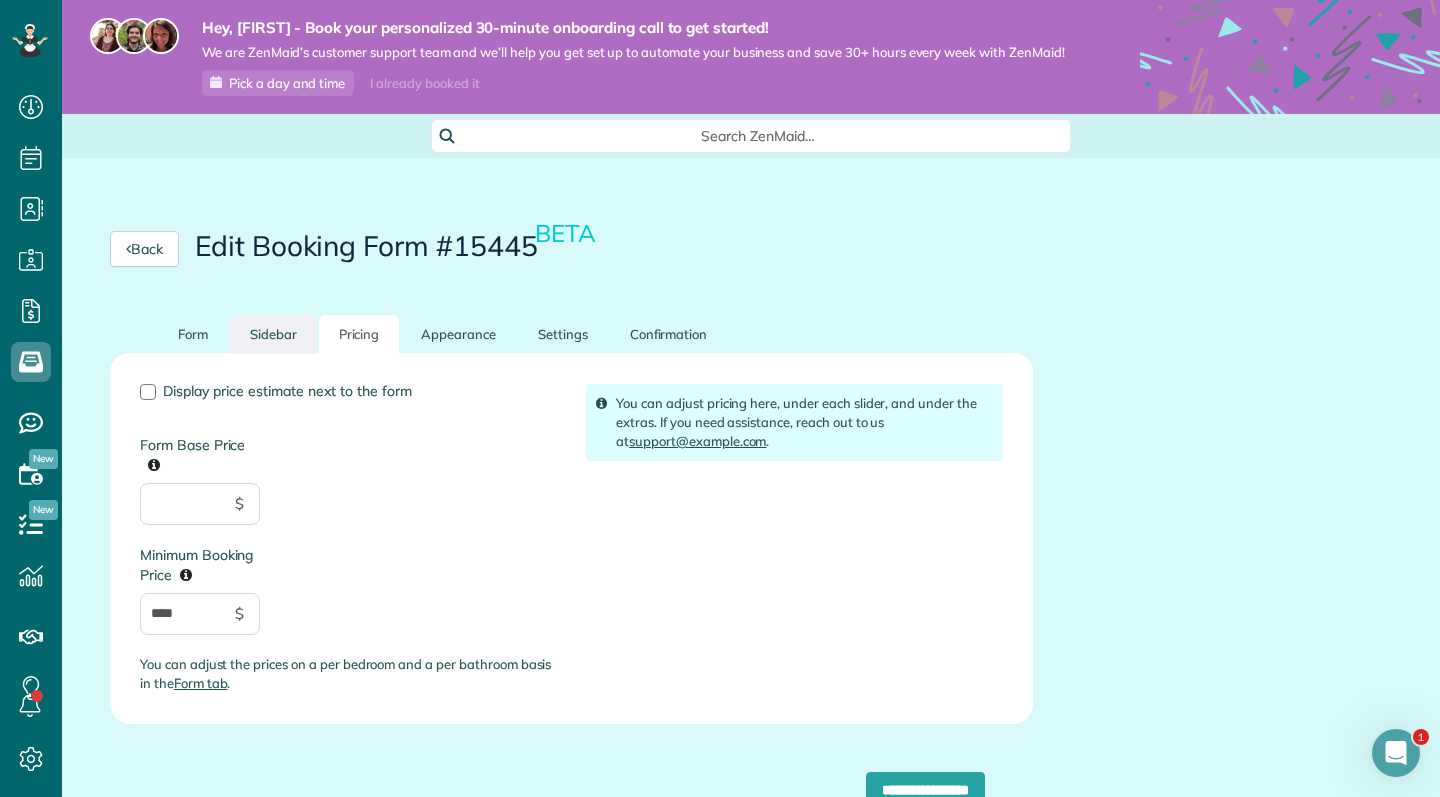 click on "Sidebar" at bounding box center [273, 334] 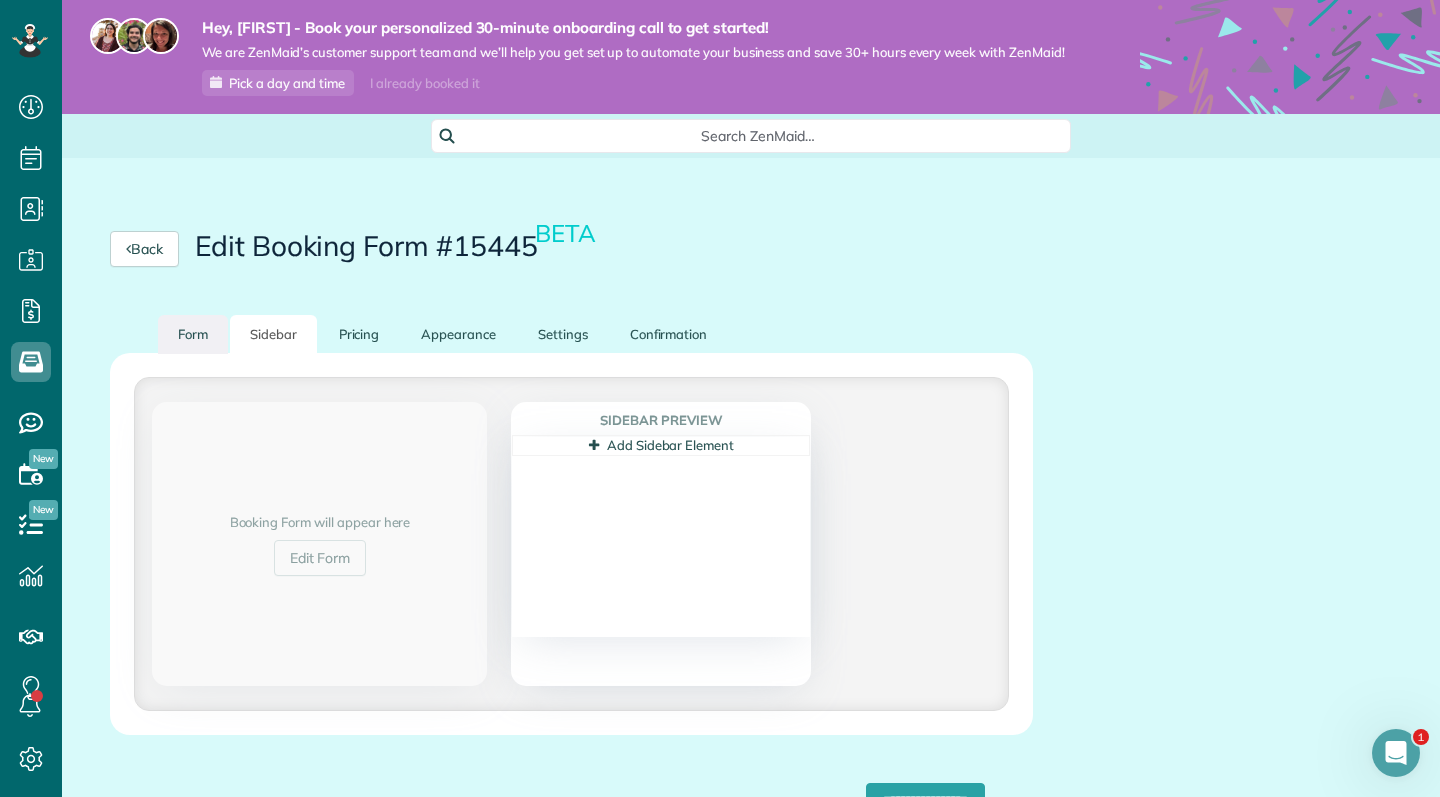 click on "Form" at bounding box center (193, 334) 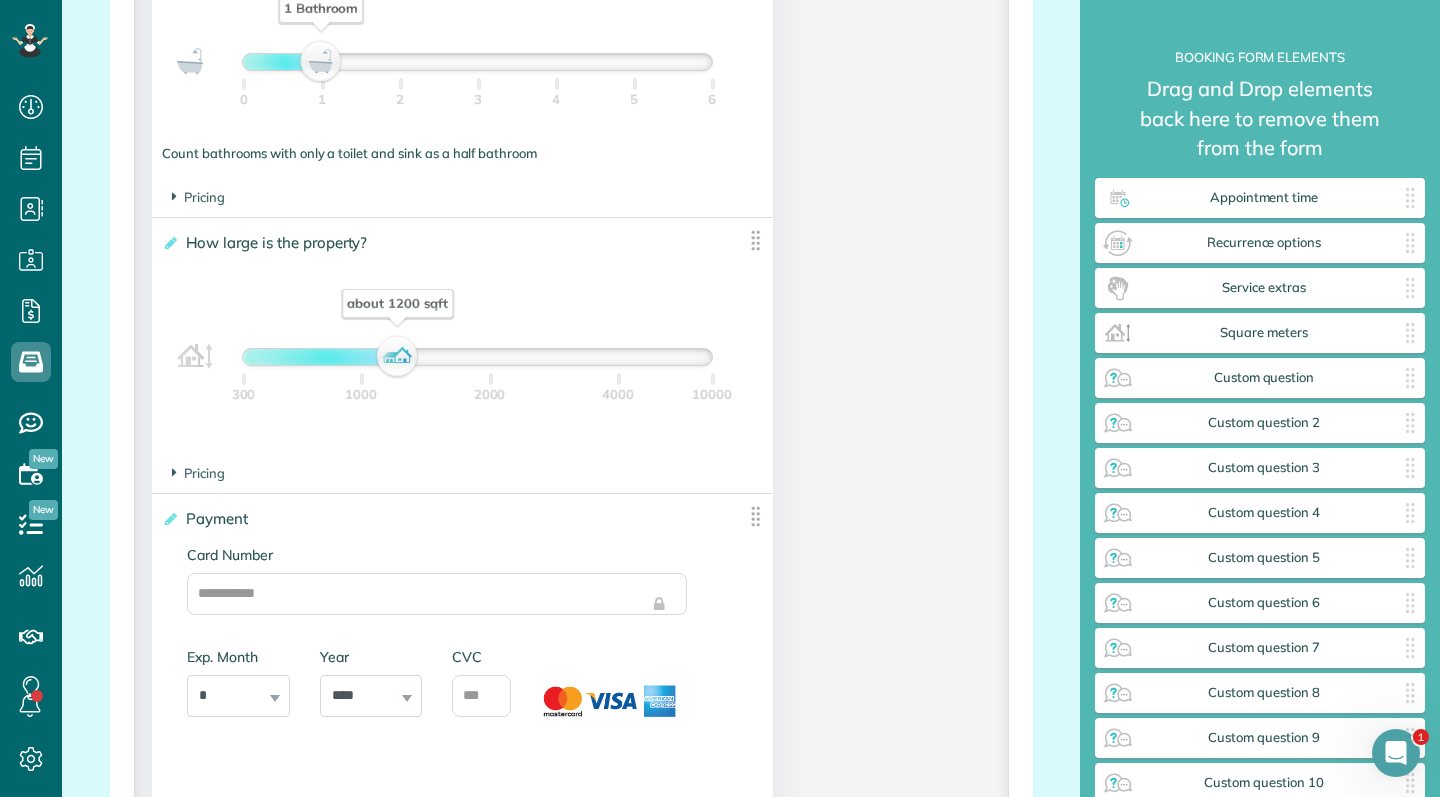 scroll, scrollTop: 1638, scrollLeft: 0, axis: vertical 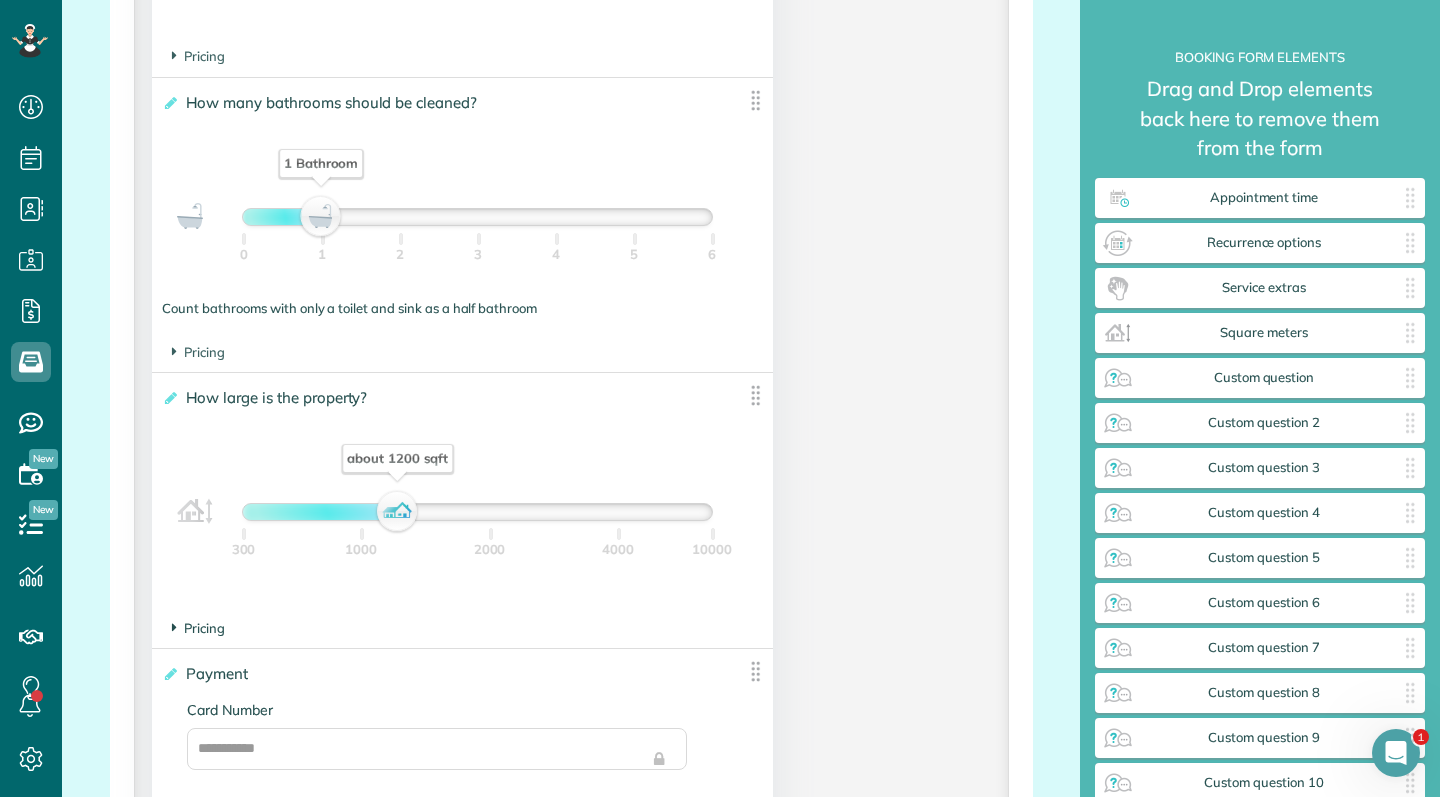 click on "Pricing" at bounding box center (198, 628) 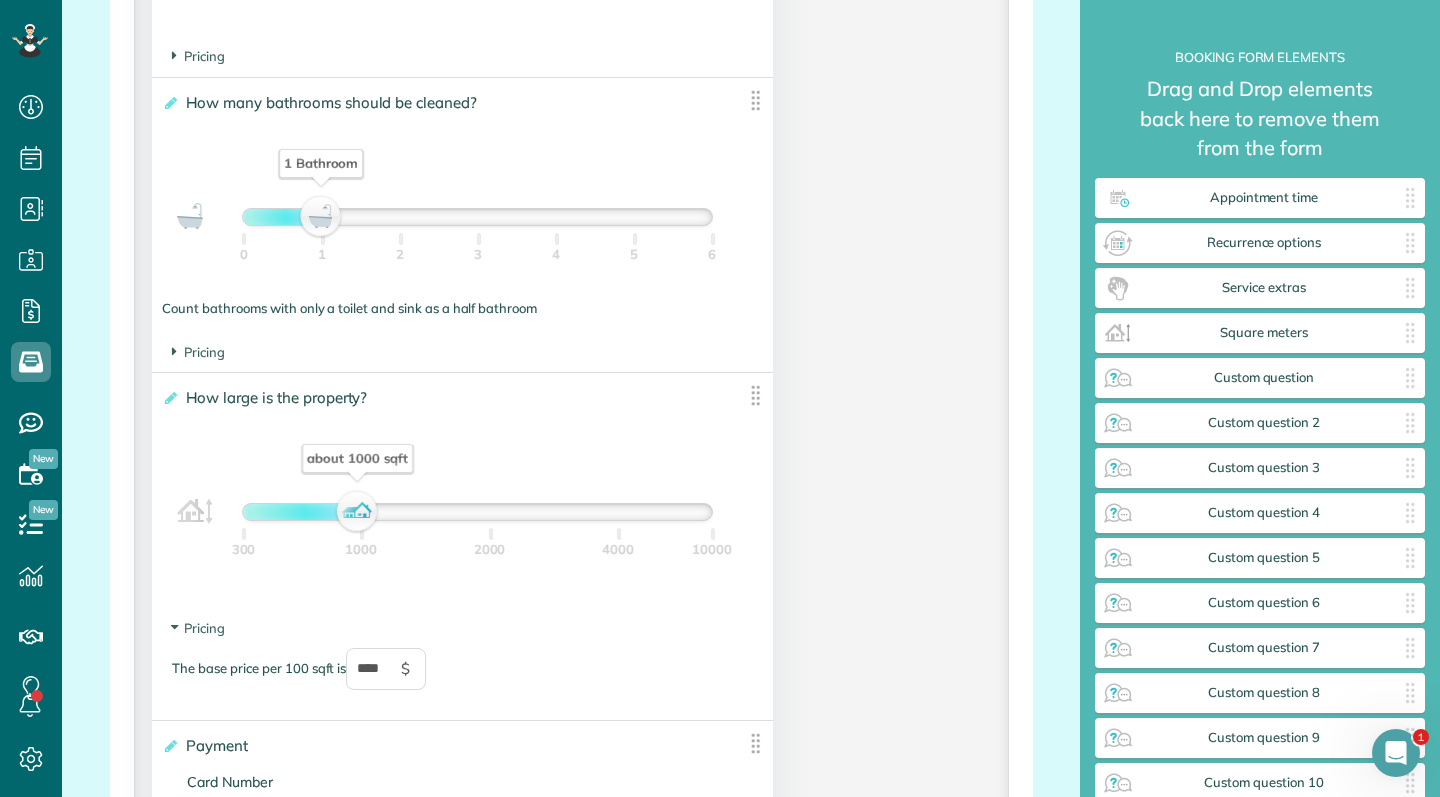 click on "about 1000 sqft" at bounding box center [477, 512] 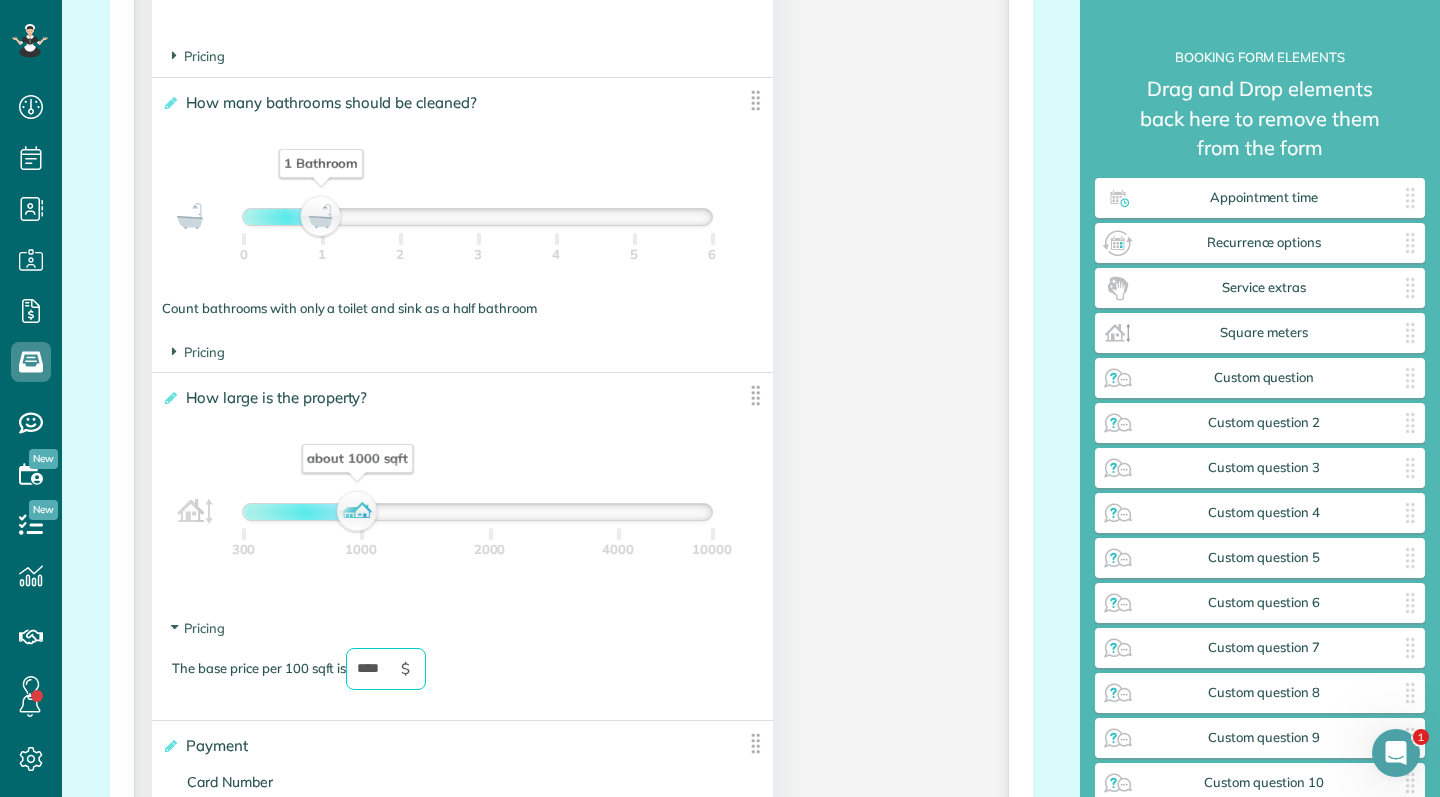 click on "****" at bounding box center (386, 669) 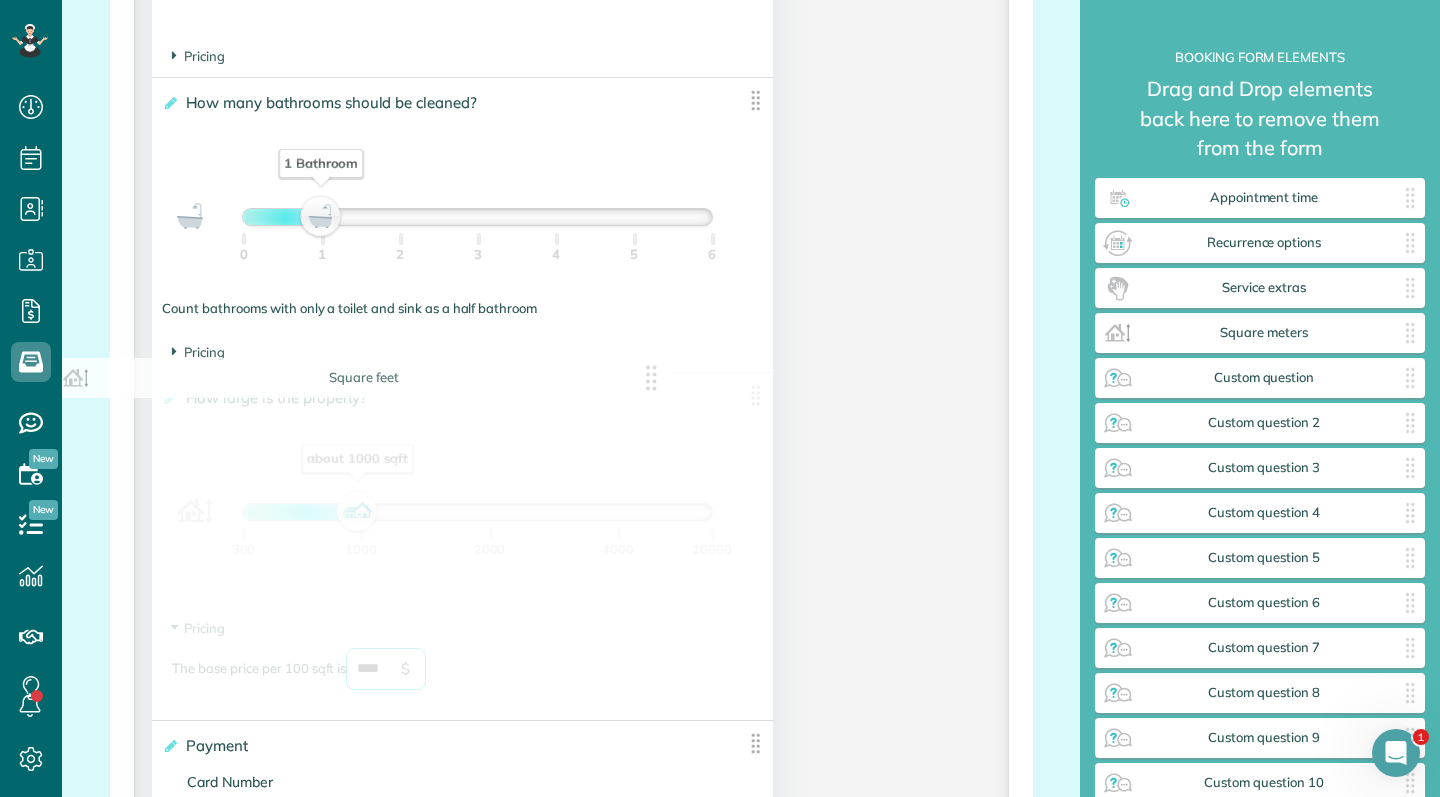 drag, startPoint x: 417, startPoint y: 669, endPoint x: 315, endPoint y: 654, distance: 103.09704 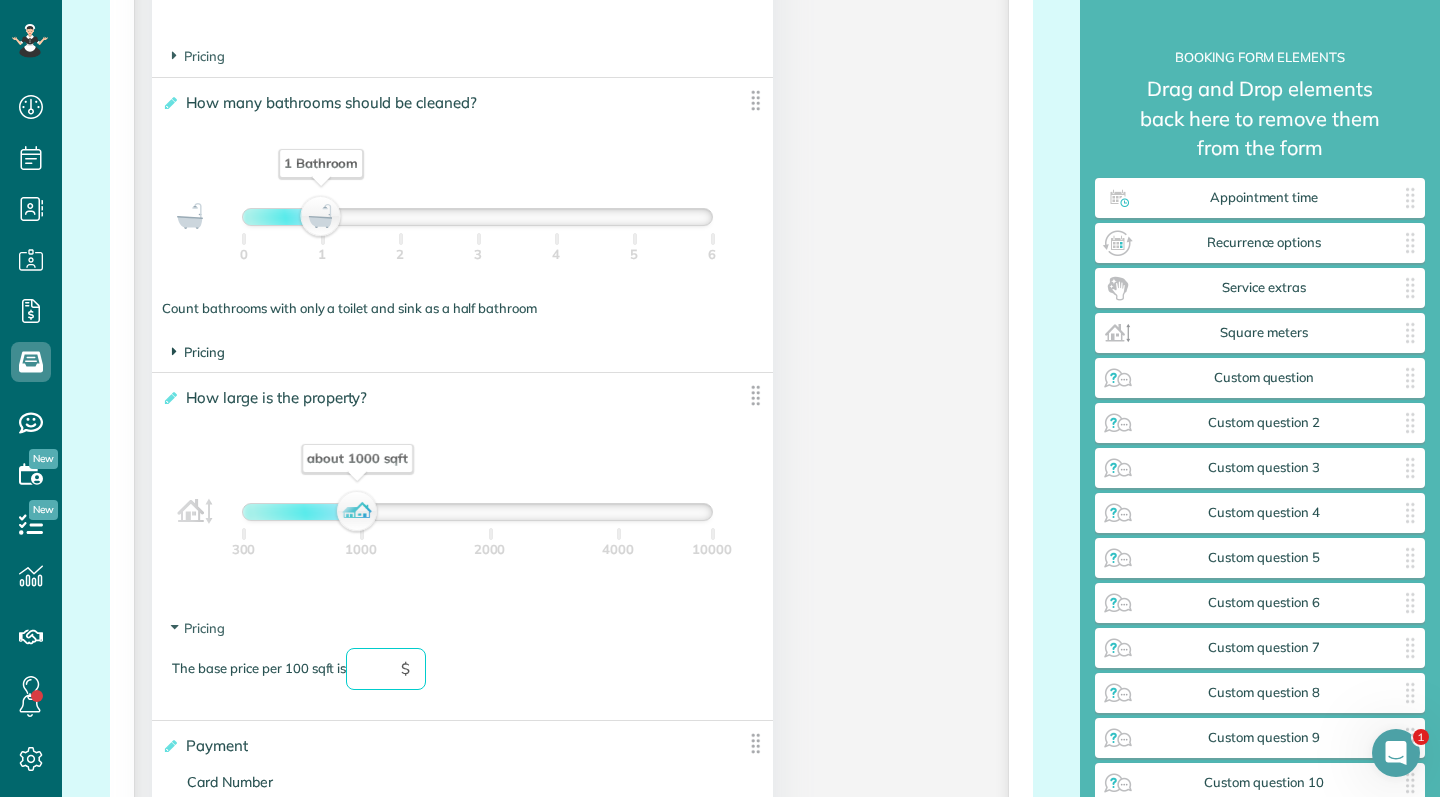 click on "Pricing" at bounding box center [198, 352] 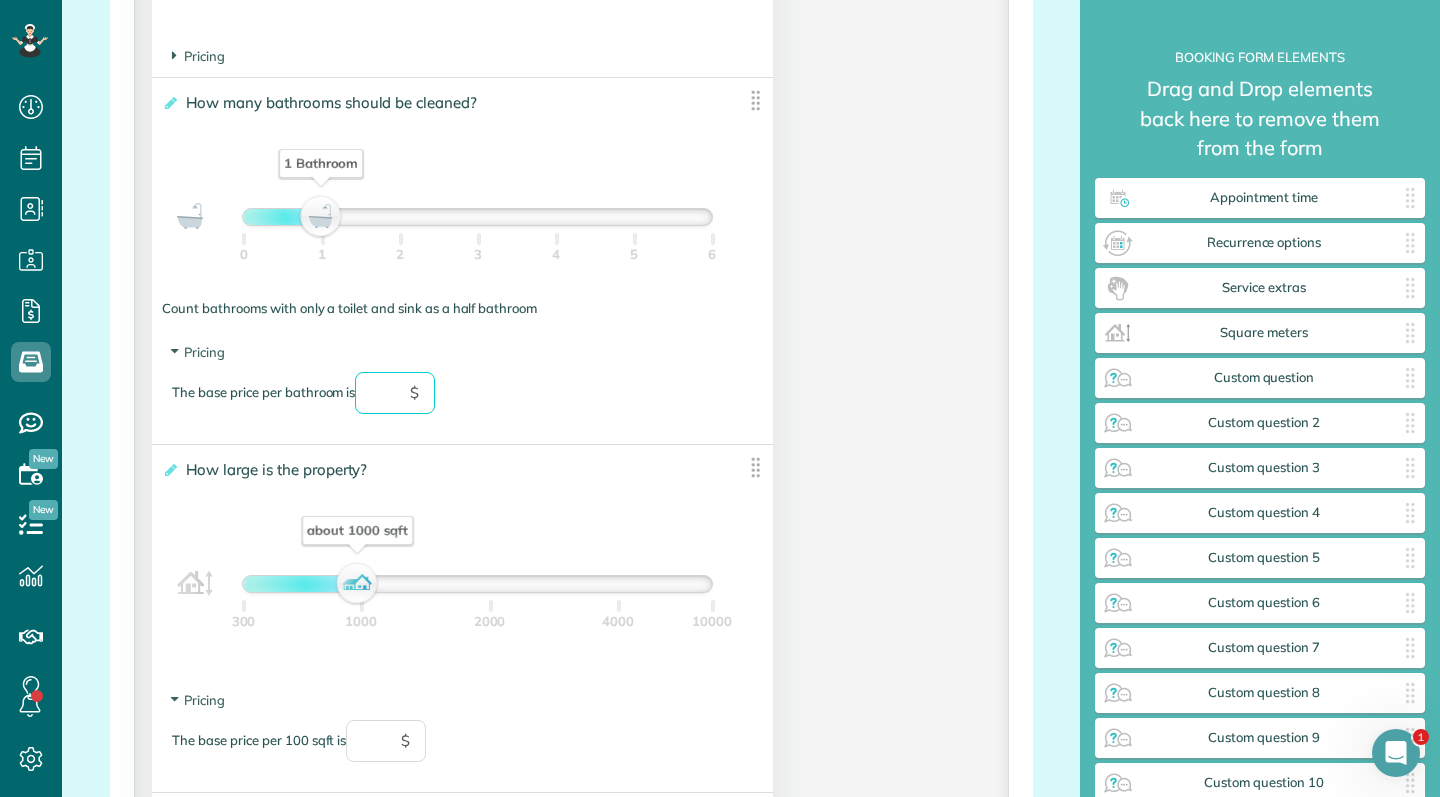 click at bounding box center [395, 393] 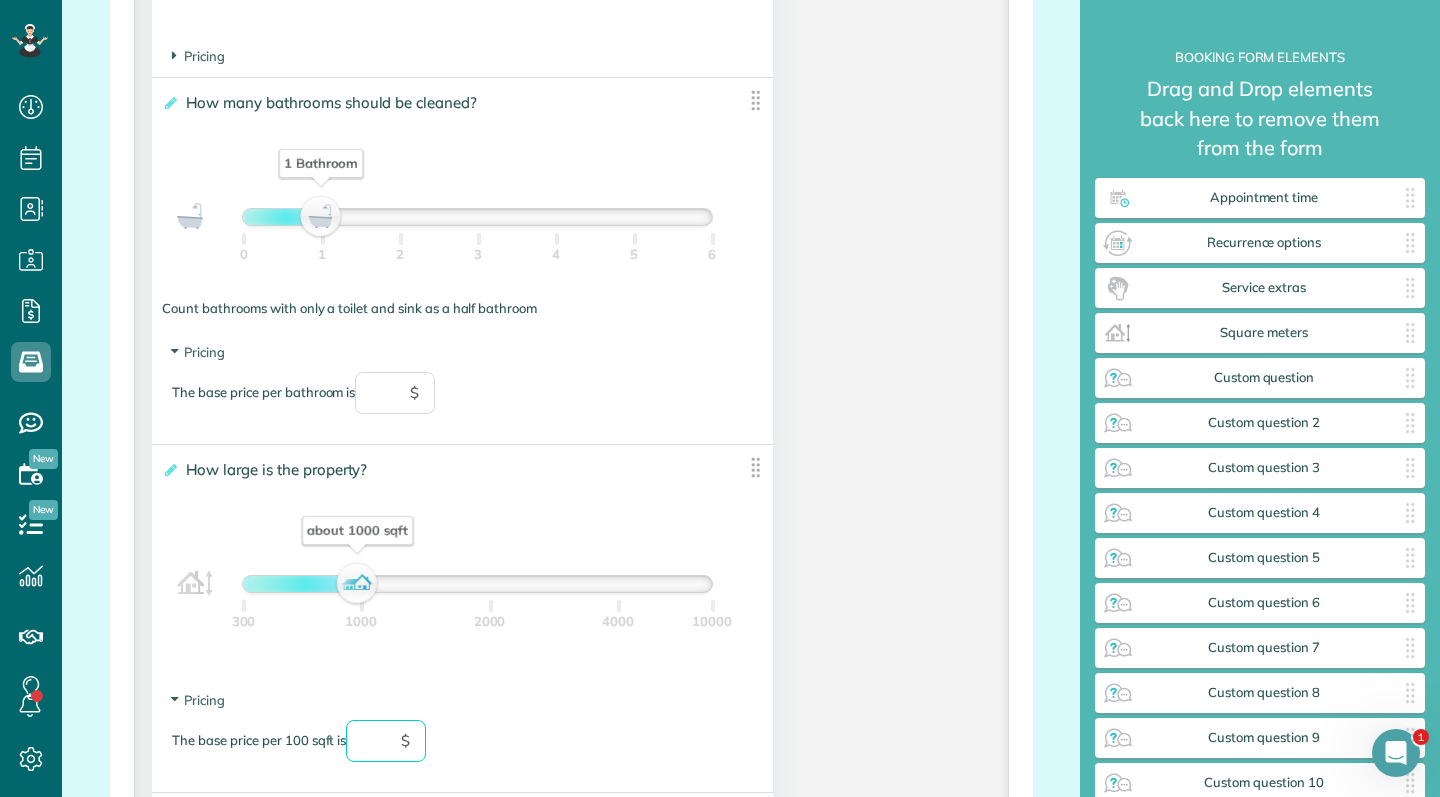 click at bounding box center [386, 741] 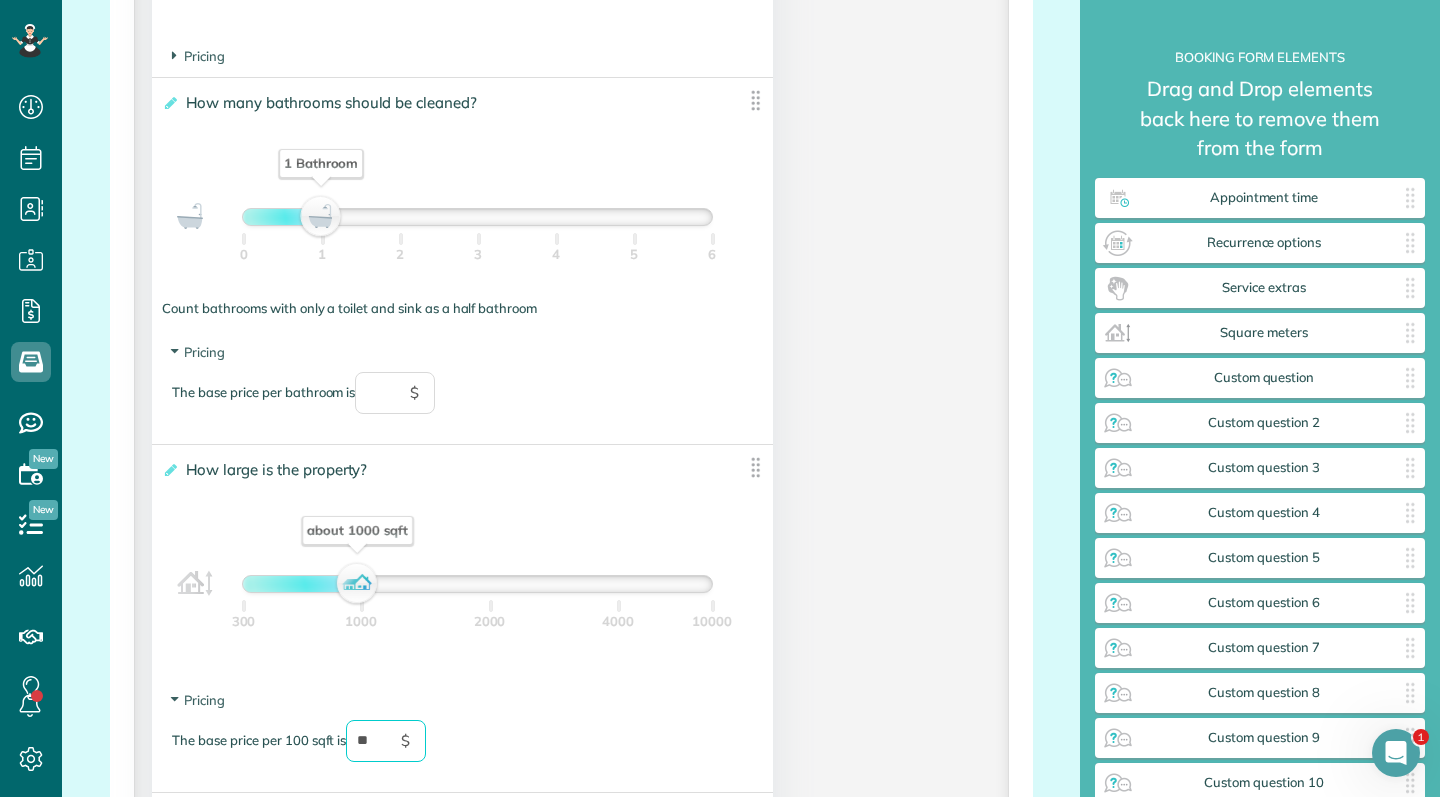 click on "**" at bounding box center (386, 741) 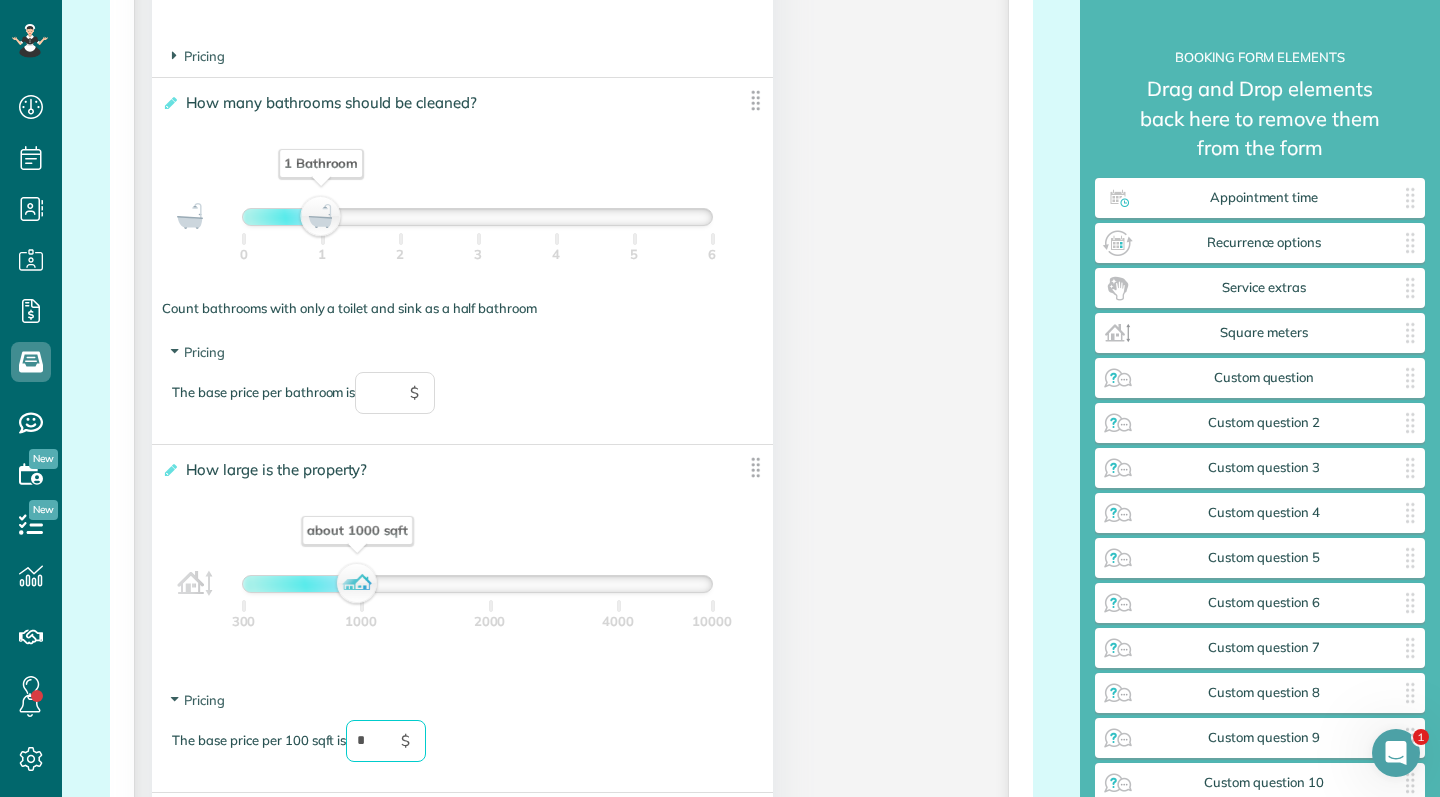 click on "Pricing
The base price per 100 sqft is
*
$" at bounding box center [462, 736] 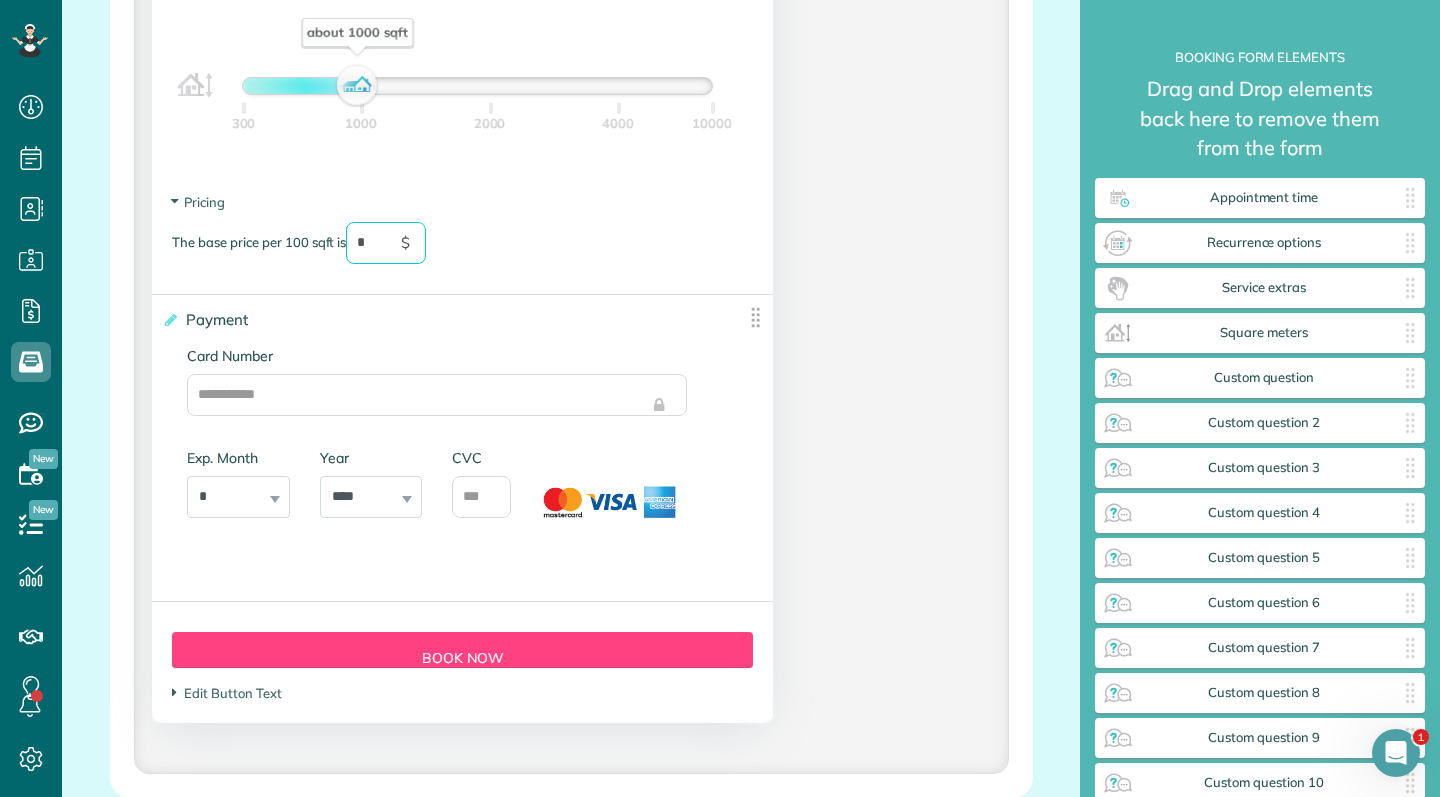 scroll, scrollTop: 2138, scrollLeft: 0, axis: vertical 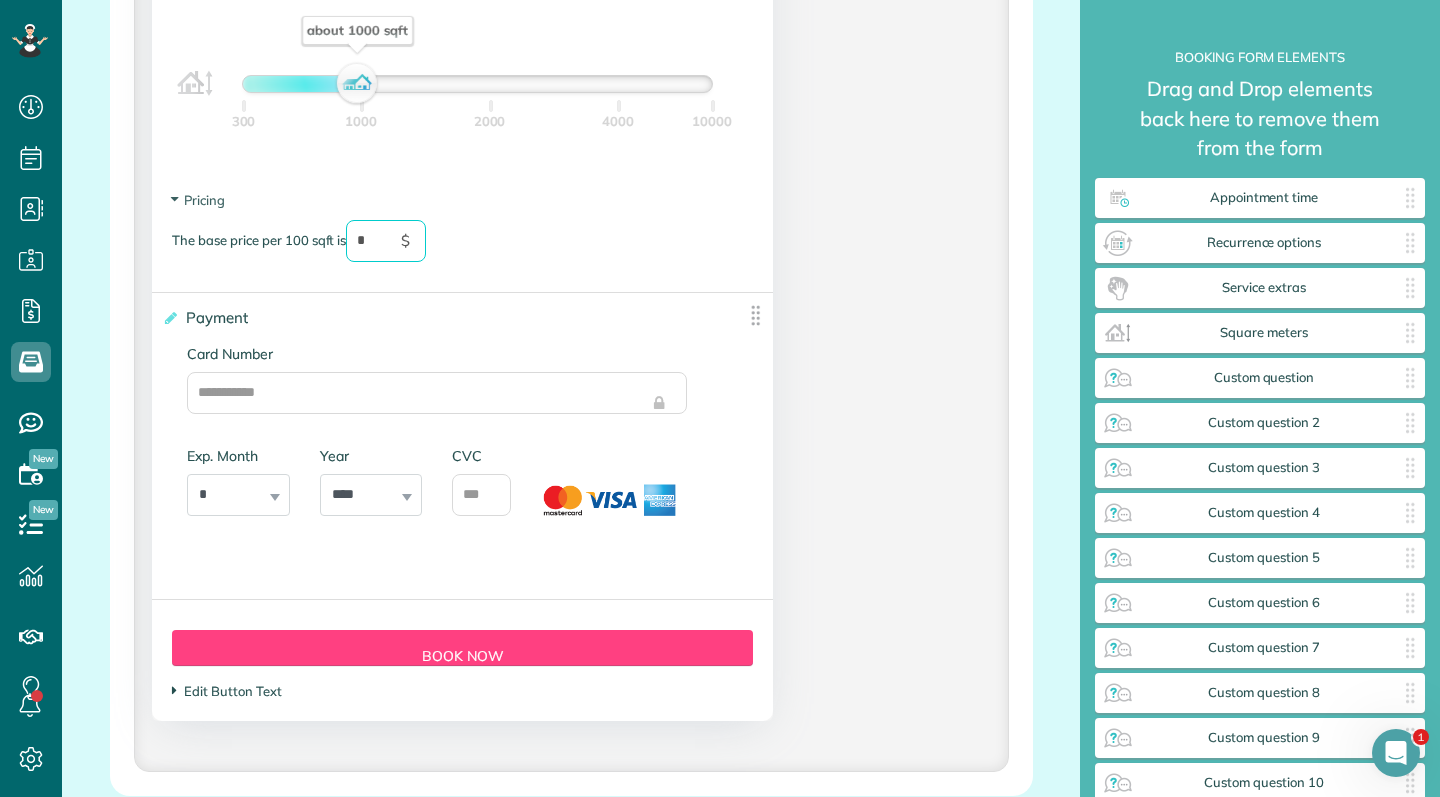 type on "*" 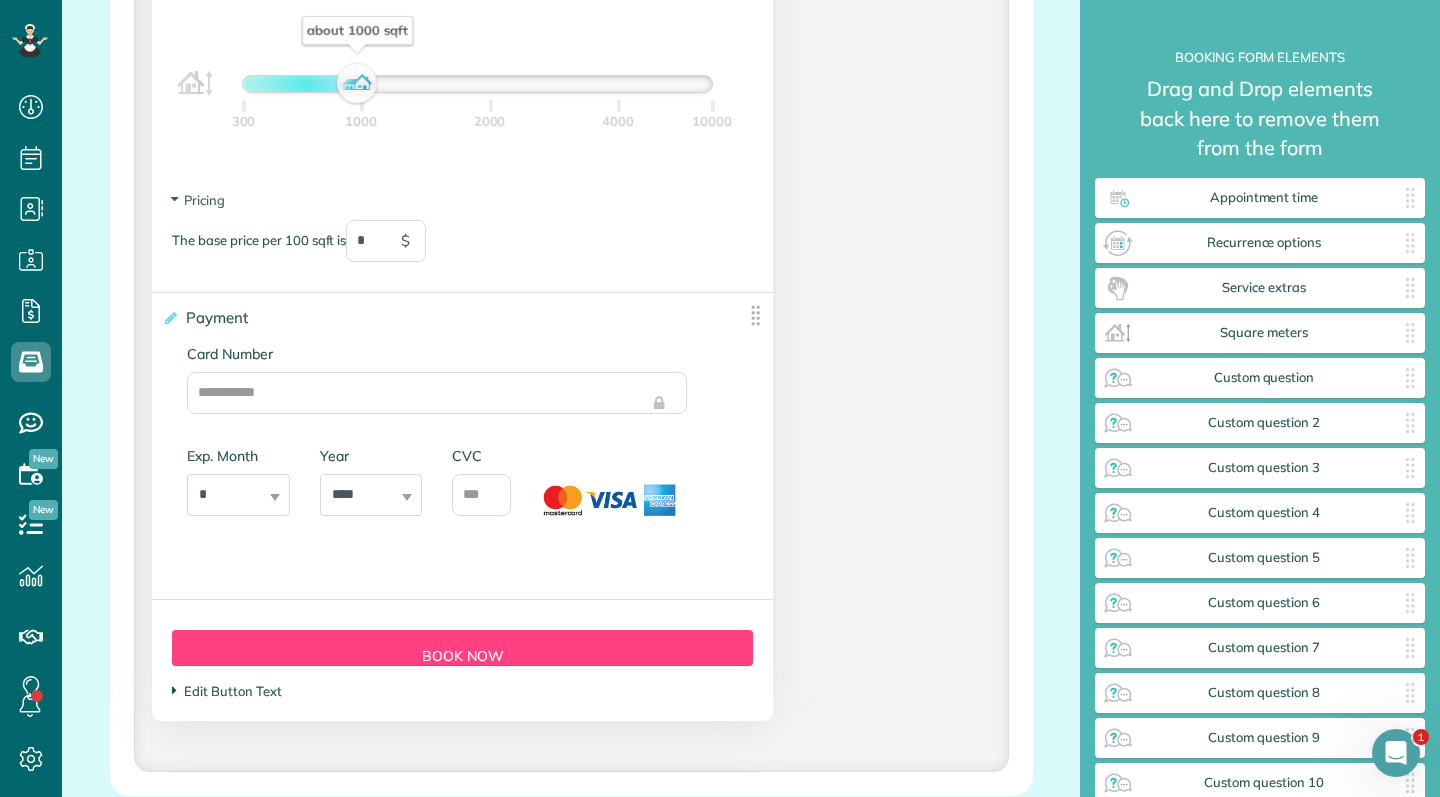 click on "Edit Button Text" at bounding box center (226, 691) 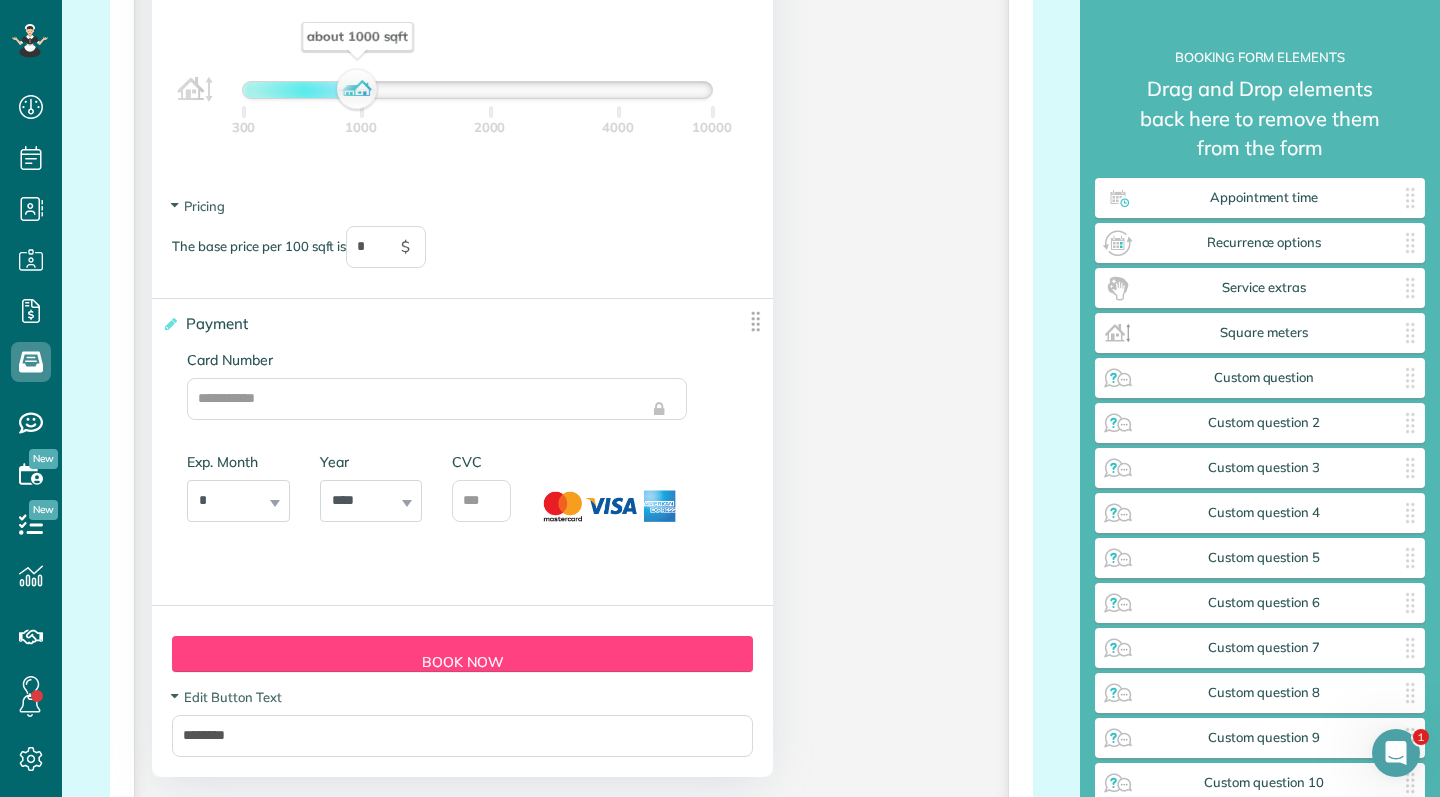 scroll, scrollTop: 1758, scrollLeft: 0, axis: vertical 